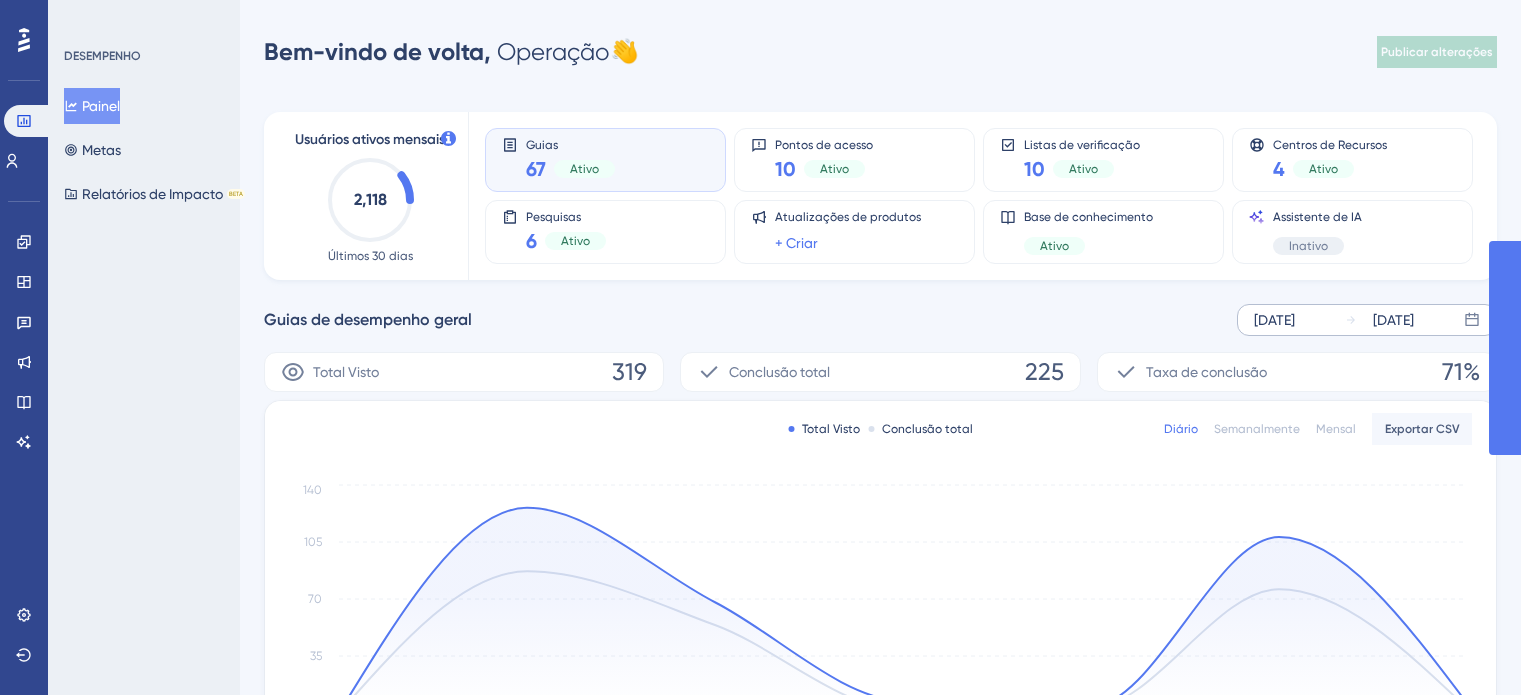 scroll, scrollTop: 0, scrollLeft: 0, axis: both 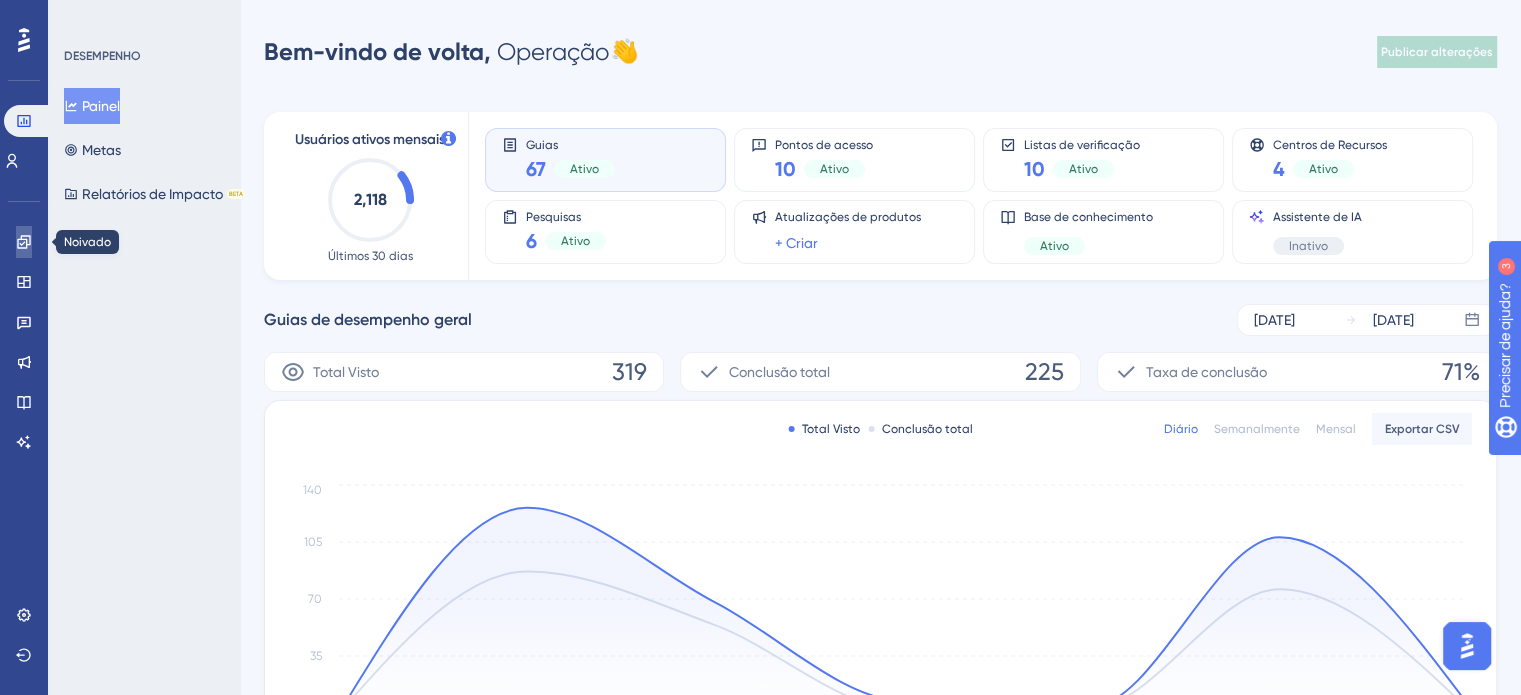 click 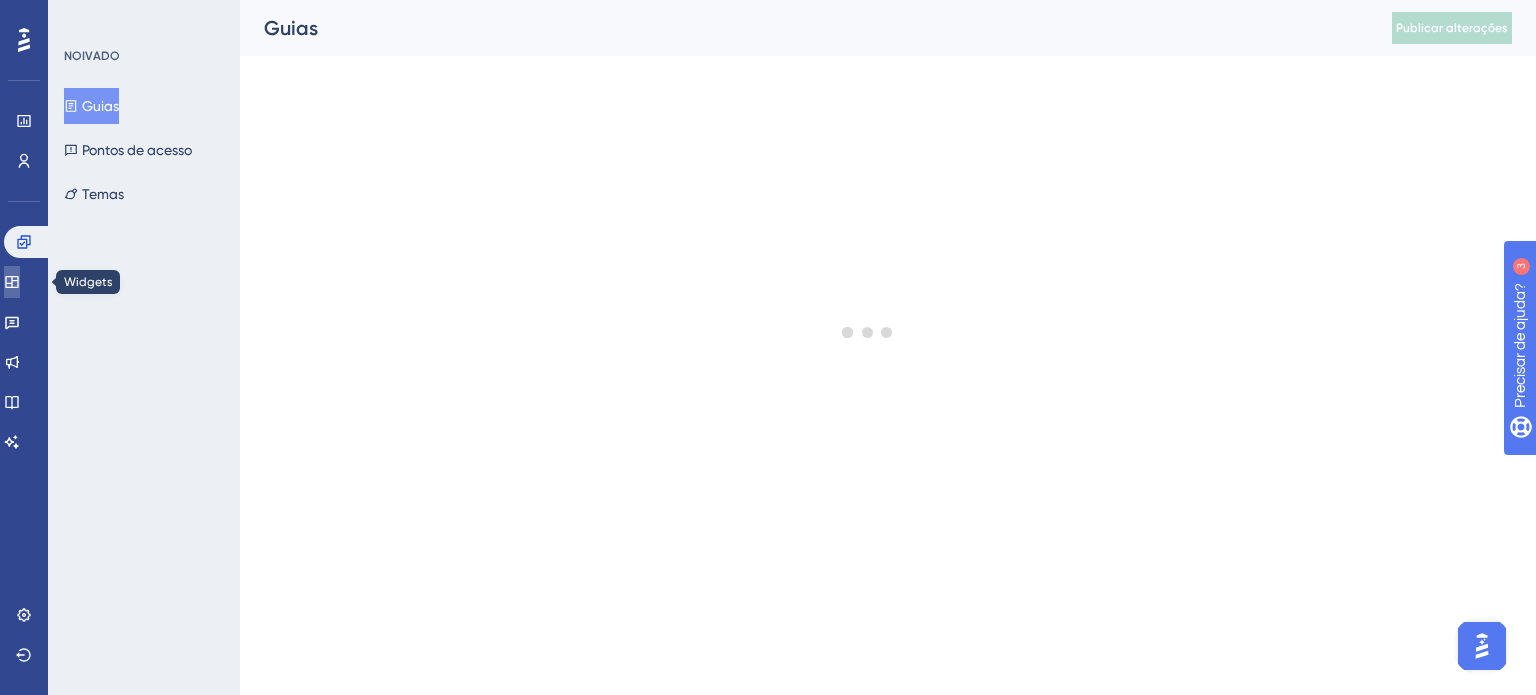 click 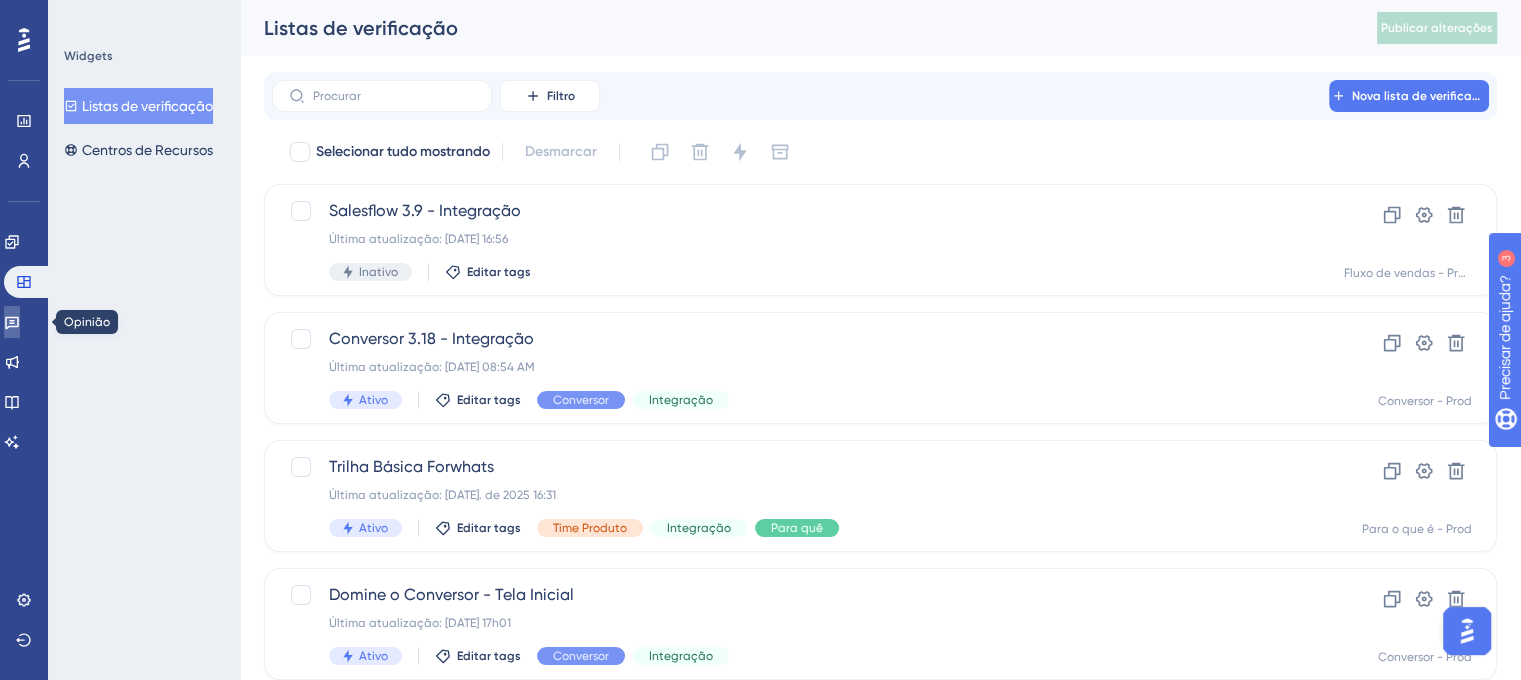click 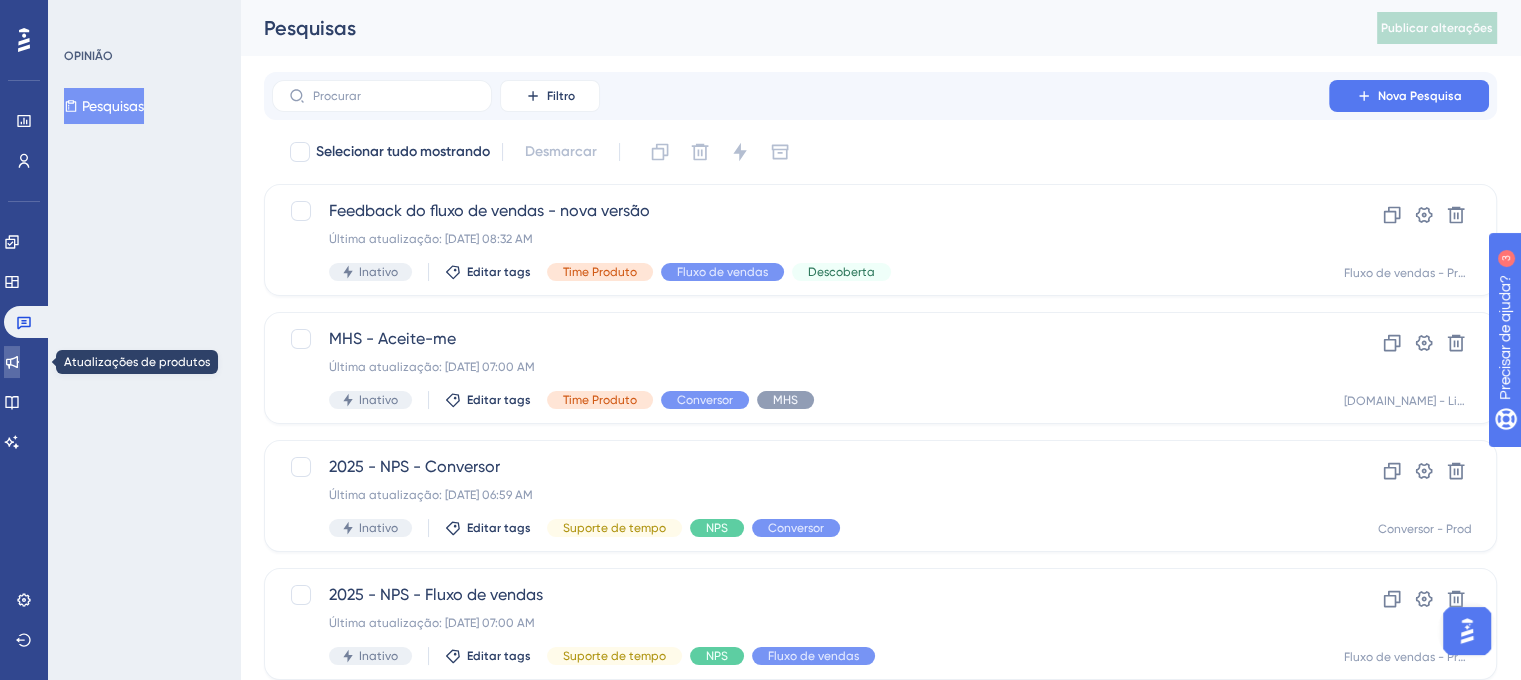 click at bounding box center [12, 362] 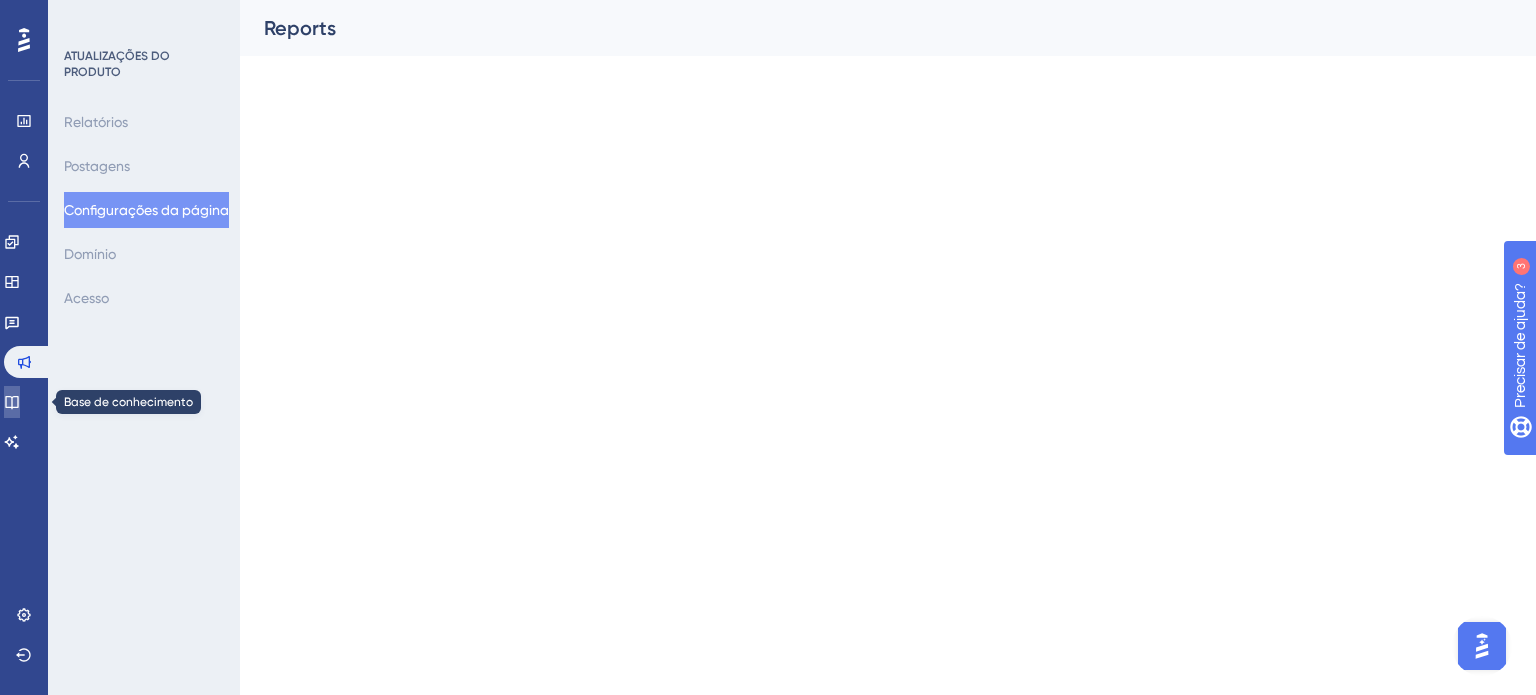 click 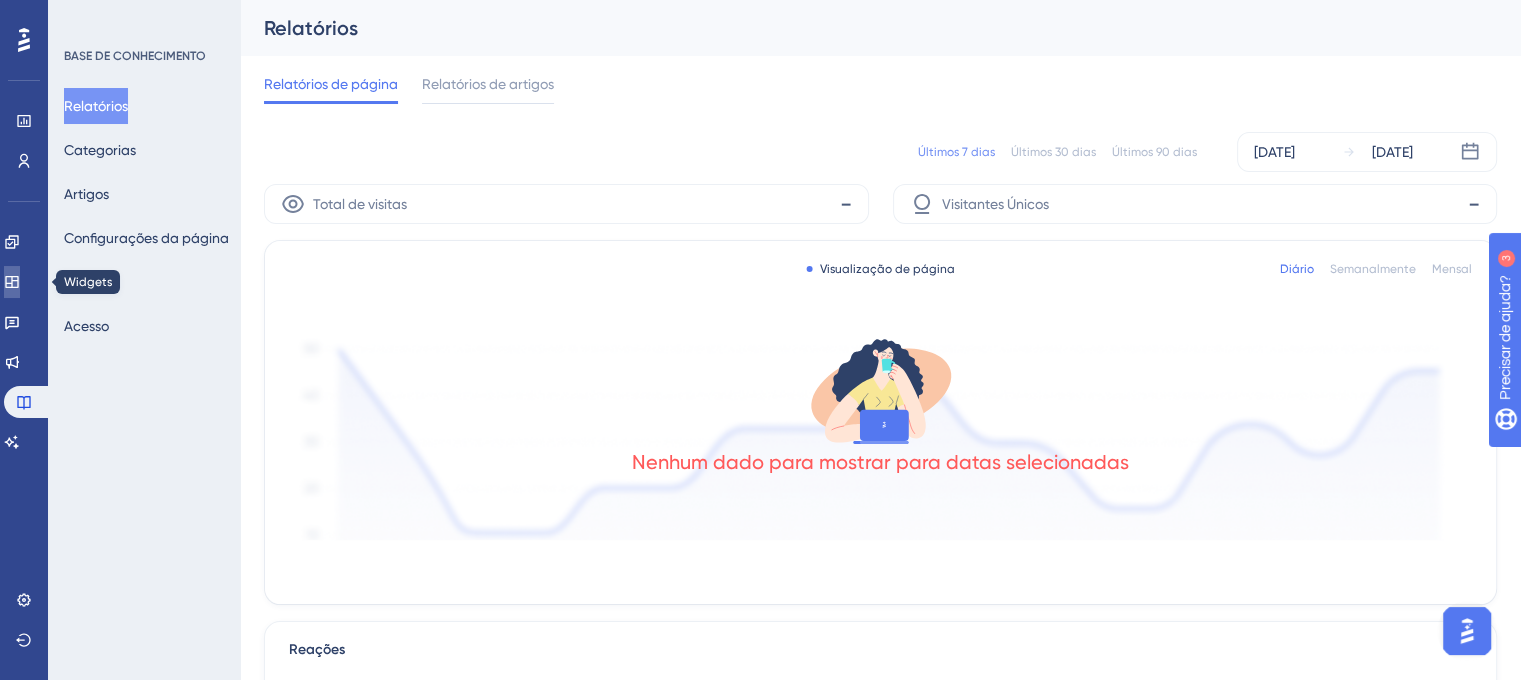 click 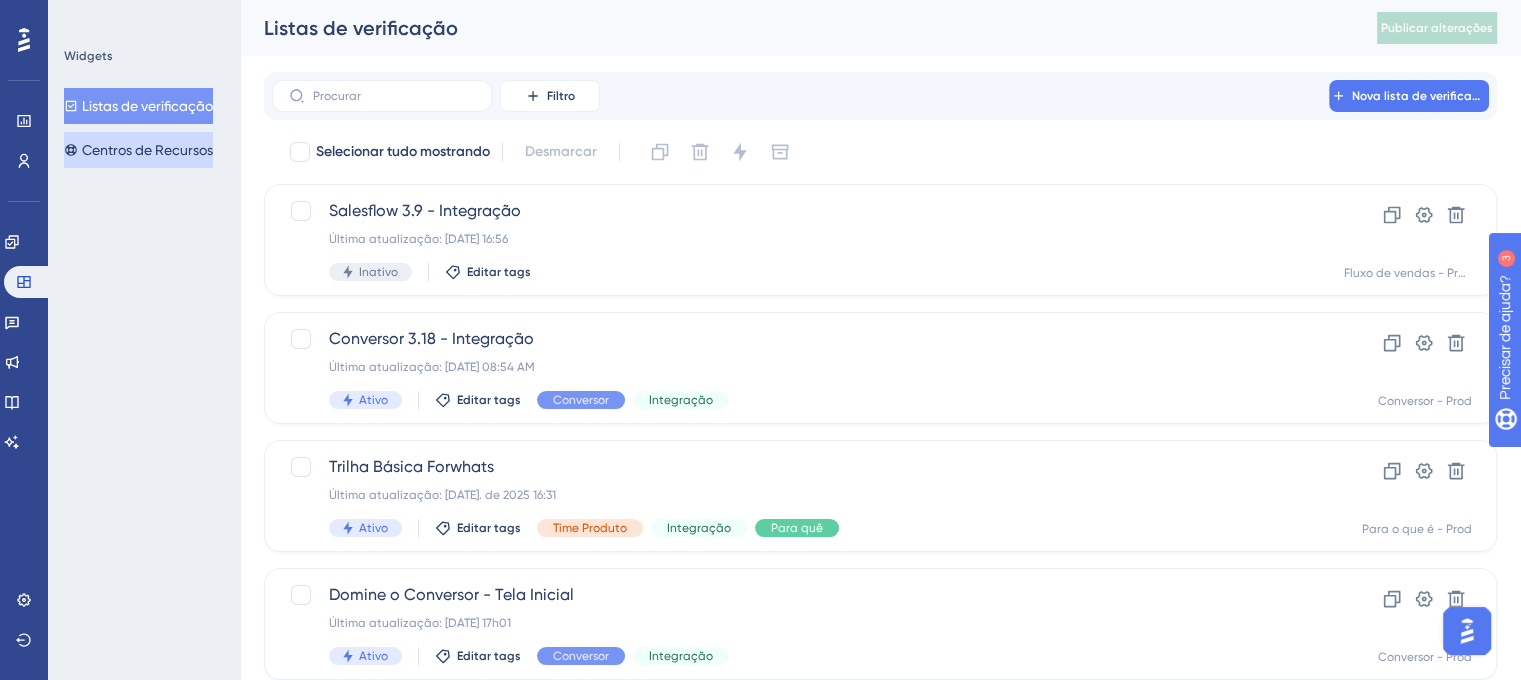 click on "Centros de Recursos" at bounding box center (147, 150) 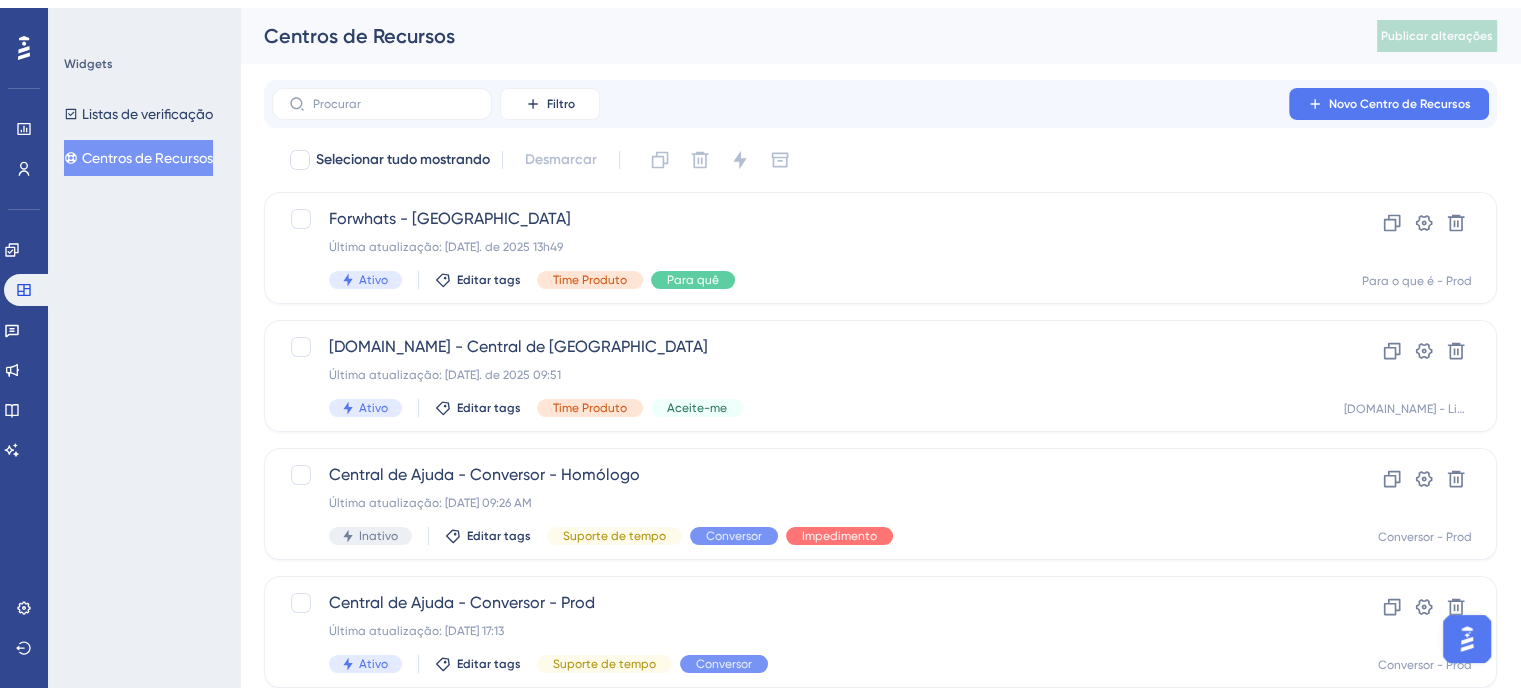 scroll, scrollTop: 176, scrollLeft: 0, axis: vertical 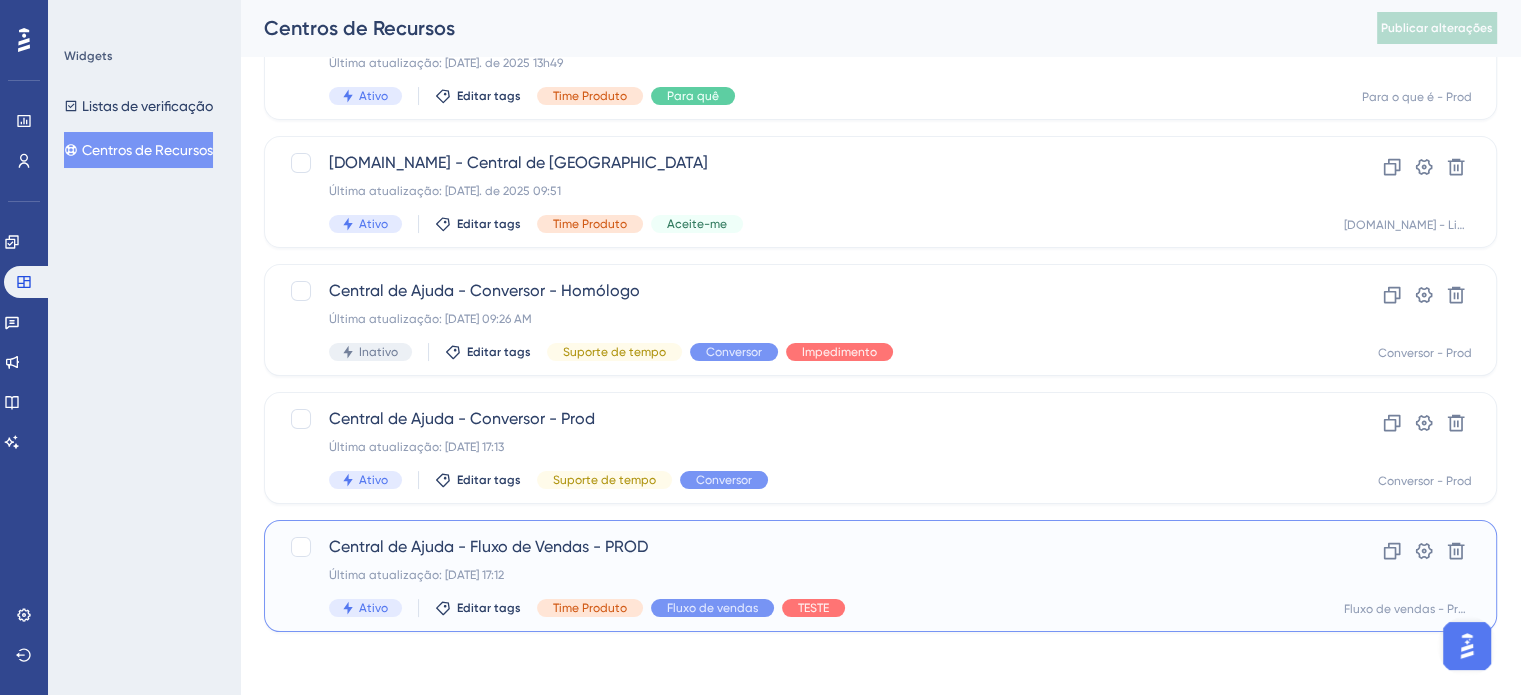 click on "Central de Ajuda - Fluxo de Vendas - PROD Última atualização: [DATE] 17:12 Ativo Editar tags Time Produto Fluxo de vendas TESTE" at bounding box center (800, 576) 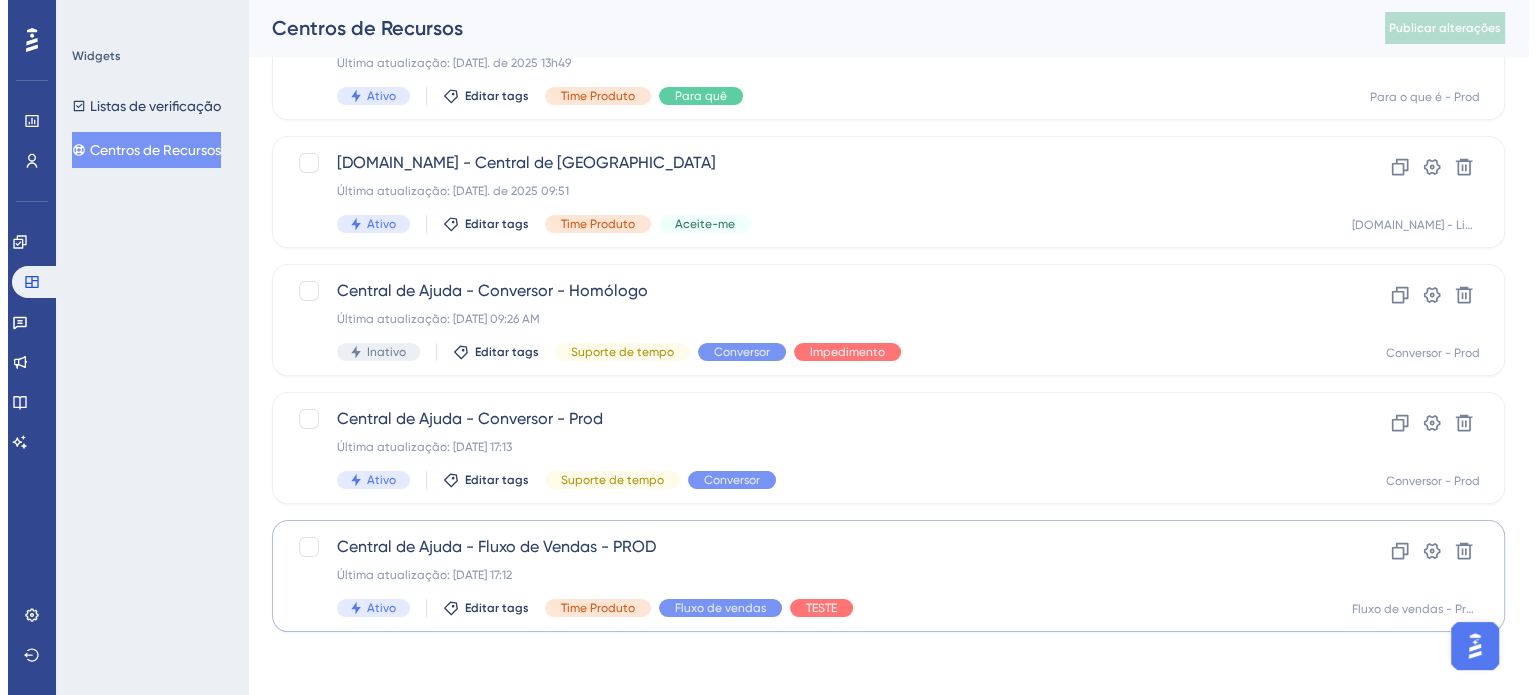 scroll, scrollTop: 0, scrollLeft: 0, axis: both 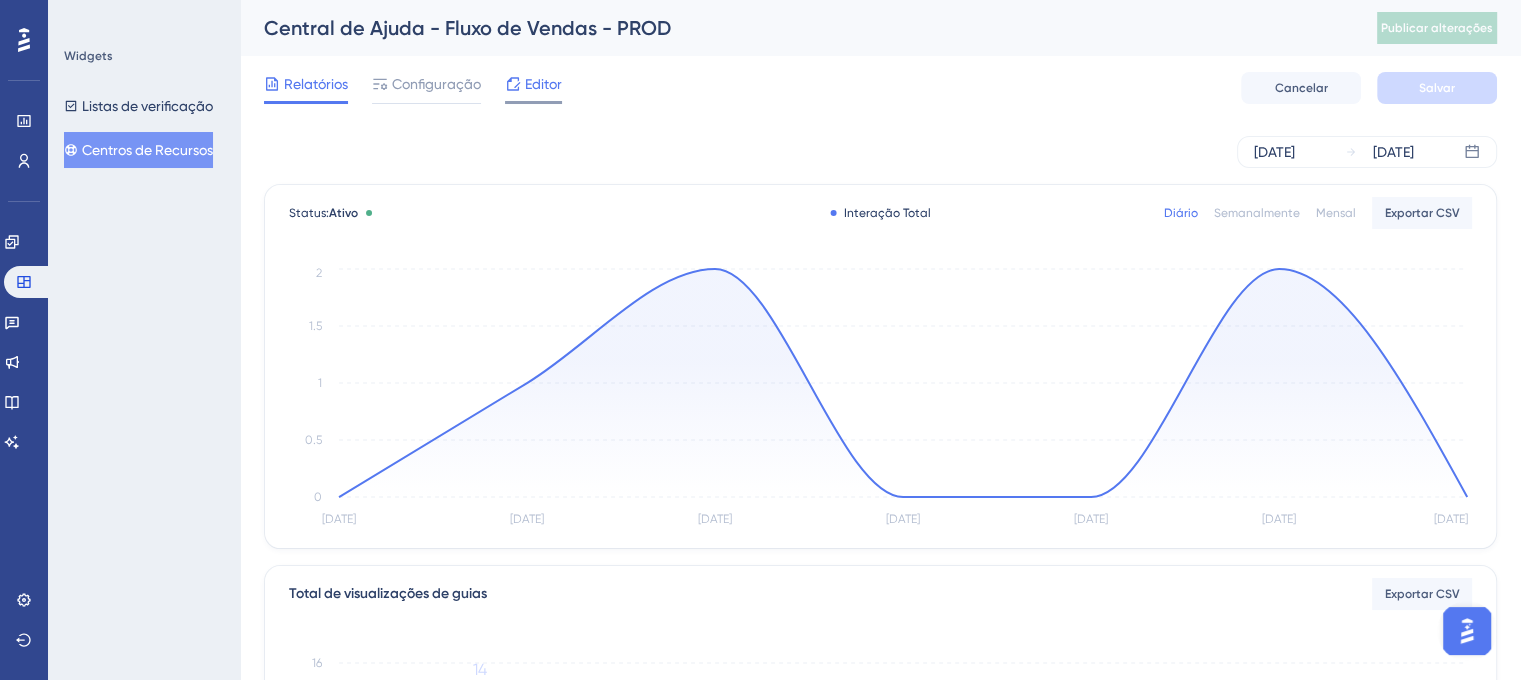 click on "Editor" at bounding box center [543, 84] 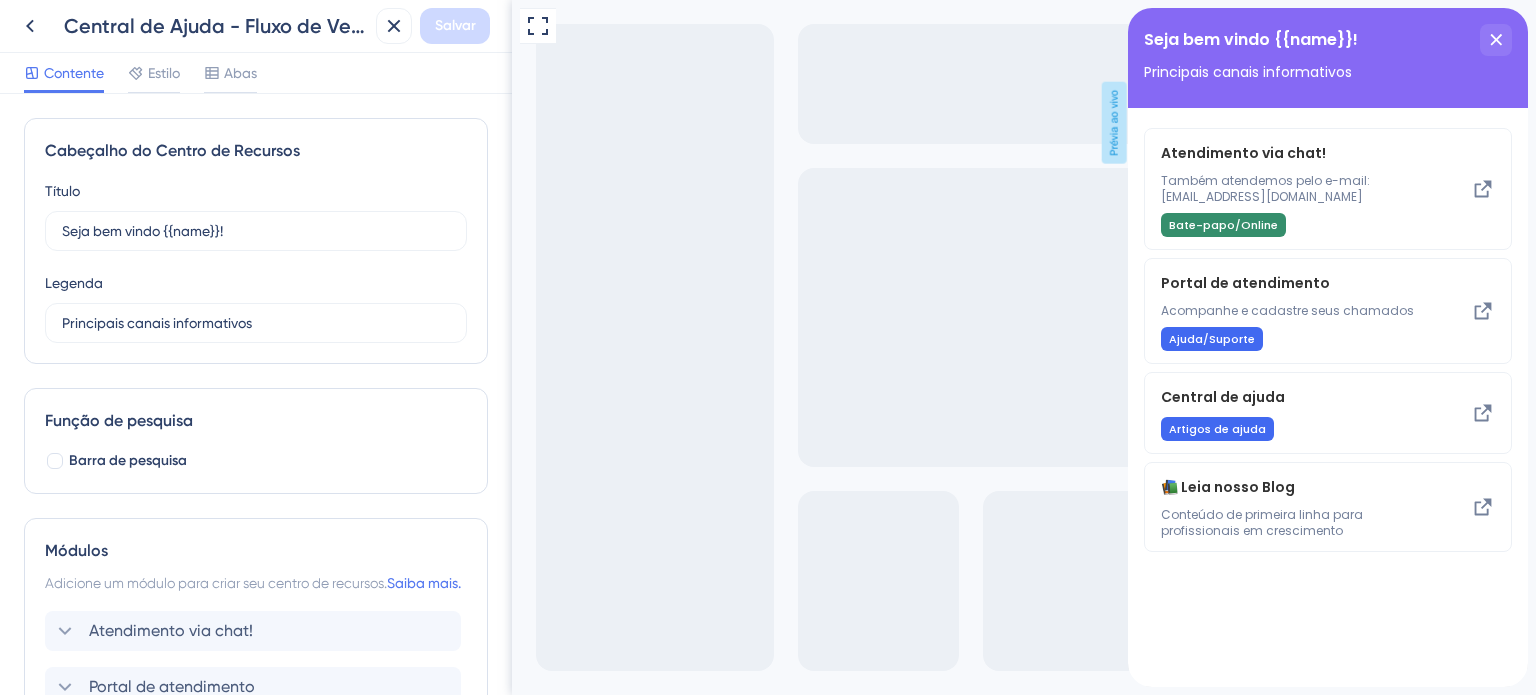 scroll, scrollTop: 0, scrollLeft: 0, axis: both 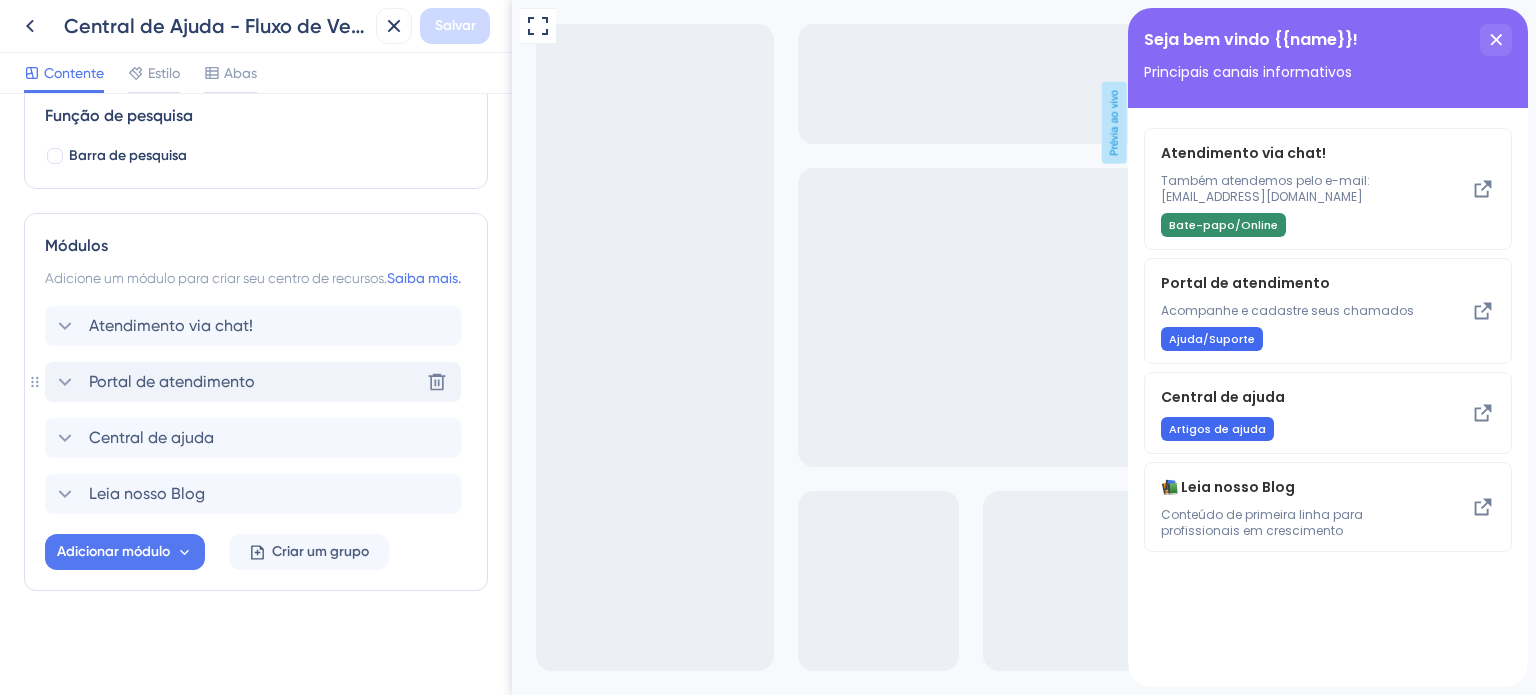 click 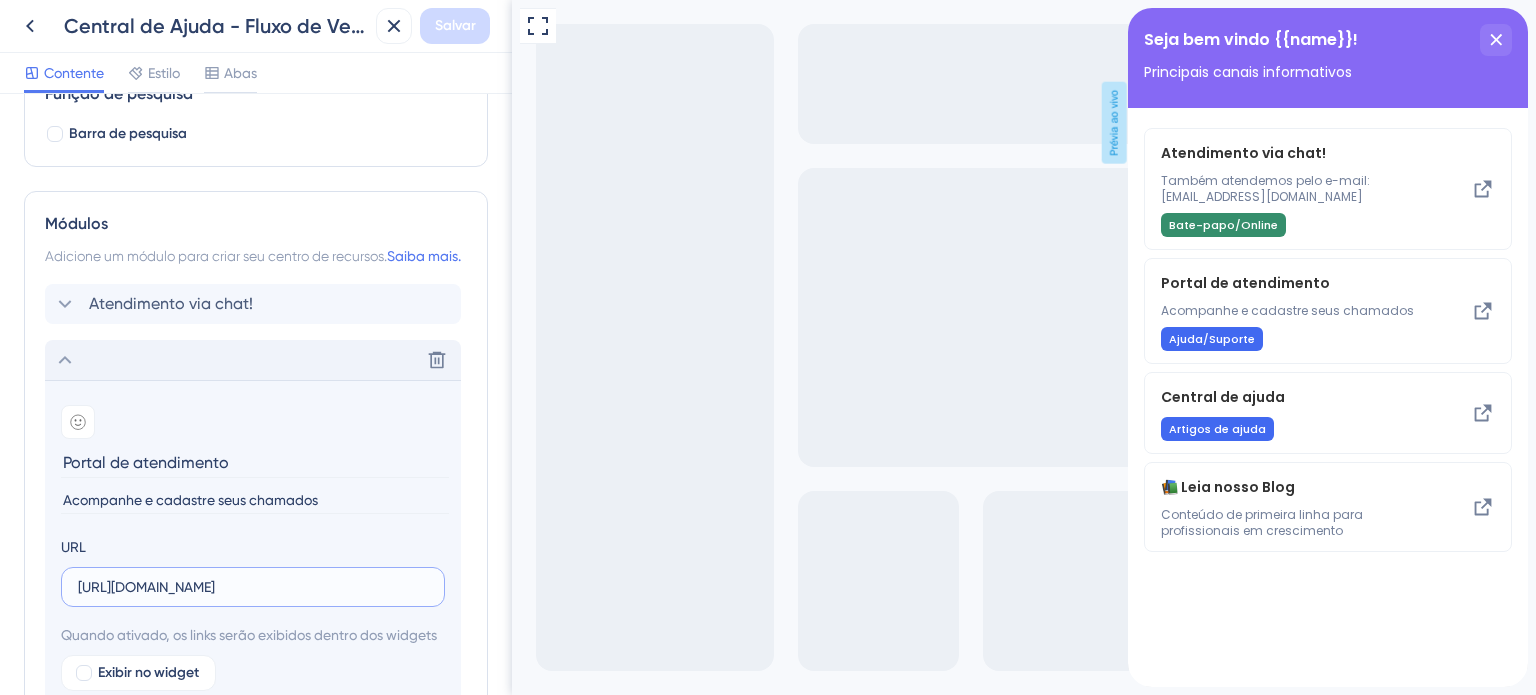 click on "[URL][DOMAIN_NAME]" at bounding box center (253, 587) 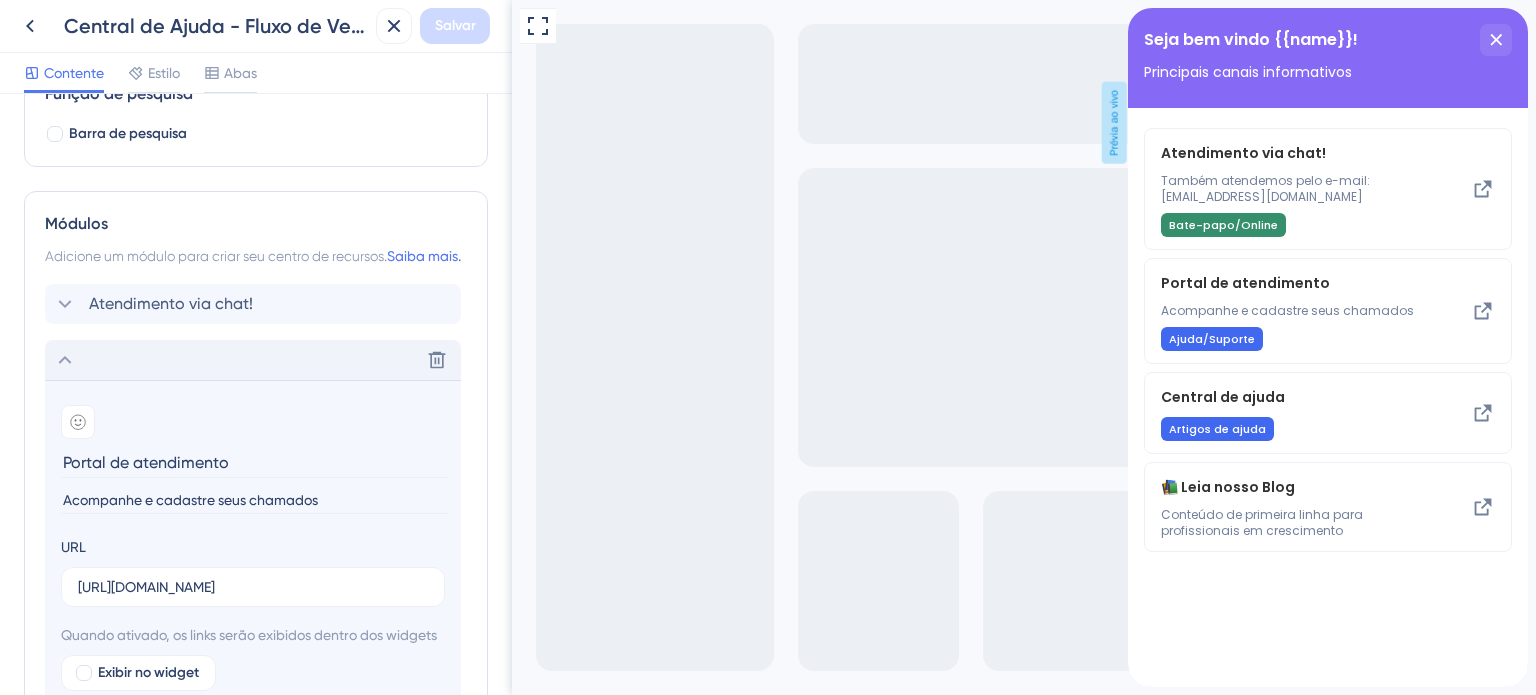 click 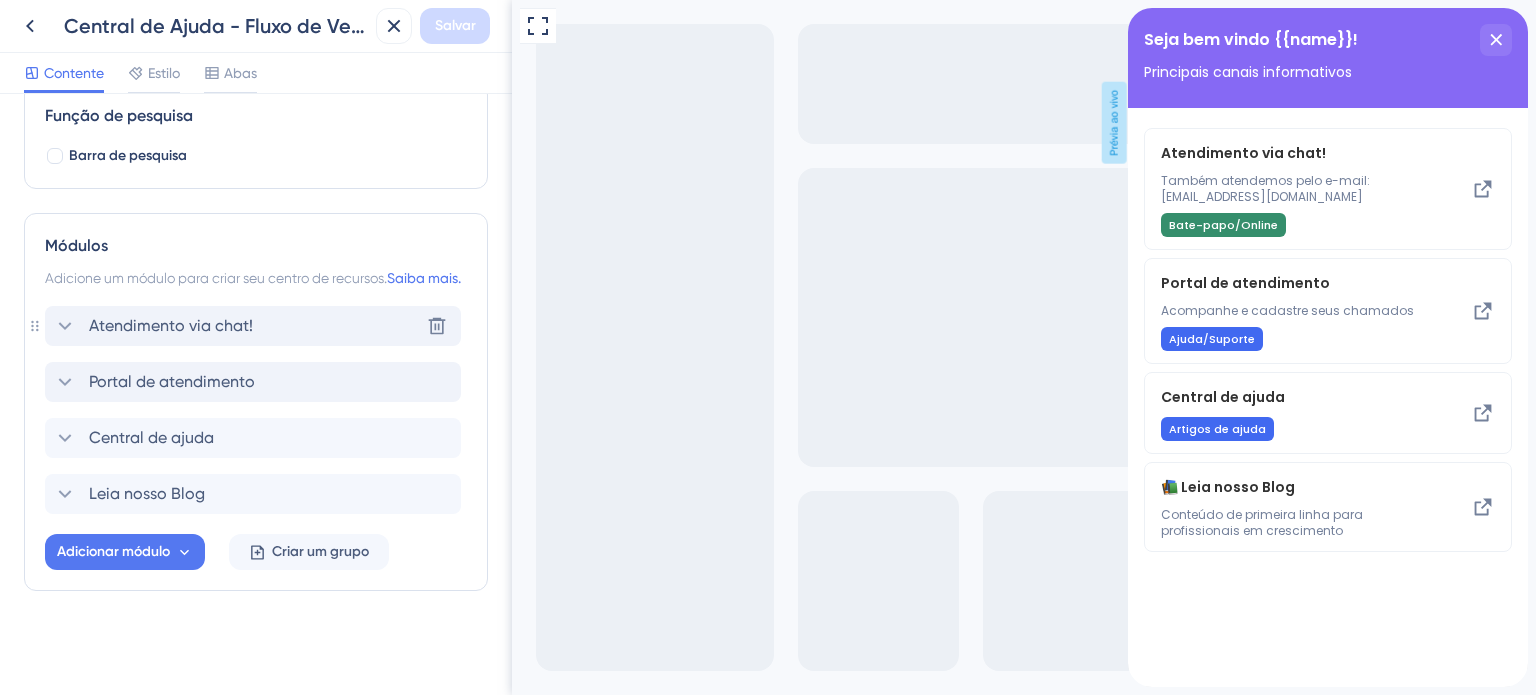 click 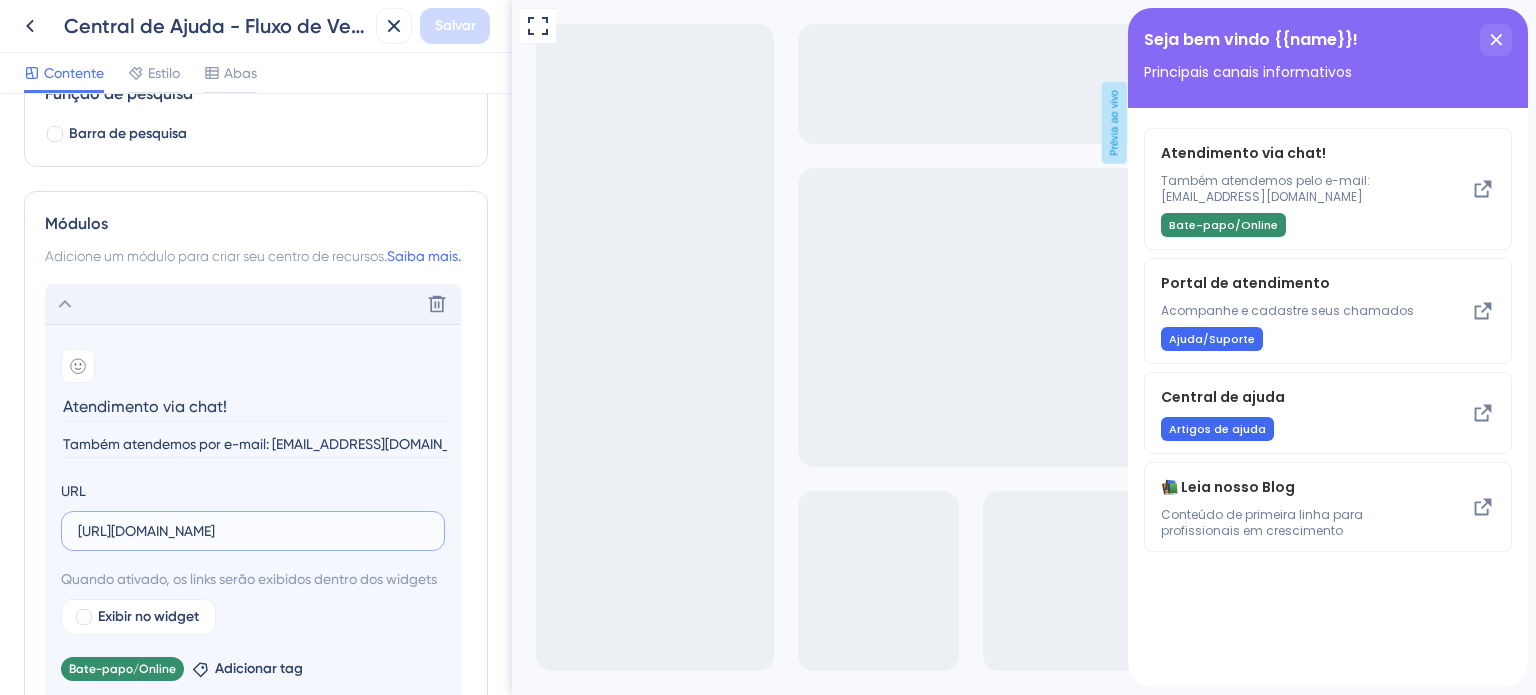 click on "[URL][DOMAIN_NAME]" at bounding box center [253, 531] 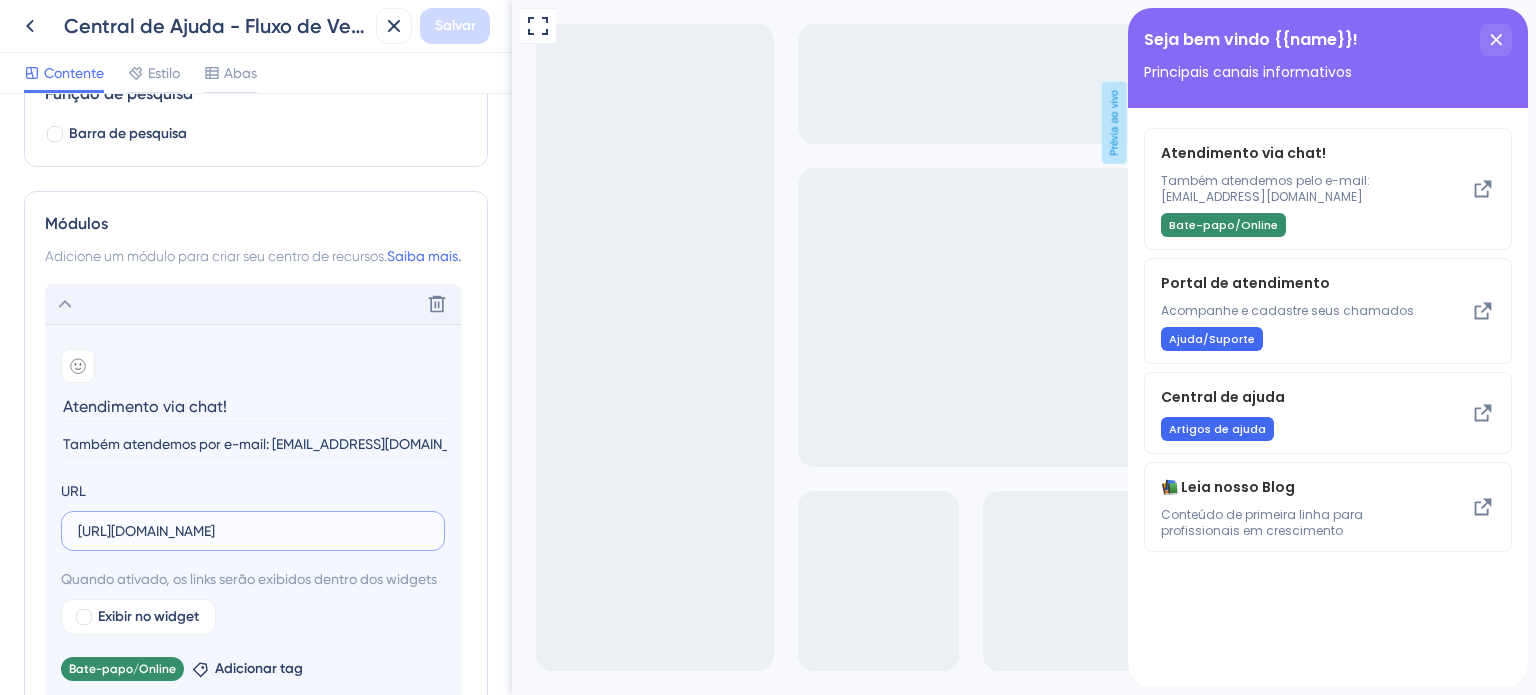 paste on "[DOMAIN_NAME][URL][PHONE_NUMBER]" 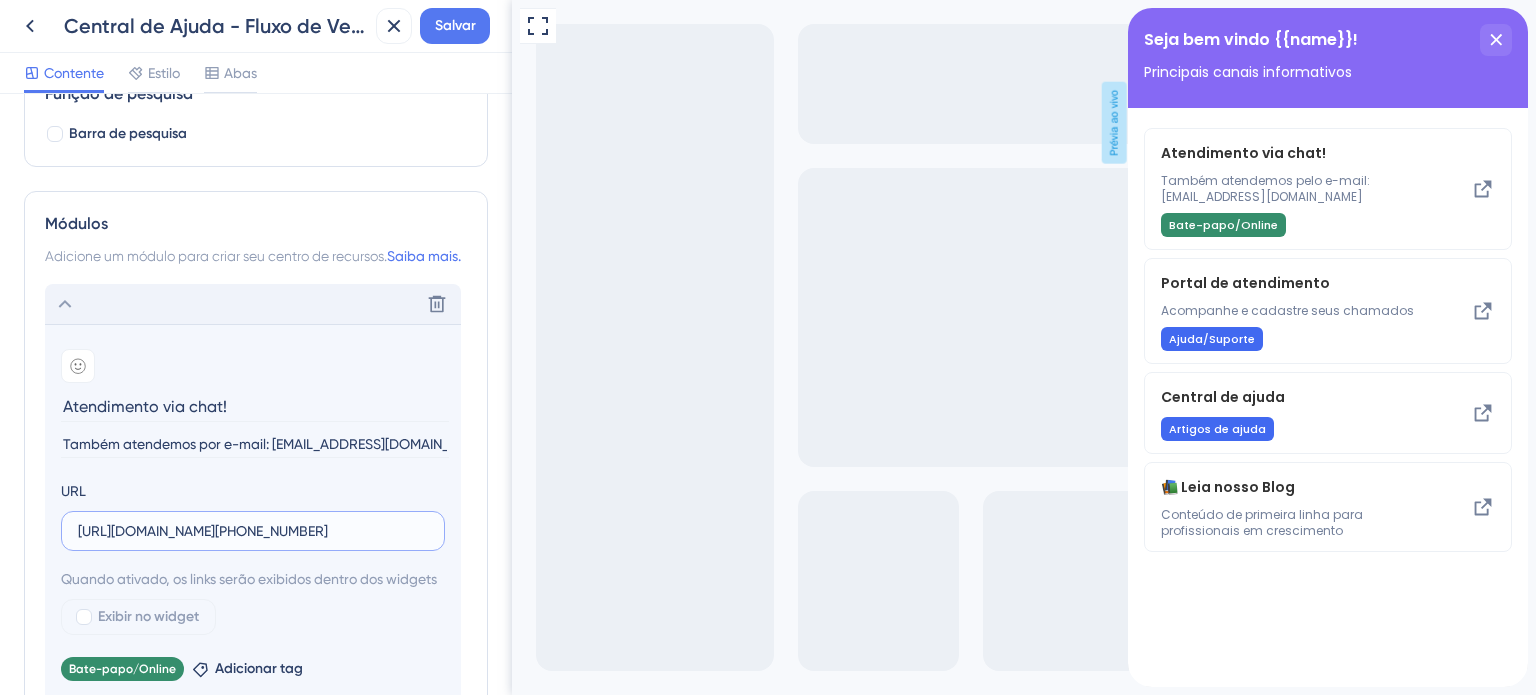 scroll, scrollTop: 0, scrollLeft: 3, axis: horizontal 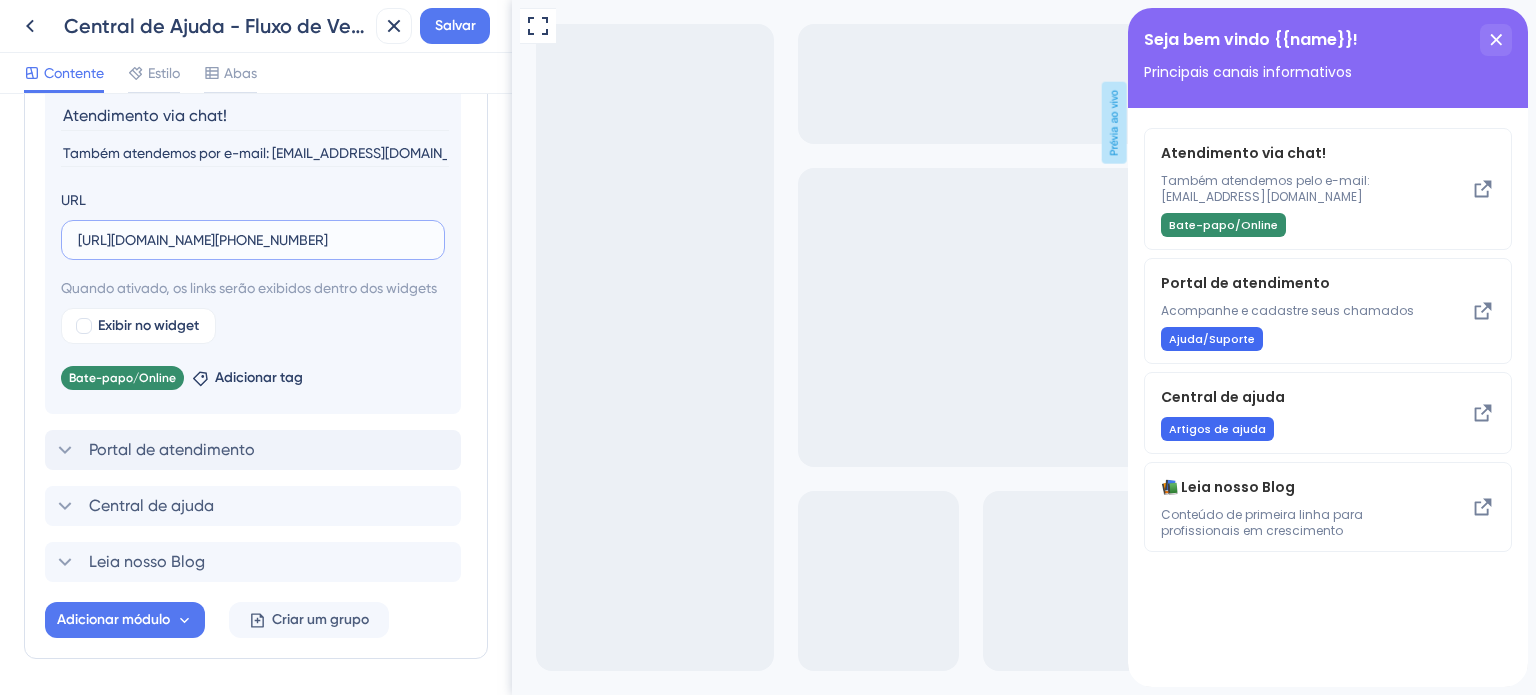 type on "[URL][DOMAIN_NAME][PHONE_NUMBER]" 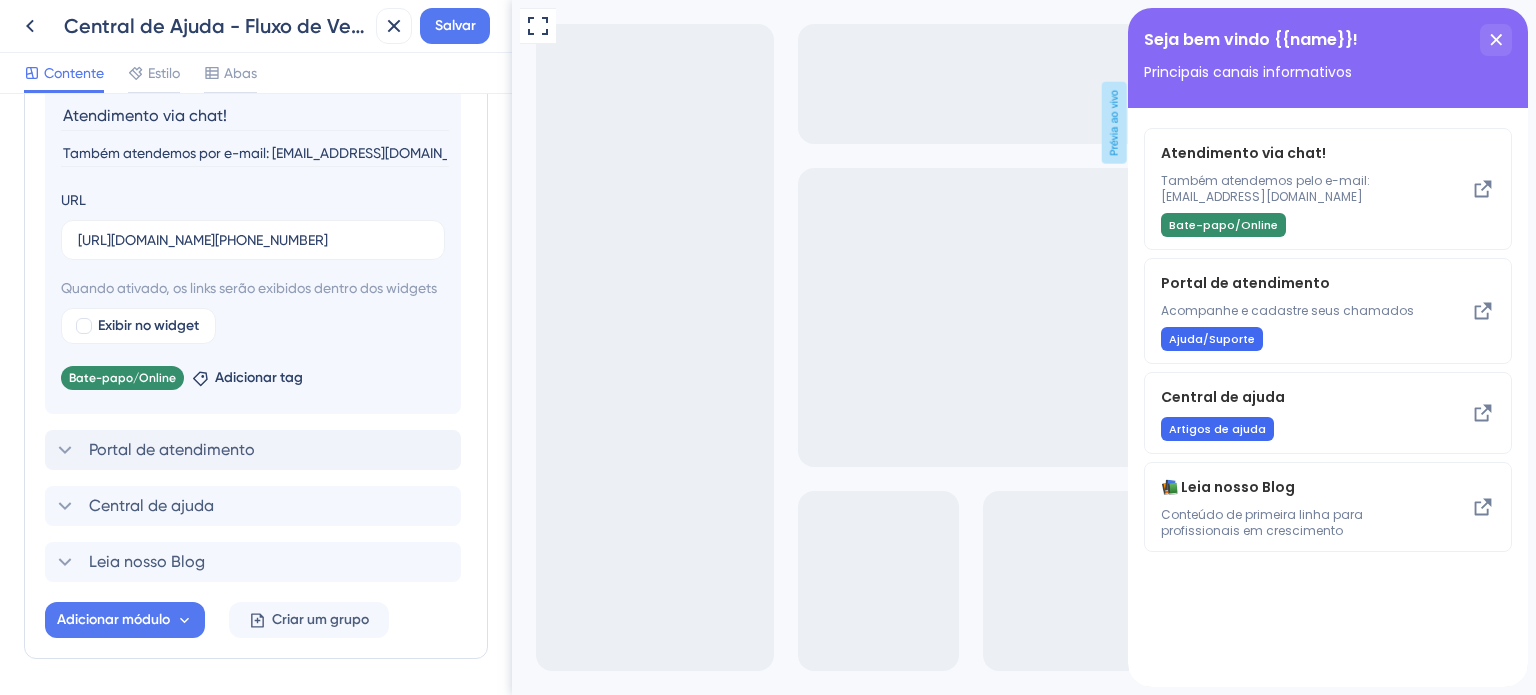 scroll, scrollTop: 0, scrollLeft: 0, axis: both 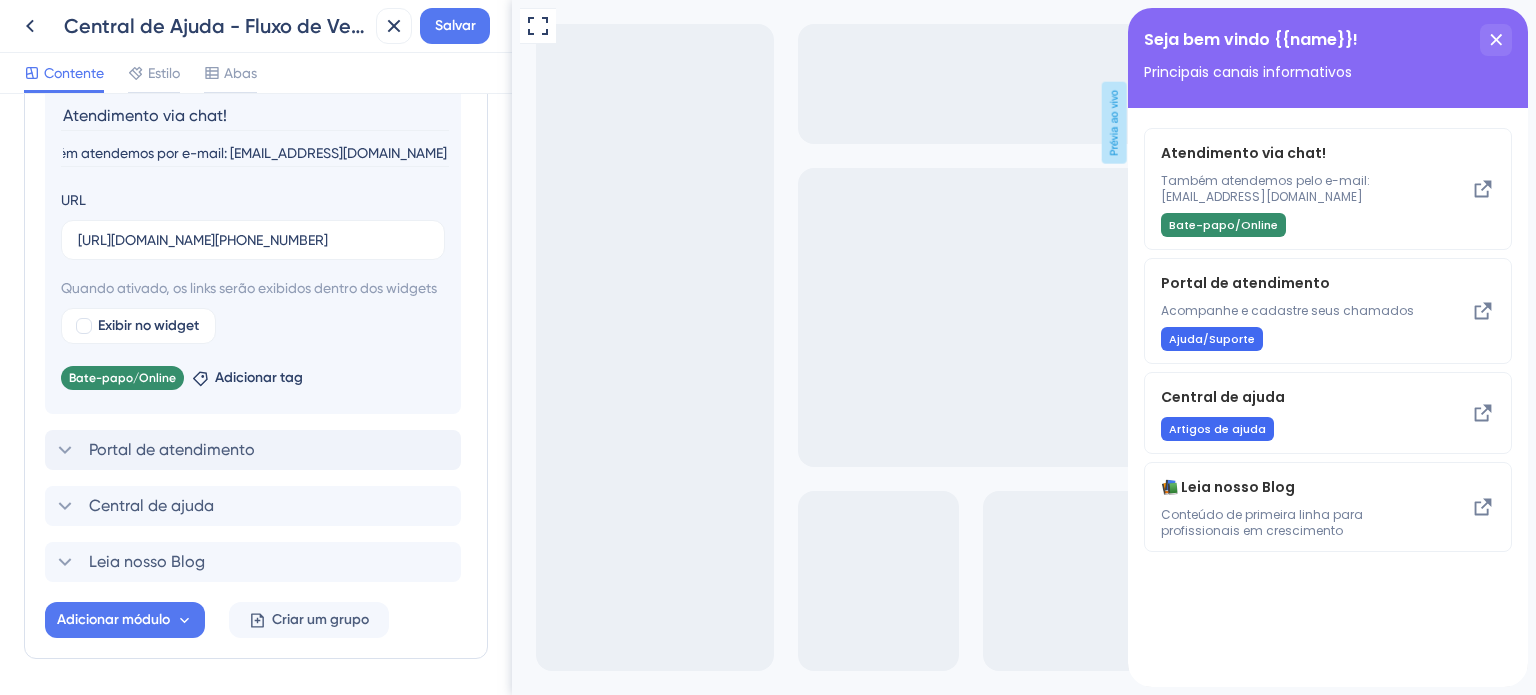 drag, startPoint x: 787, startPoint y: 174, endPoint x: 550, endPoint y: 208, distance: 239.42639 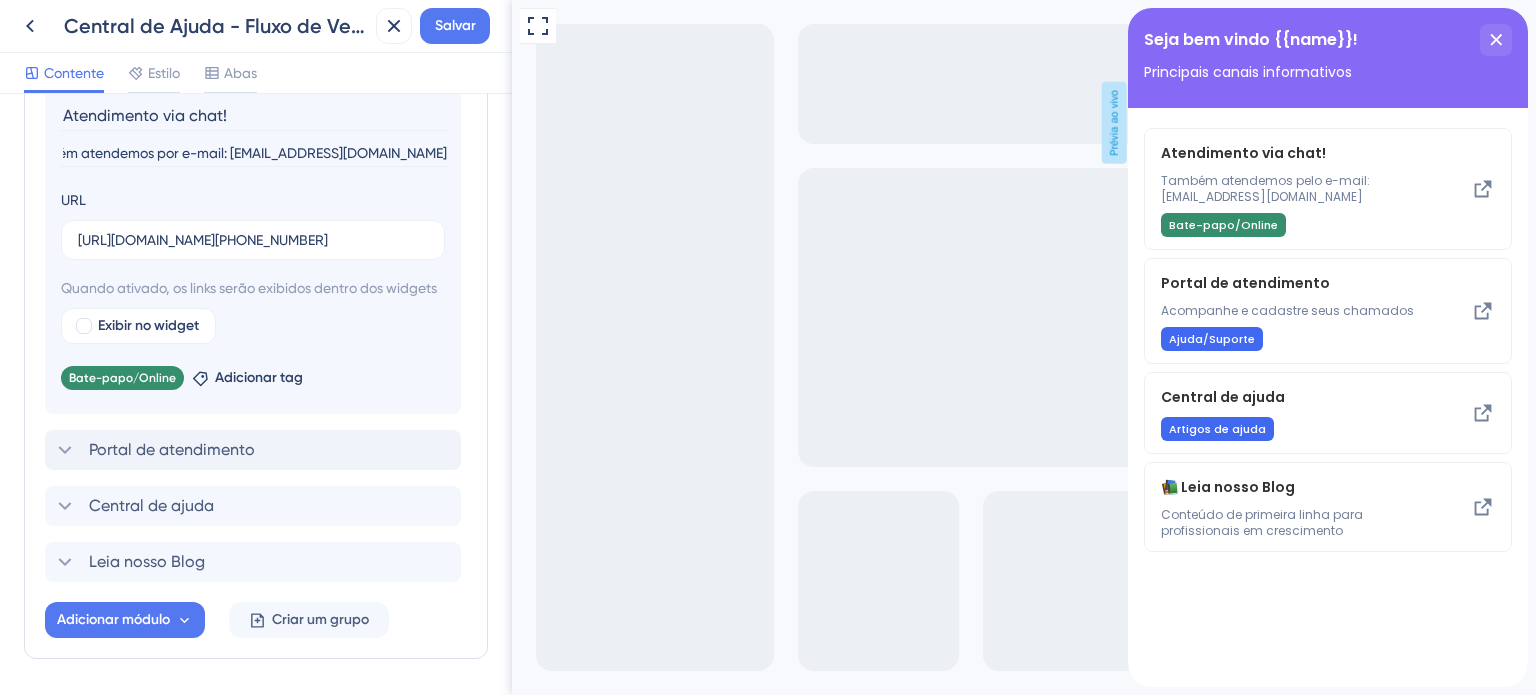 scroll, scrollTop: 0, scrollLeft: 0, axis: both 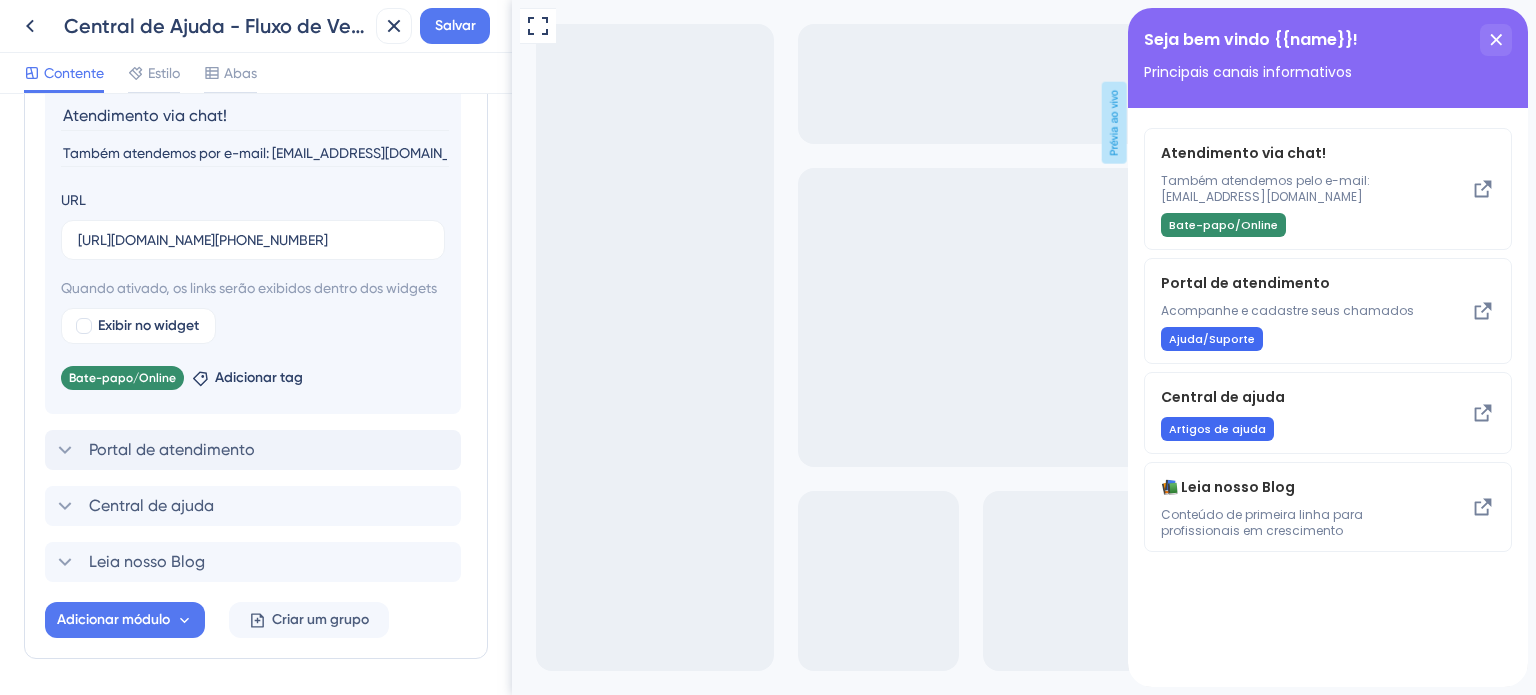 click on "Também atendemos por e-mail: [EMAIL_ADDRESS][DOMAIN_NAME]" at bounding box center [255, 153] 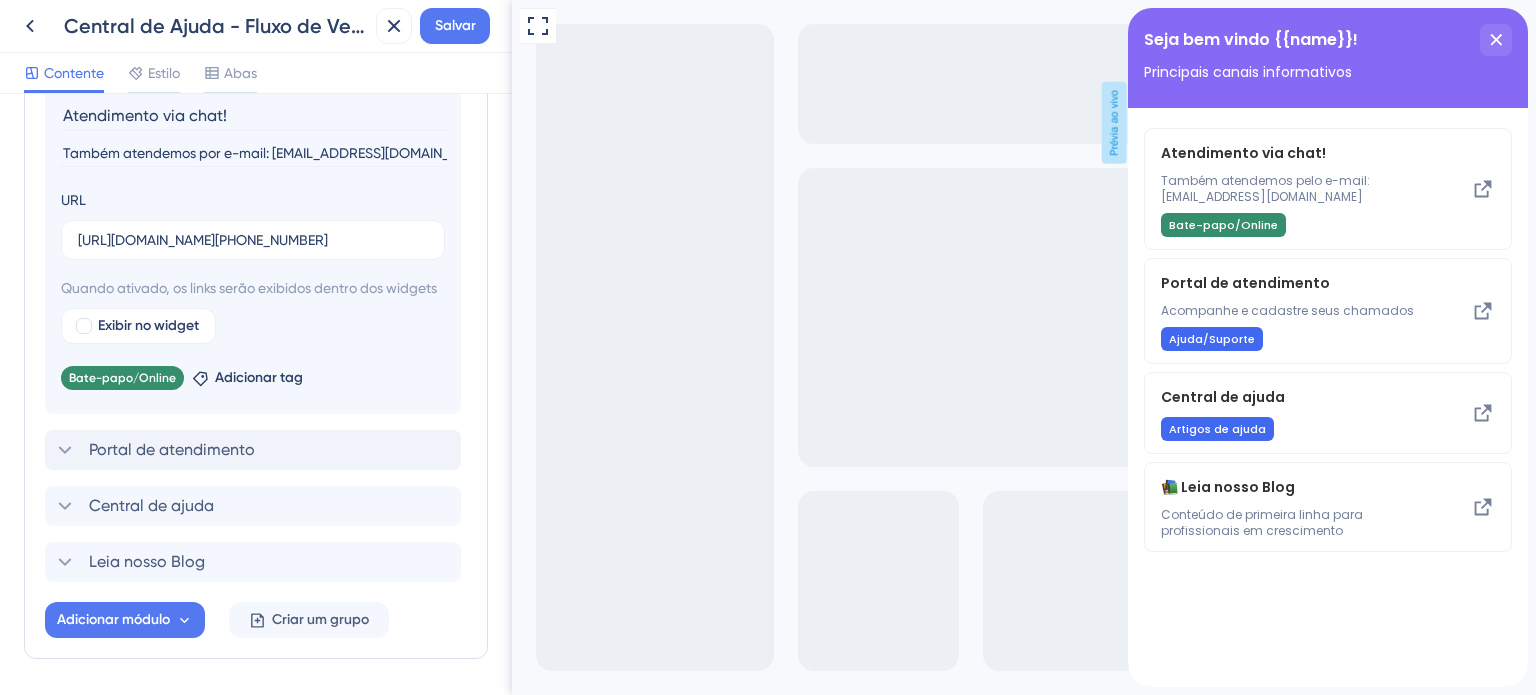 click on "Também atendemos por e-mail: [EMAIL_ADDRESS][DOMAIN_NAME]" at bounding box center [255, 153] 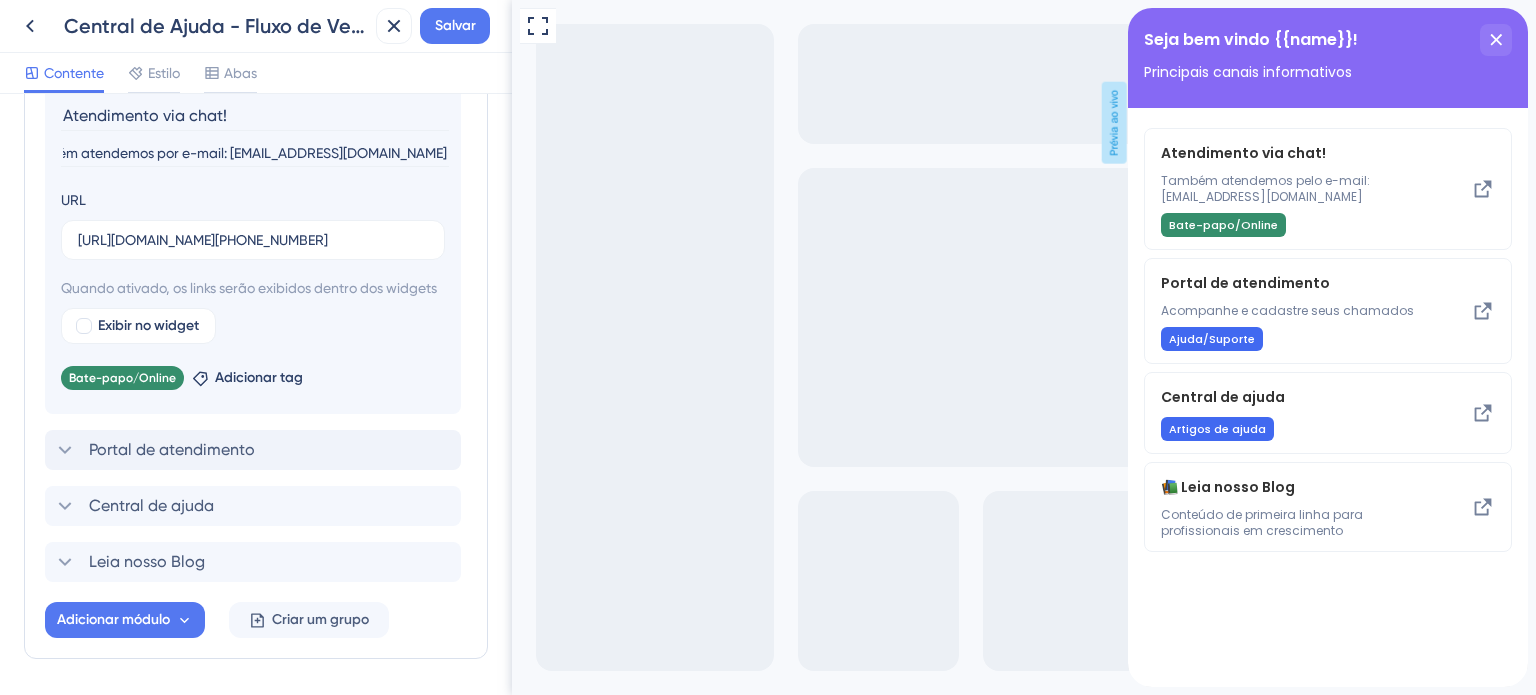 drag, startPoint x: 274, startPoint y: 176, endPoint x: 502, endPoint y: 190, distance: 228.42941 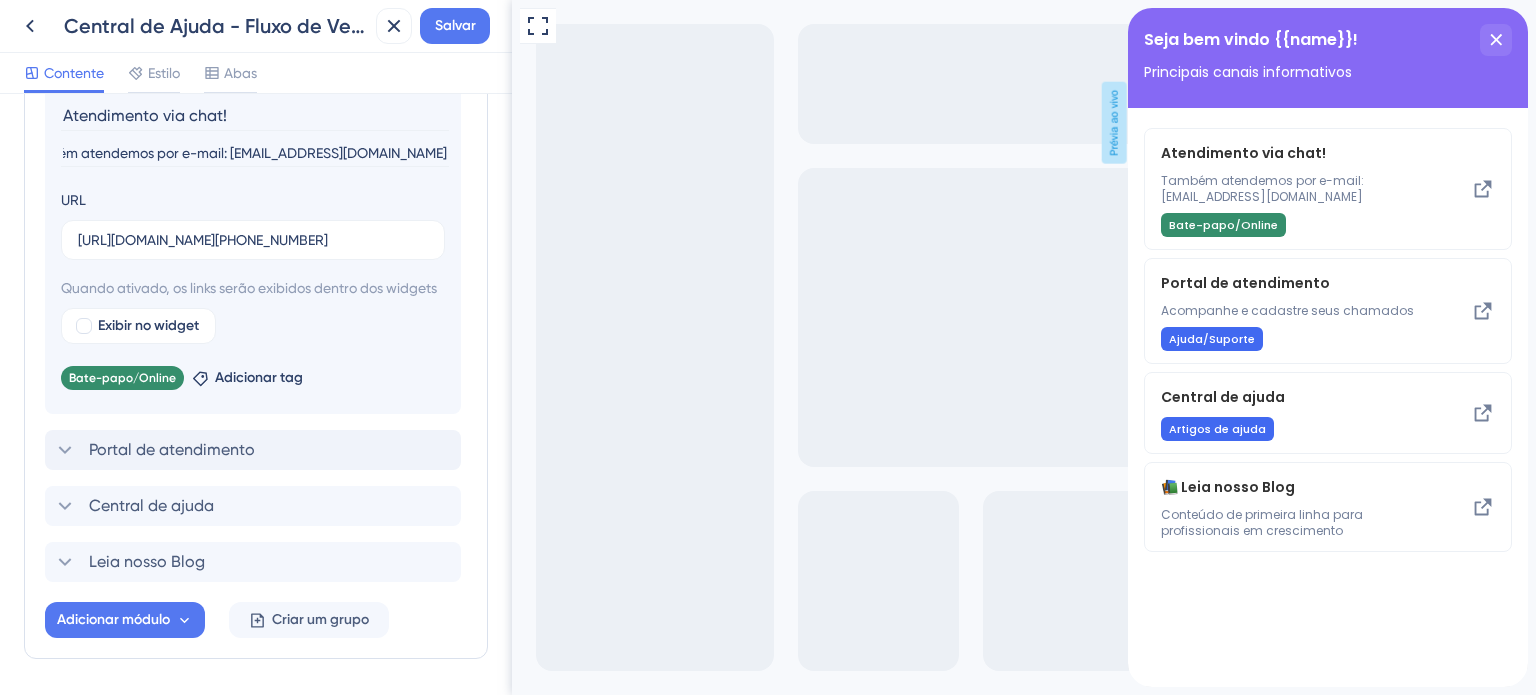 scroll, scrollTop: 0, scrollLeft: 17, axis: horizontal 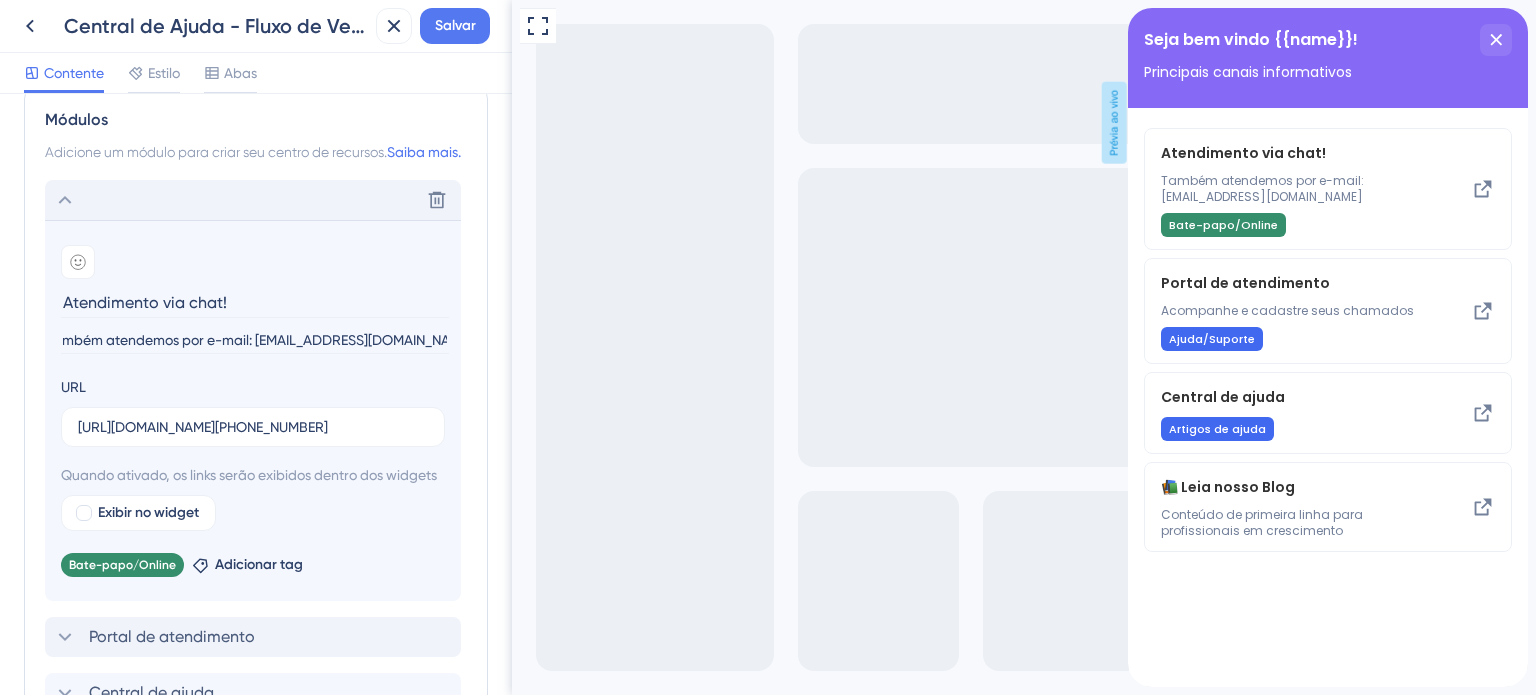 drag, startPoint x: 771, startPoint y: 357, endPoint x: 560, endPoint y: 388, distance: 213.26509 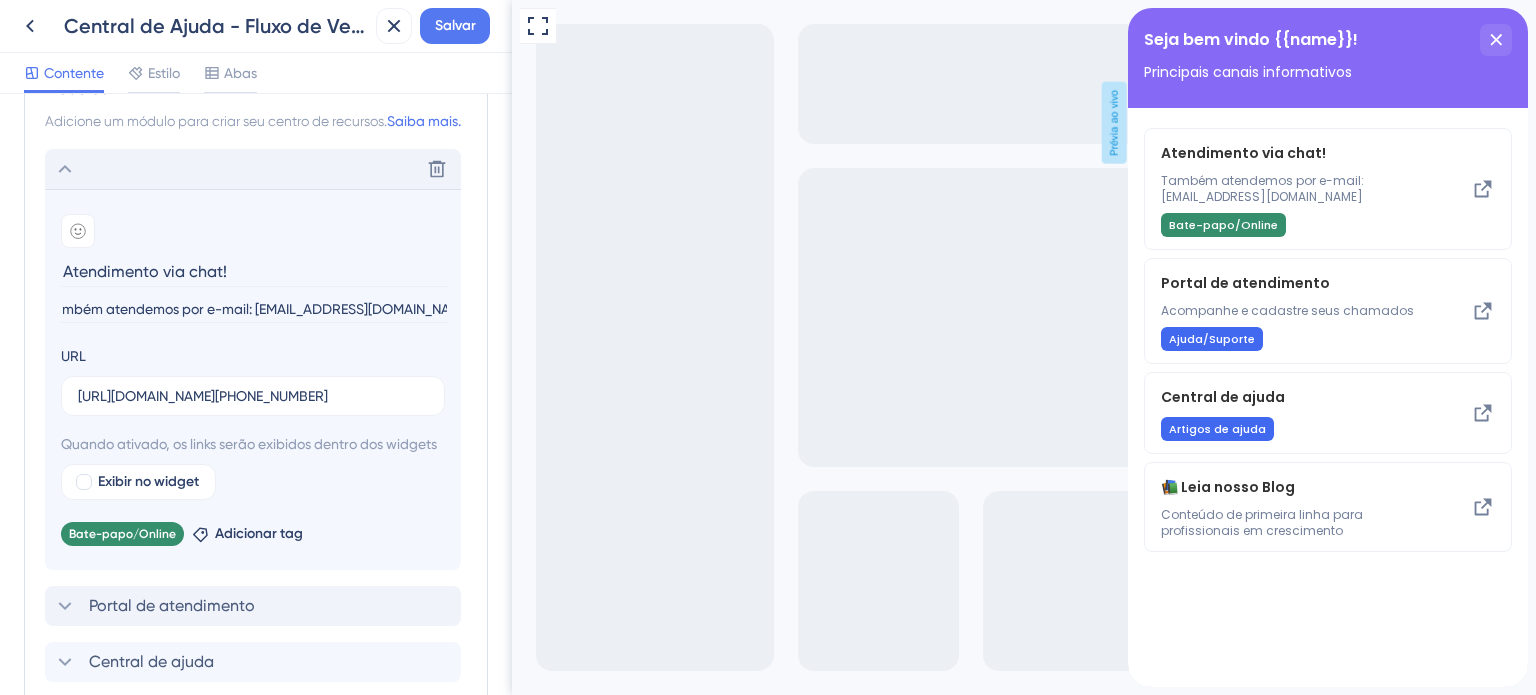 scroll, scrollTop: 435, scrollLeft: 0, axis: vertical 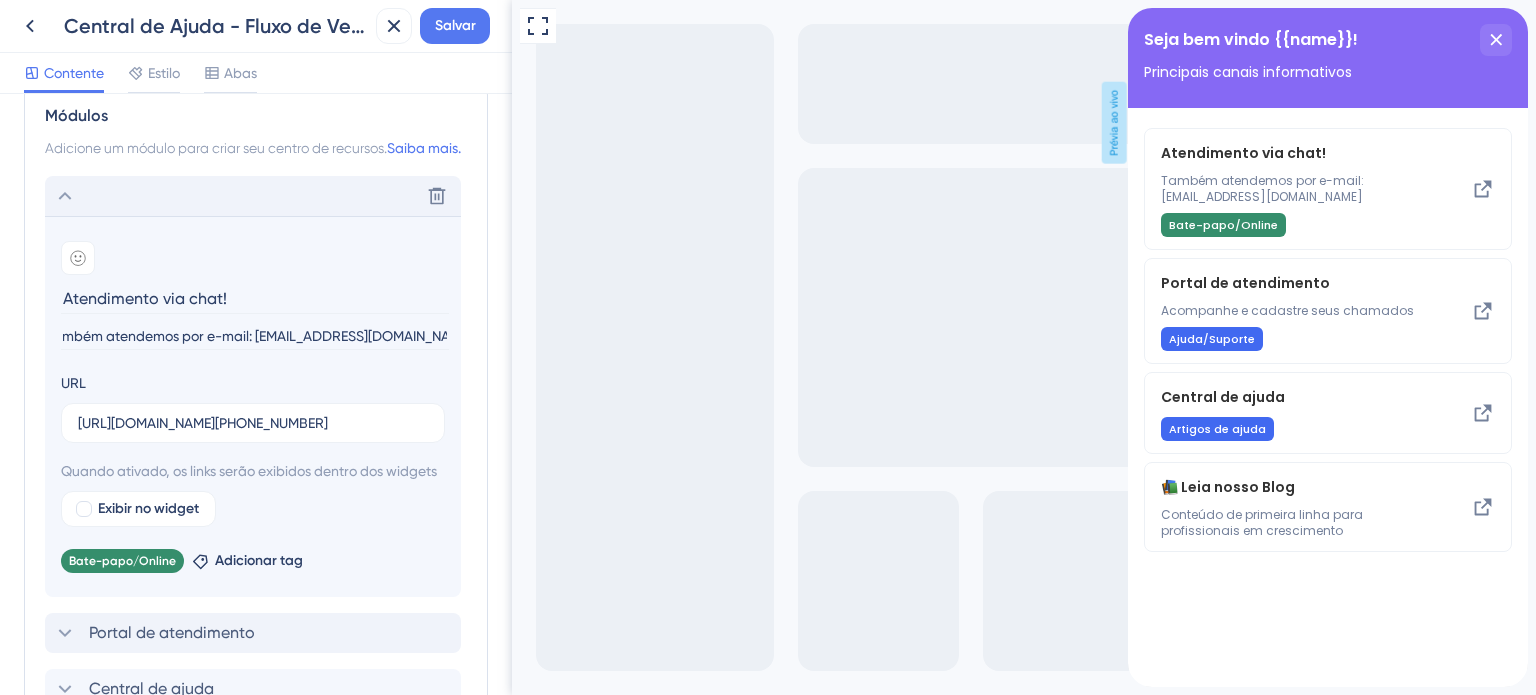 drag, startPoint x: 508, startPoint y: 394, endPoint x: 2, endPoint y: 395, distance: 506.00098 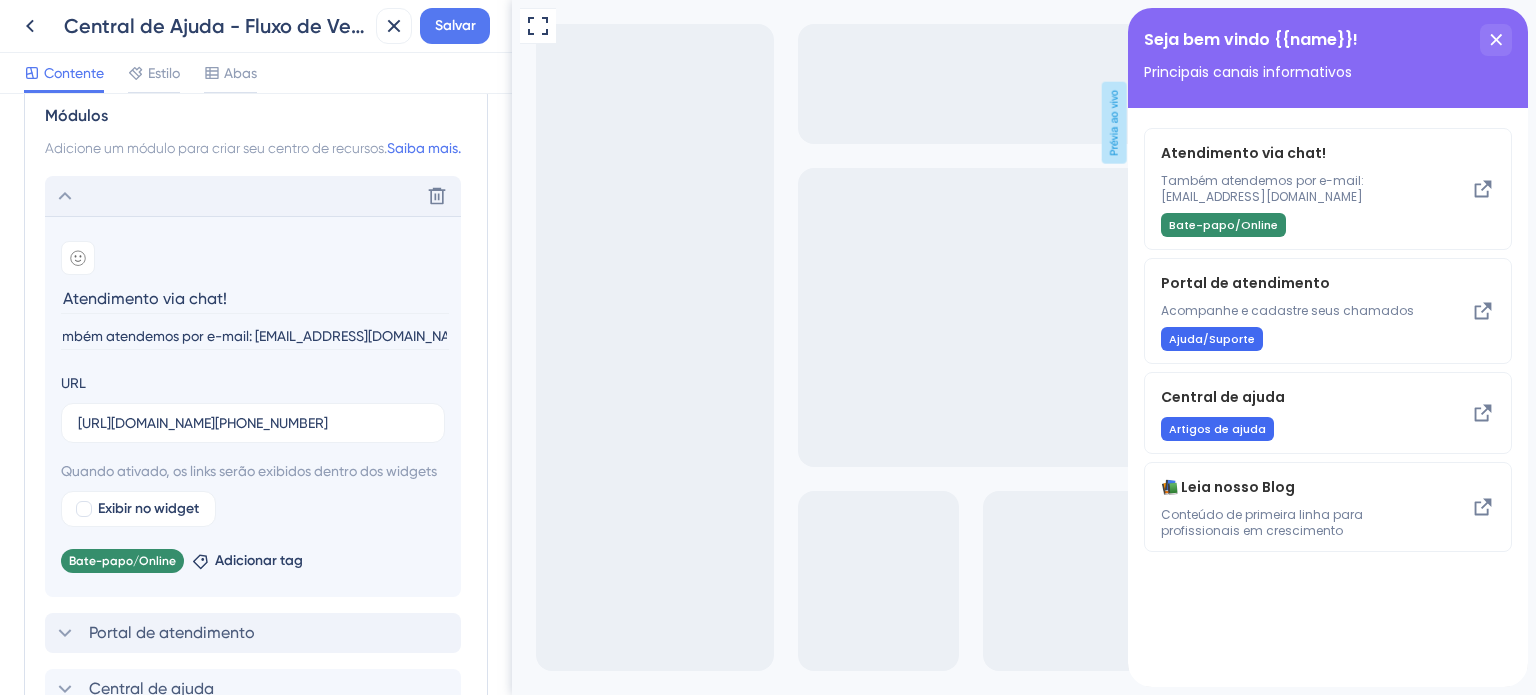 drag, startPoint x: 390, startPoint y: 359, endPoint x: 413, endPoint y: 356, distance: 23.194826 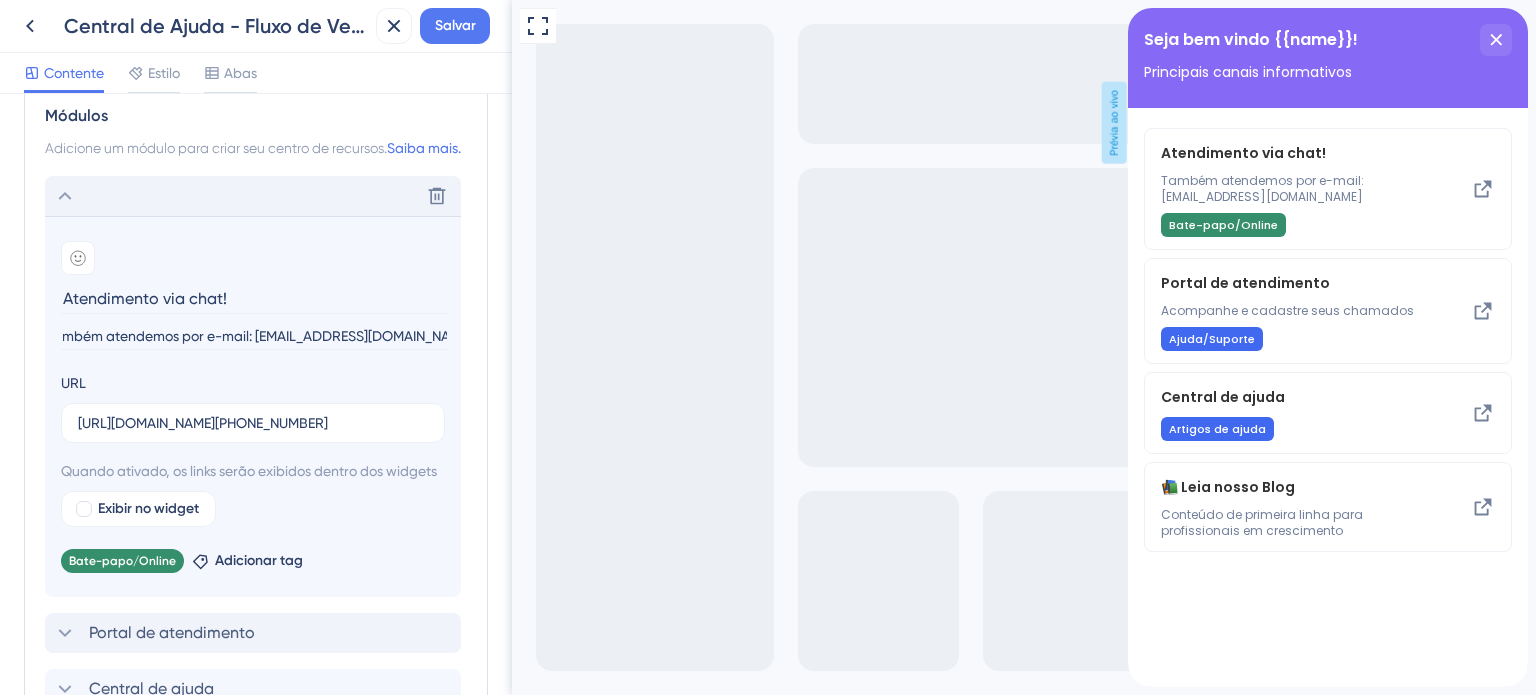 click on "Também atendemos por e-mail: [EMAIL_ADDRESS][DOMAIN_NAME]" at bounding box center (255, 336) 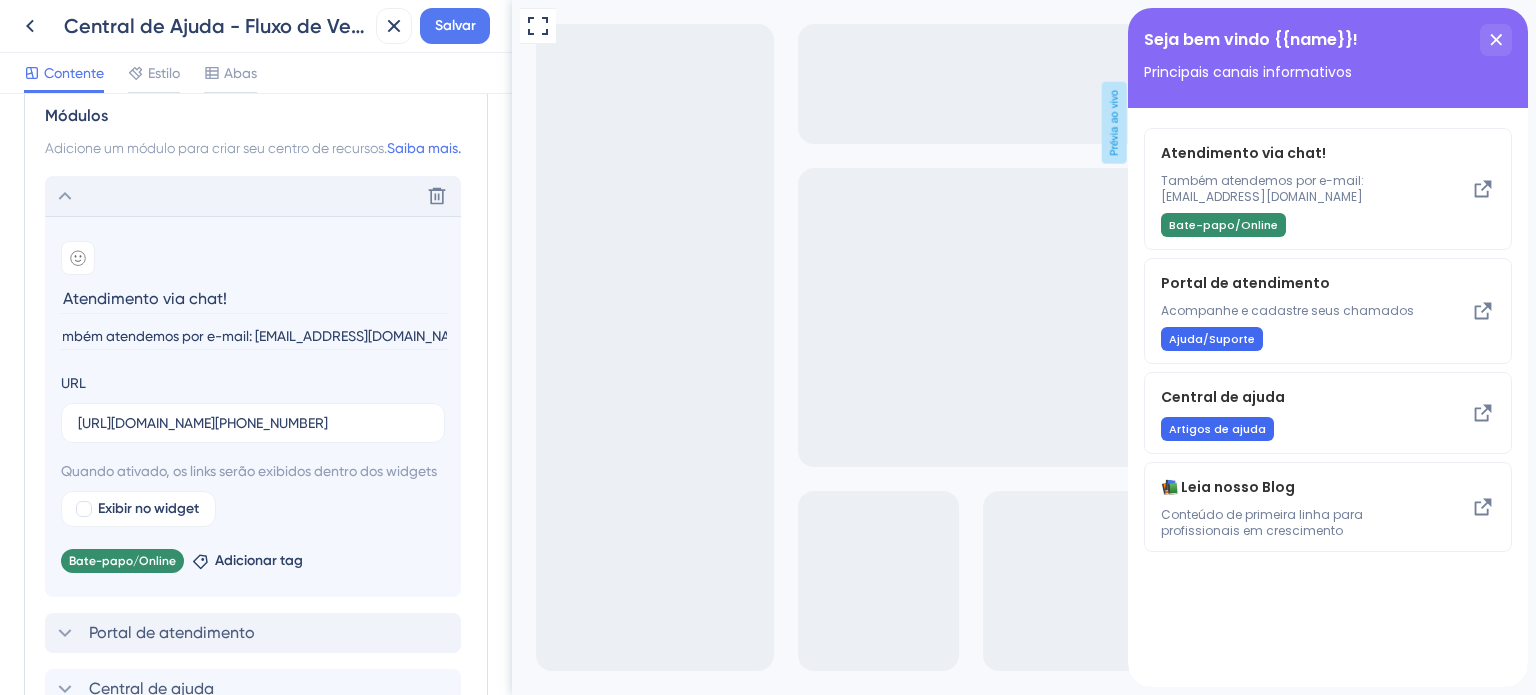 scroll, scrollTop: 0, scrollLeft: 0, axis: both 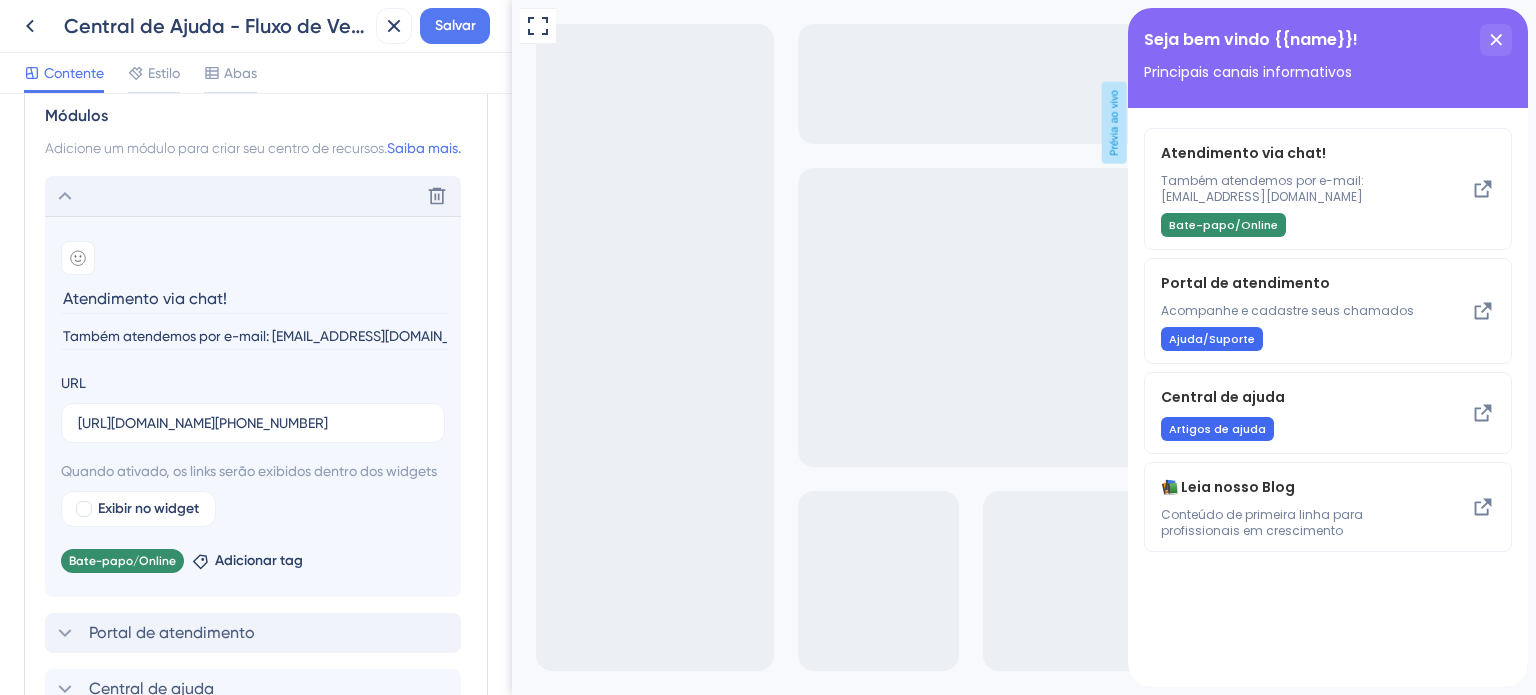 drag, startPoint x: 444, startPoint y: 360, endPoint x: 0, endPoint y: 348, distance: 444.16214 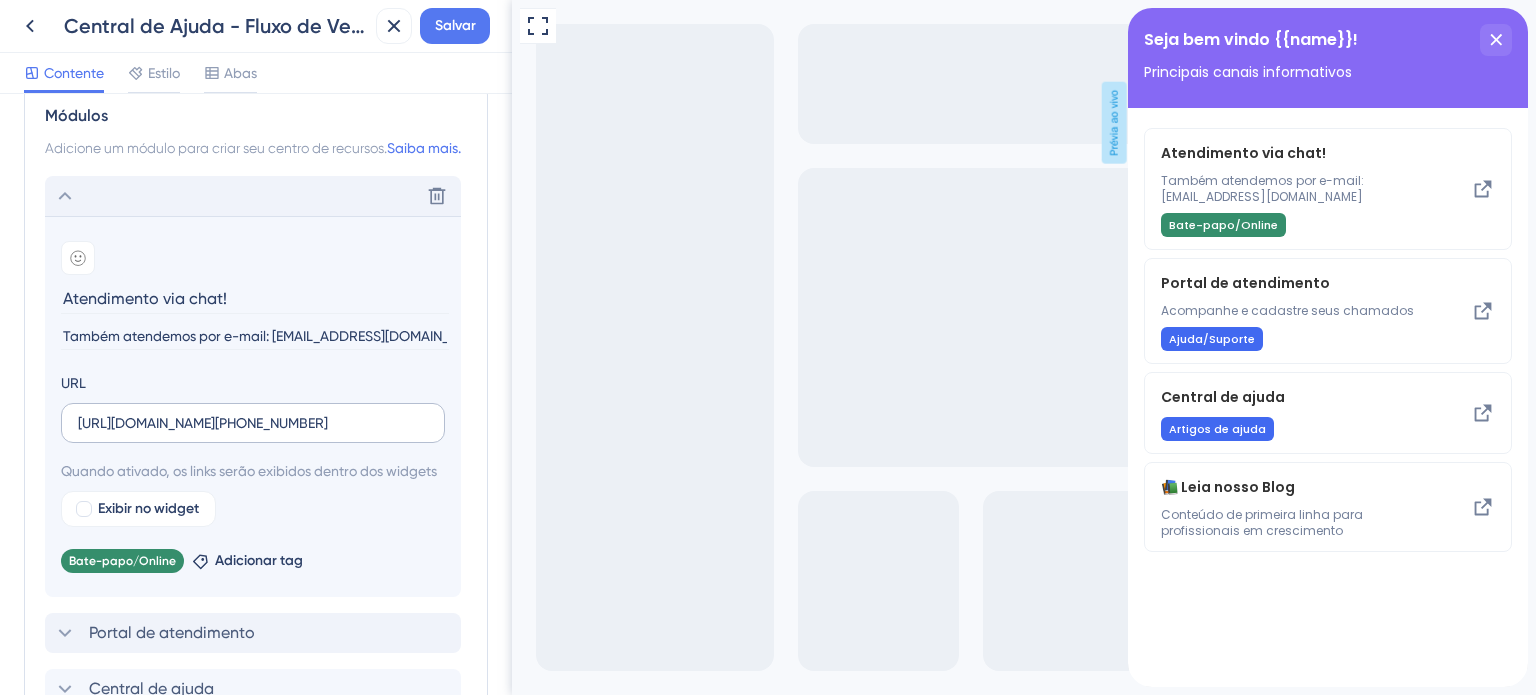 type on "Também atendemos por e-mail: [EMAIL_ADDRESS][DOMAIN_NAME]" 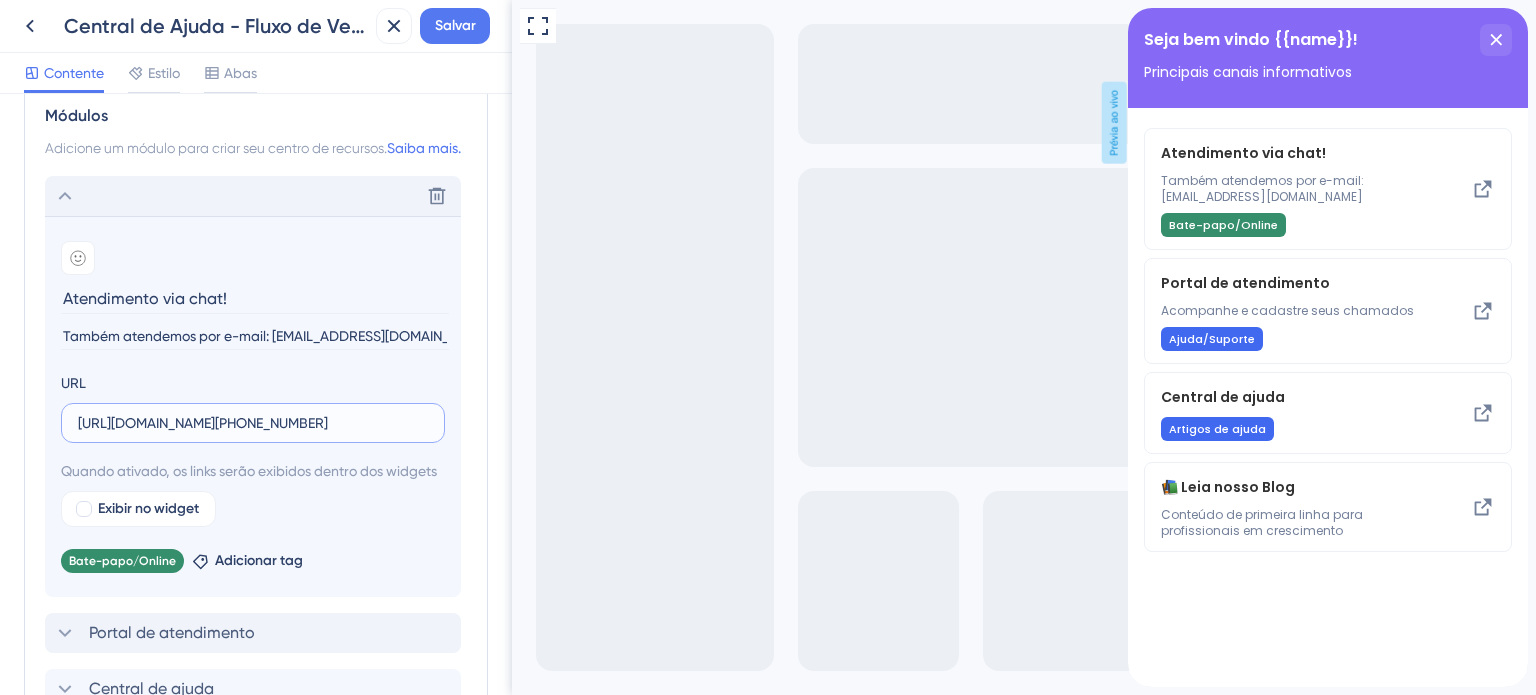 scroll, scrollTop: 0, scrollLeft: 3, axis: horizontal 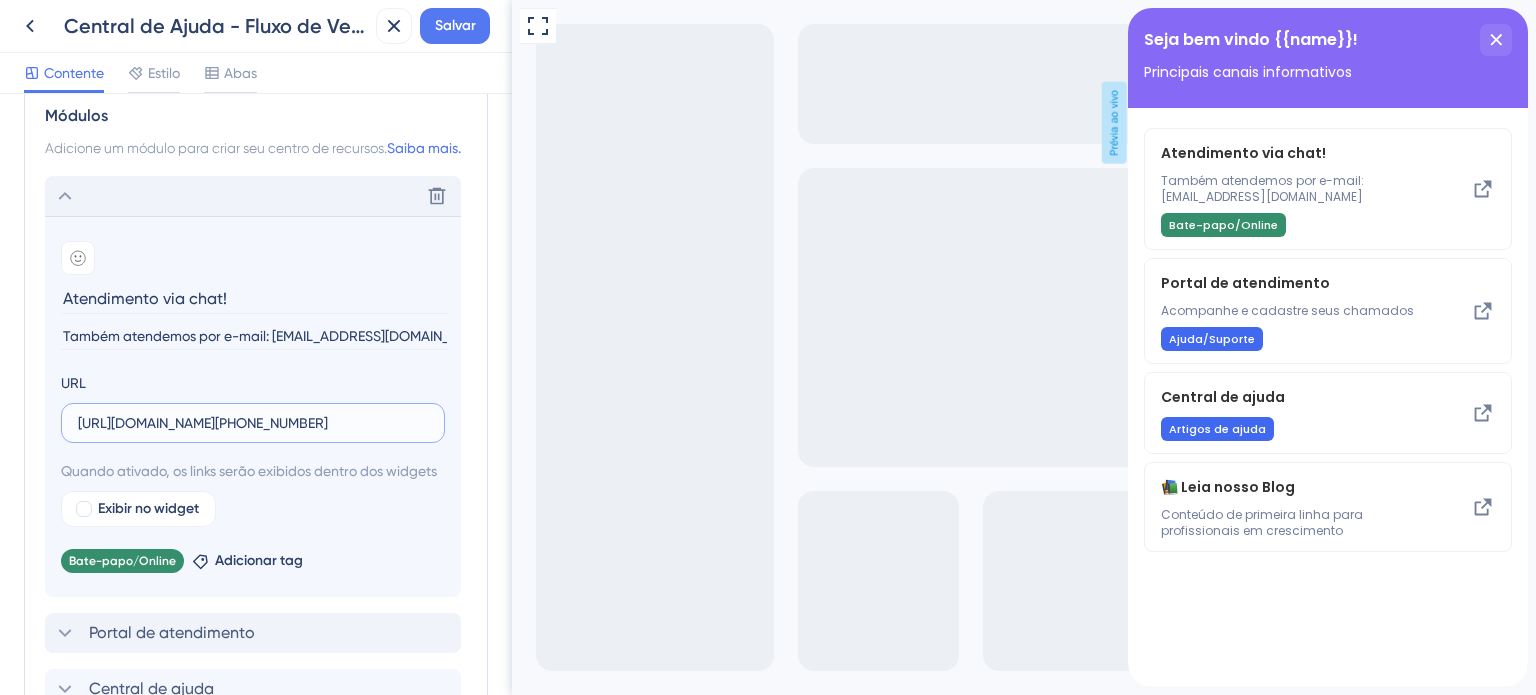 drag, startPoint x: 798, startPoint y: 443, endPoint x: 619, endPoint y: 455, distance: 179.40178 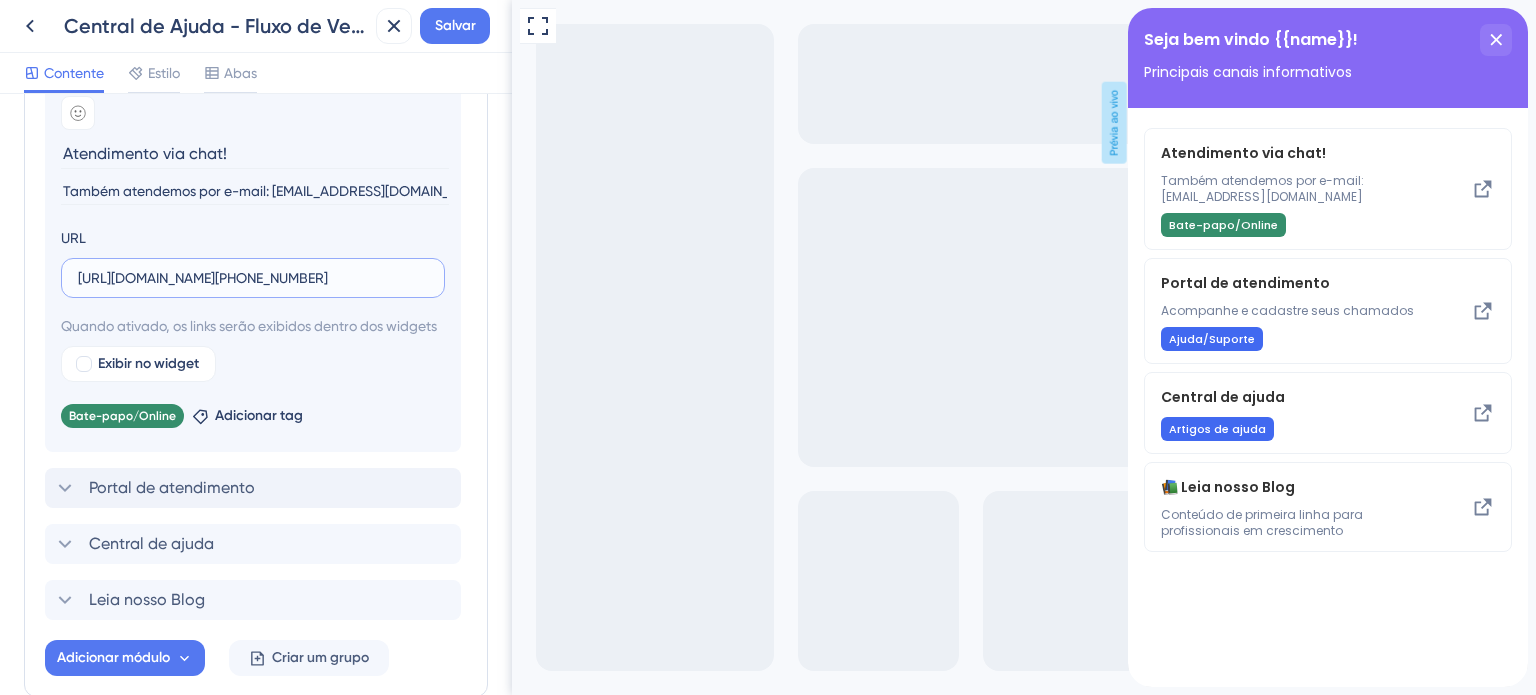scroll, scrollTop: 620, scrollLeft: 0, axis: vertical 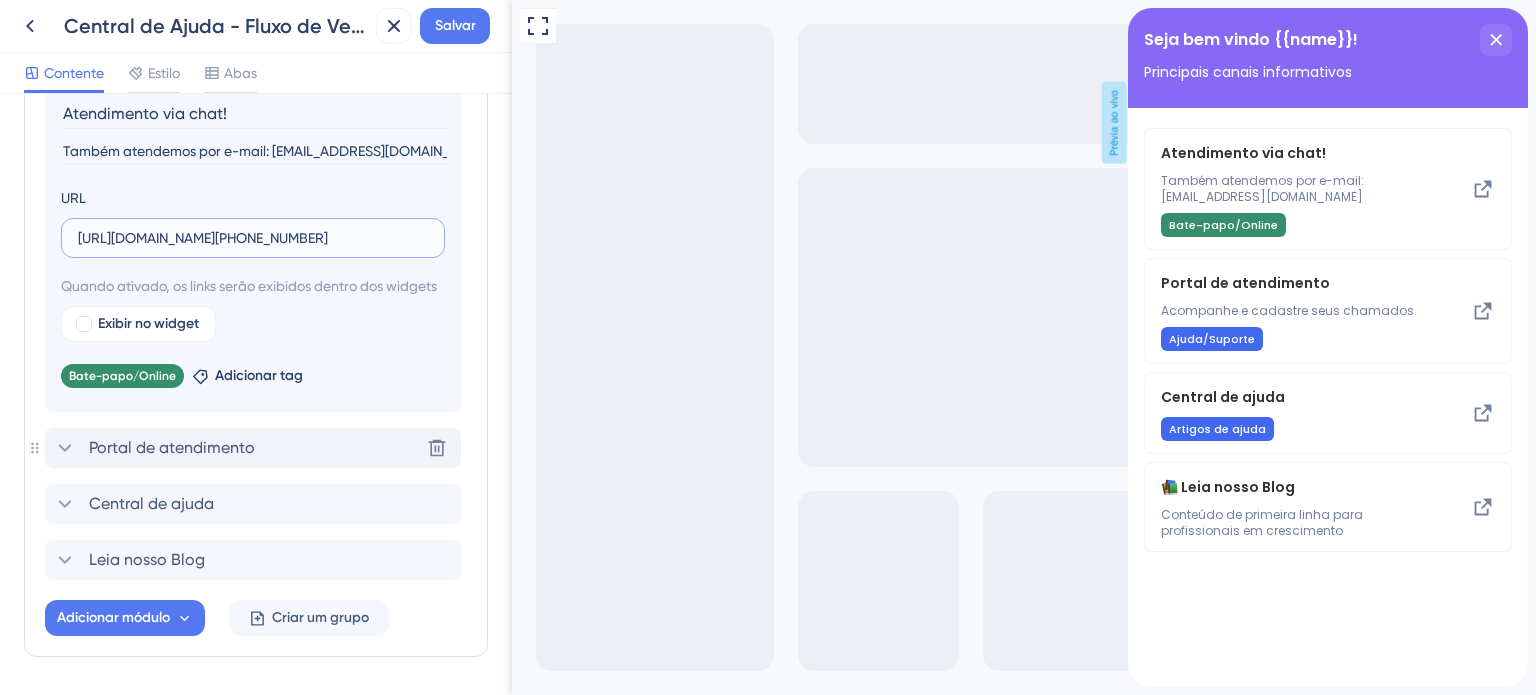 click 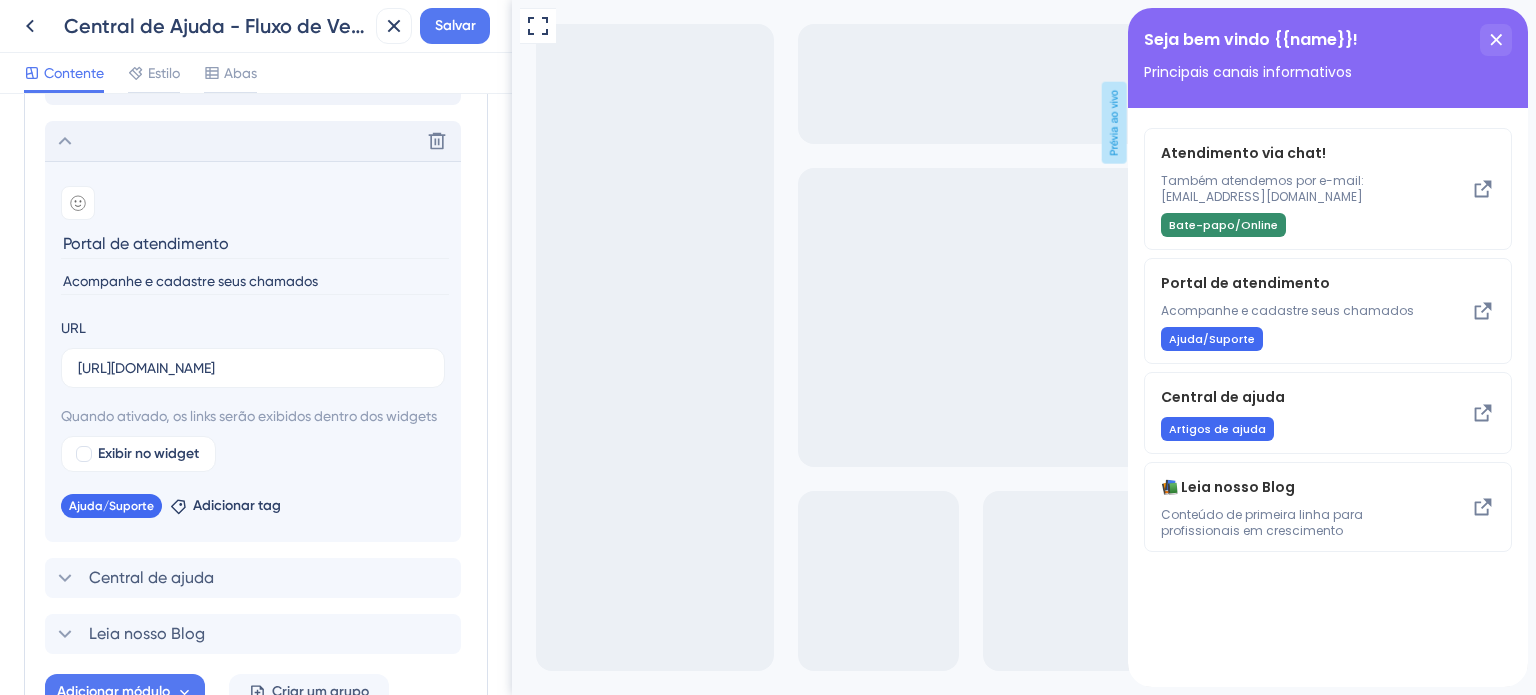 scroll, scrollTop: 529, scrollLeft: 0, axis: vertical 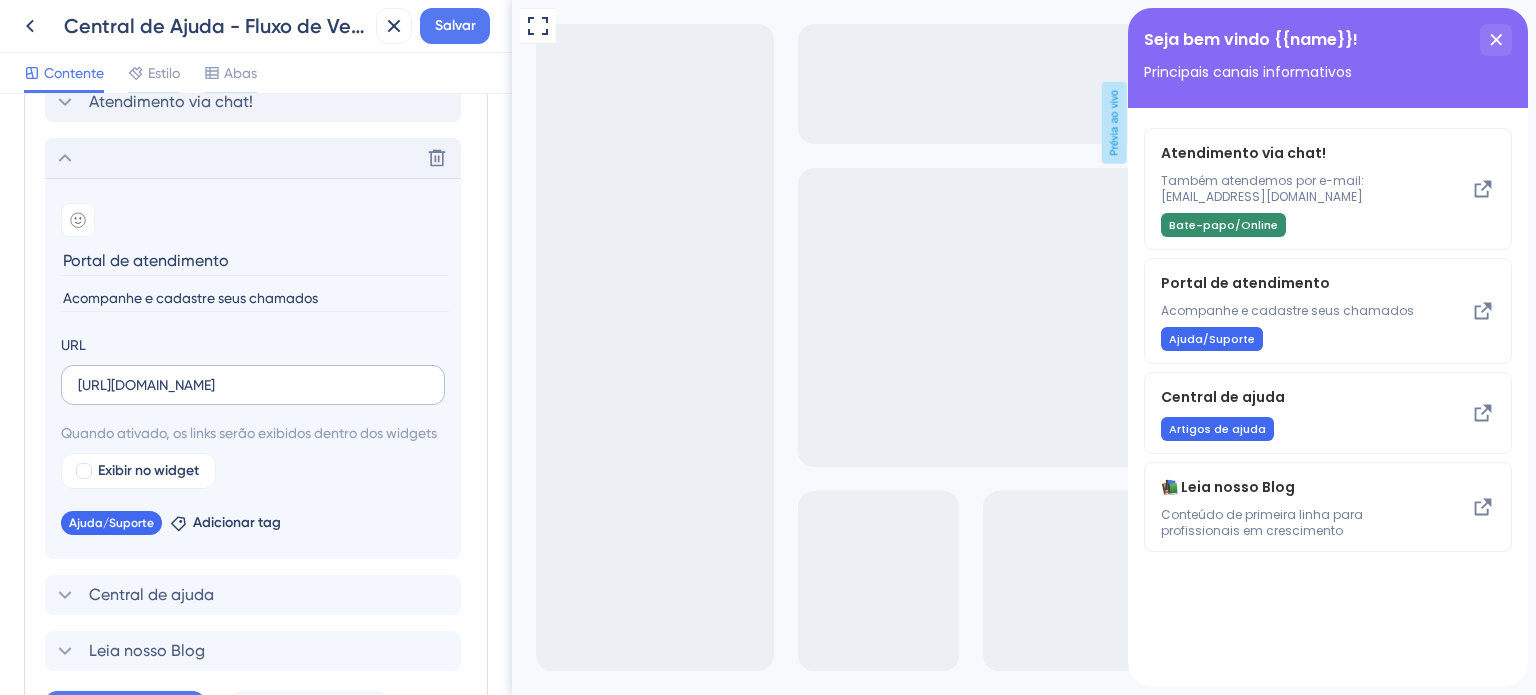 click on "[URL][DOMAIN_NAME]" at bounding box center [253, 385] 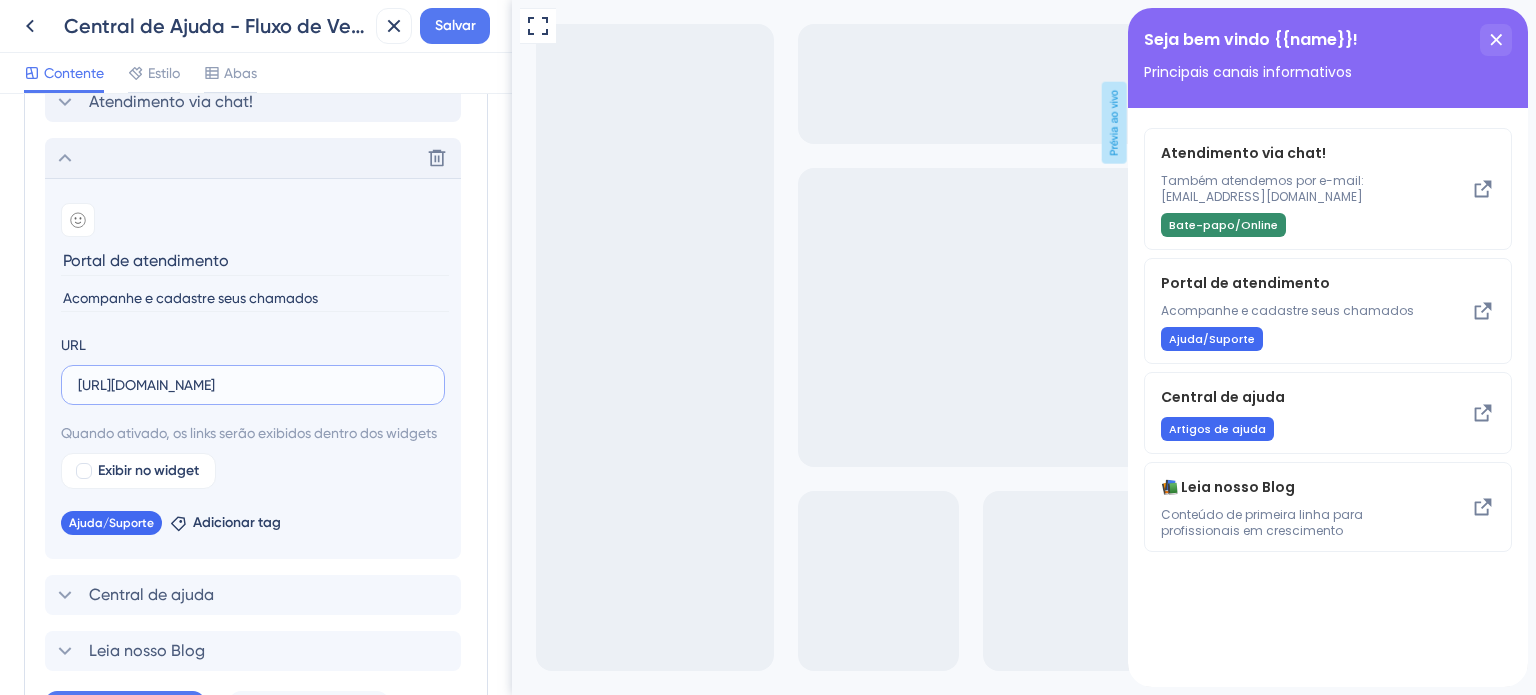 click on "[URL][DOMAIN_NAME]" at bounding box center [253, 385] 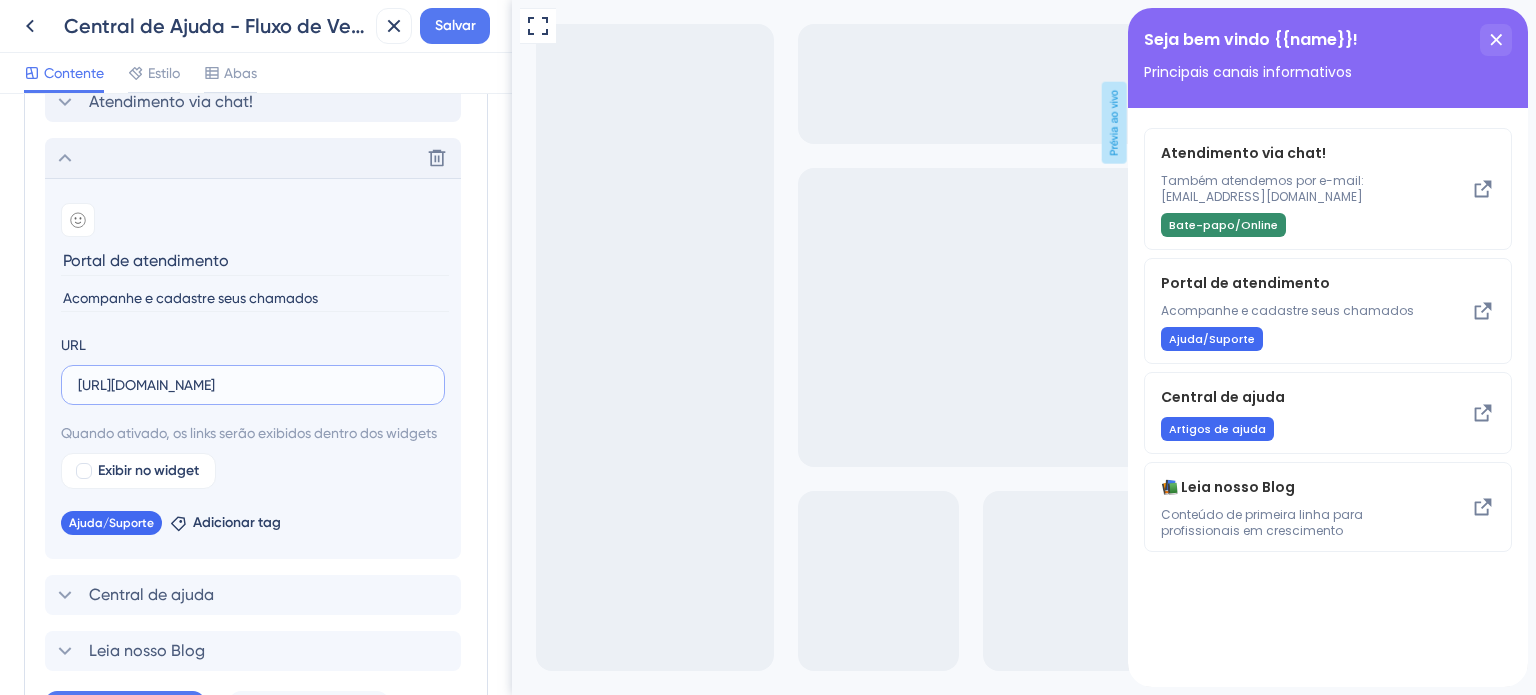 click on "[URL][DOMAIN_NAME]" at bounding box center (253, 385) 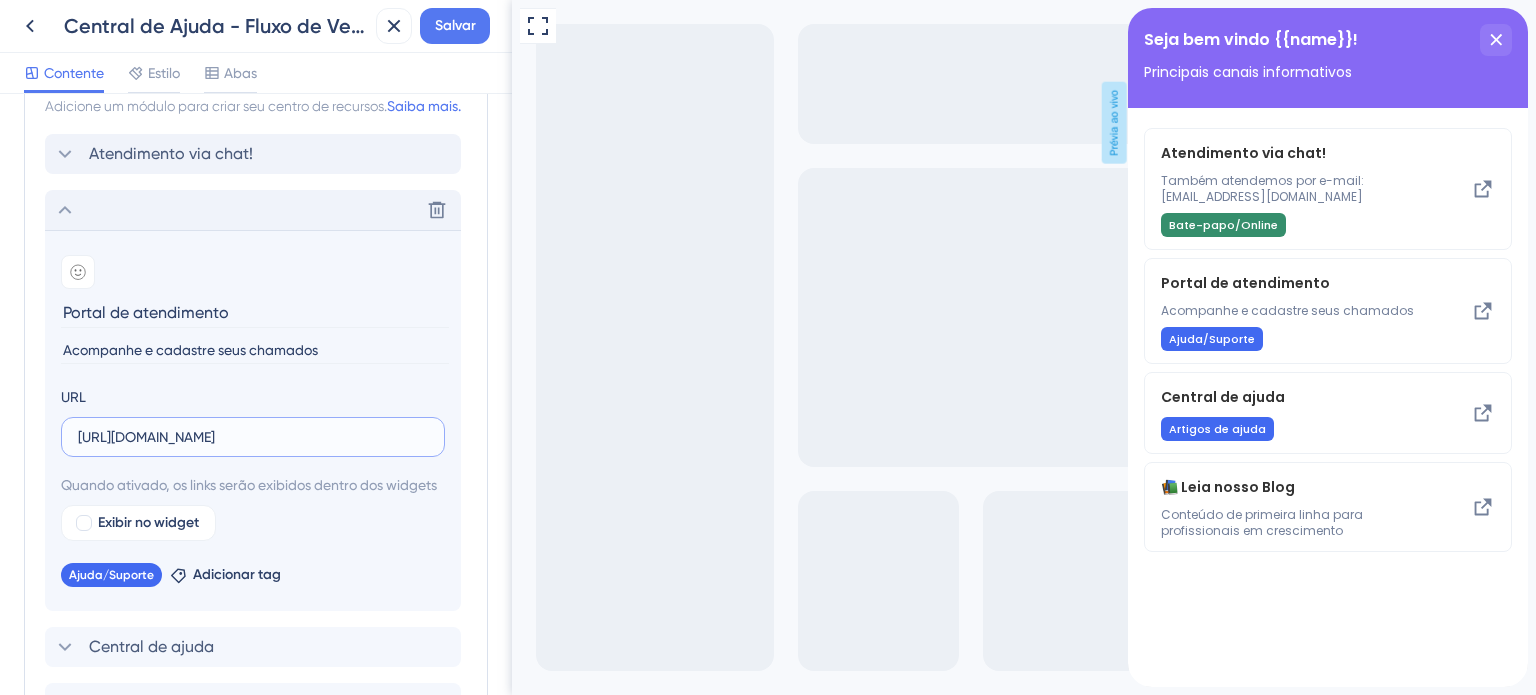 scroll, scrollTop: 525, scrollLeft: 0, axis: vertical 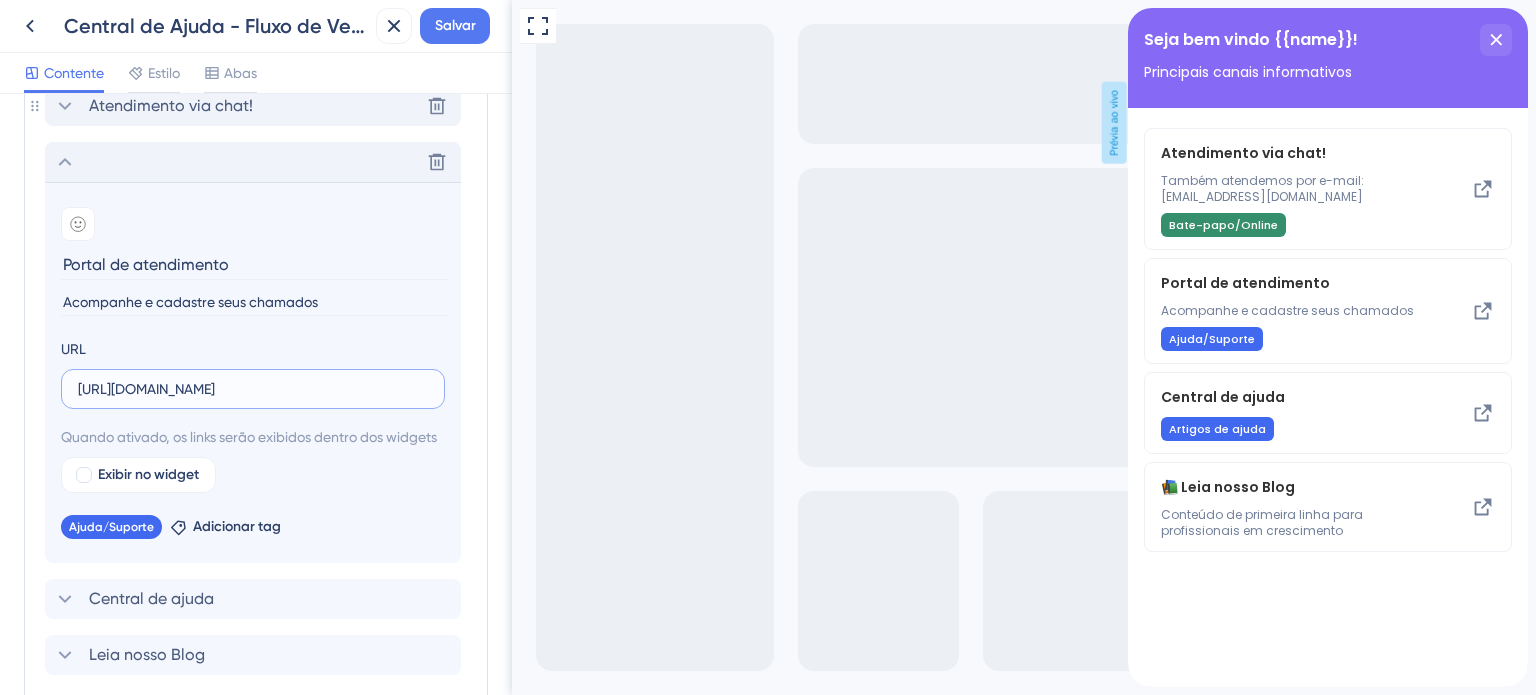 click 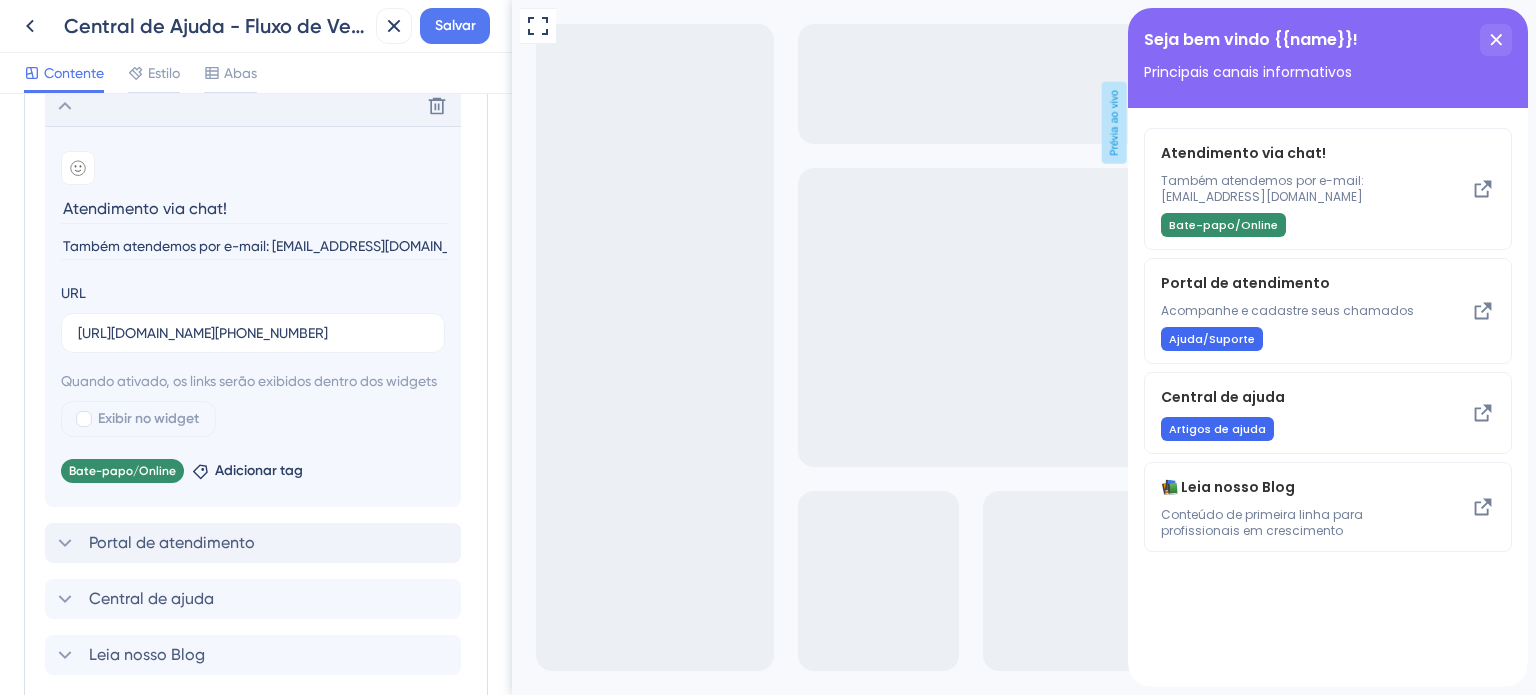 click 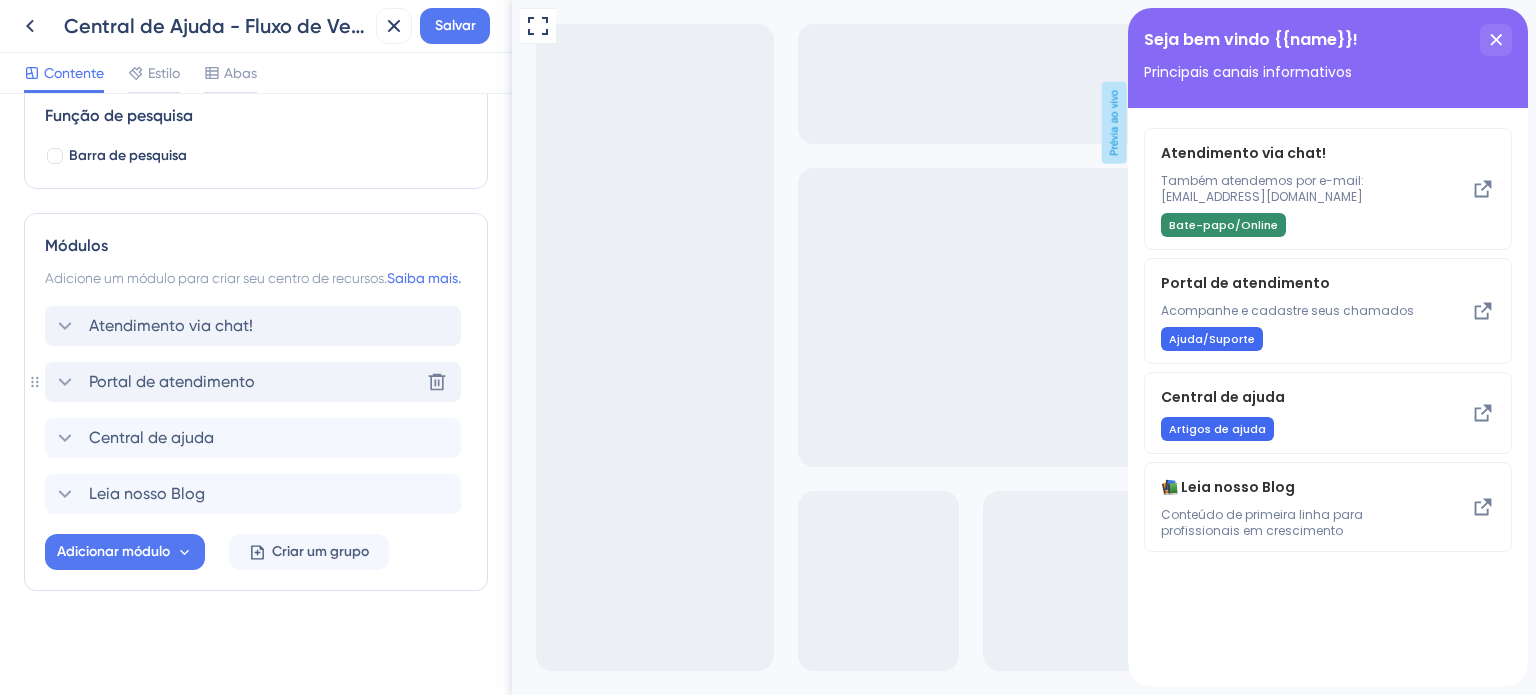 click 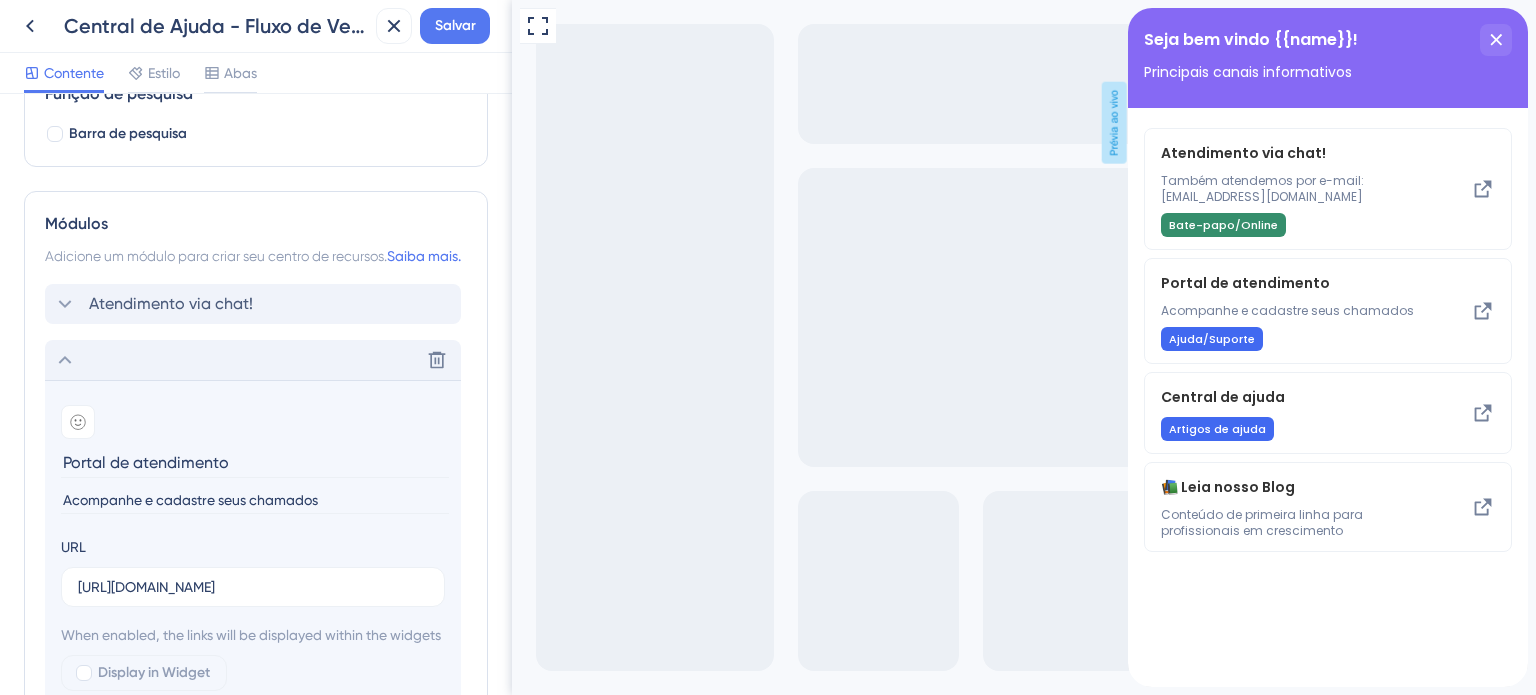 scroll, scrollTop: 525, scrollLeft: 0, axis: vertical 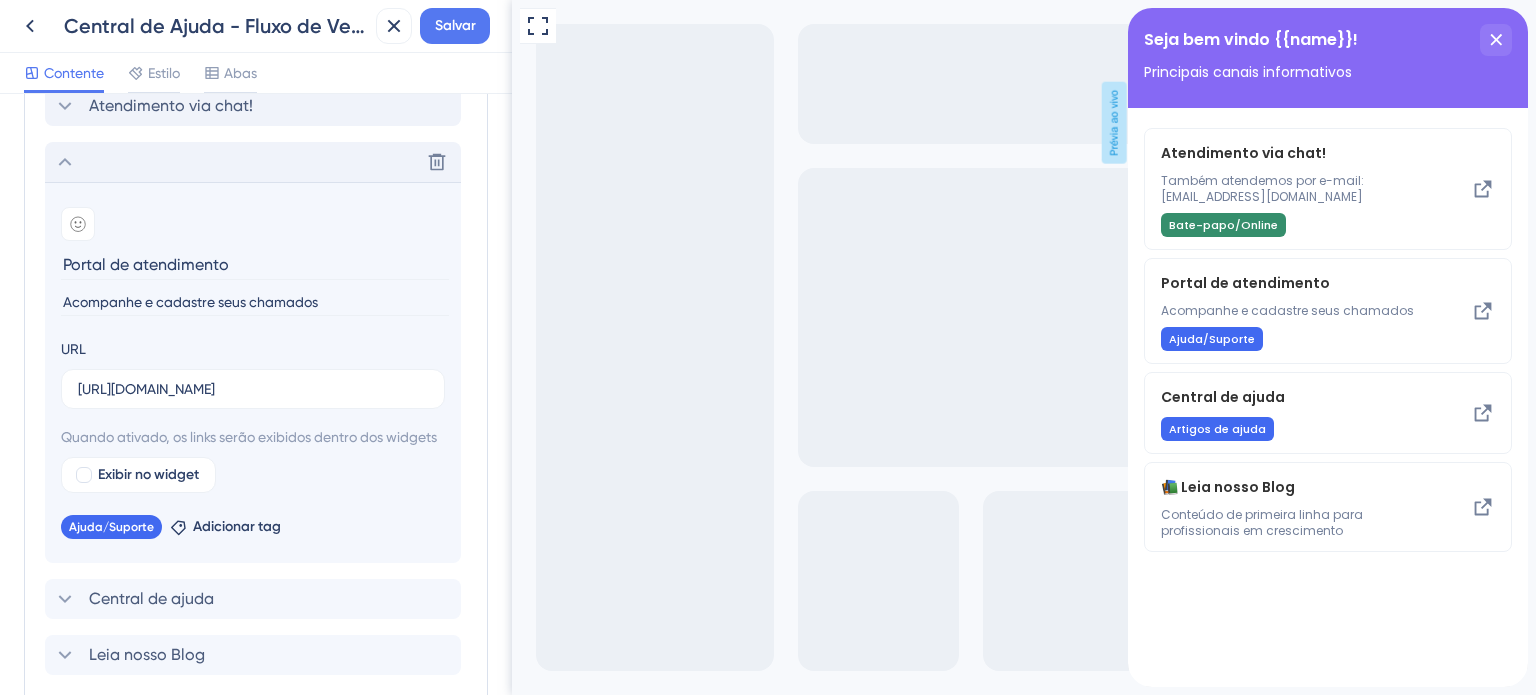 click on "Excluir" at bounding box center [253, 162] 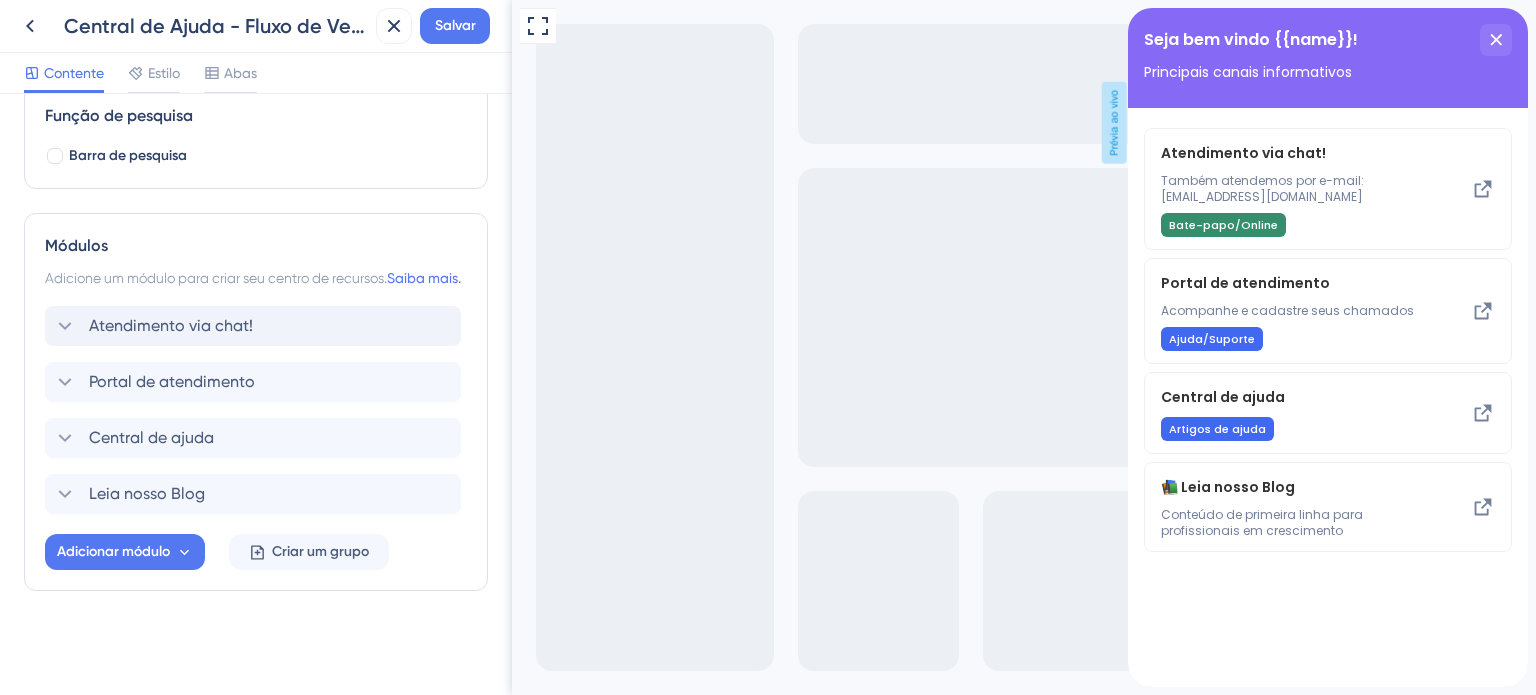 scroll, scrollTop: 327, scrollLeft: 0, axis: vertical 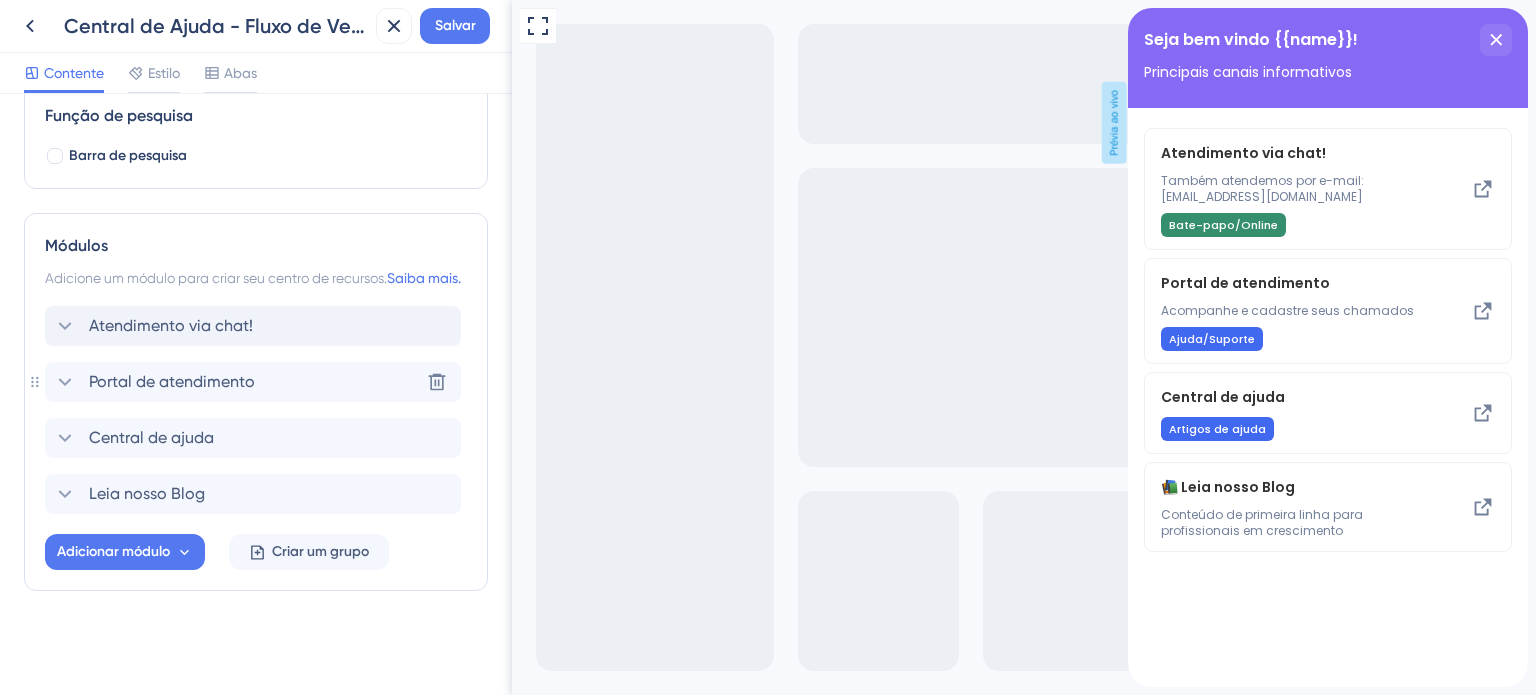 click 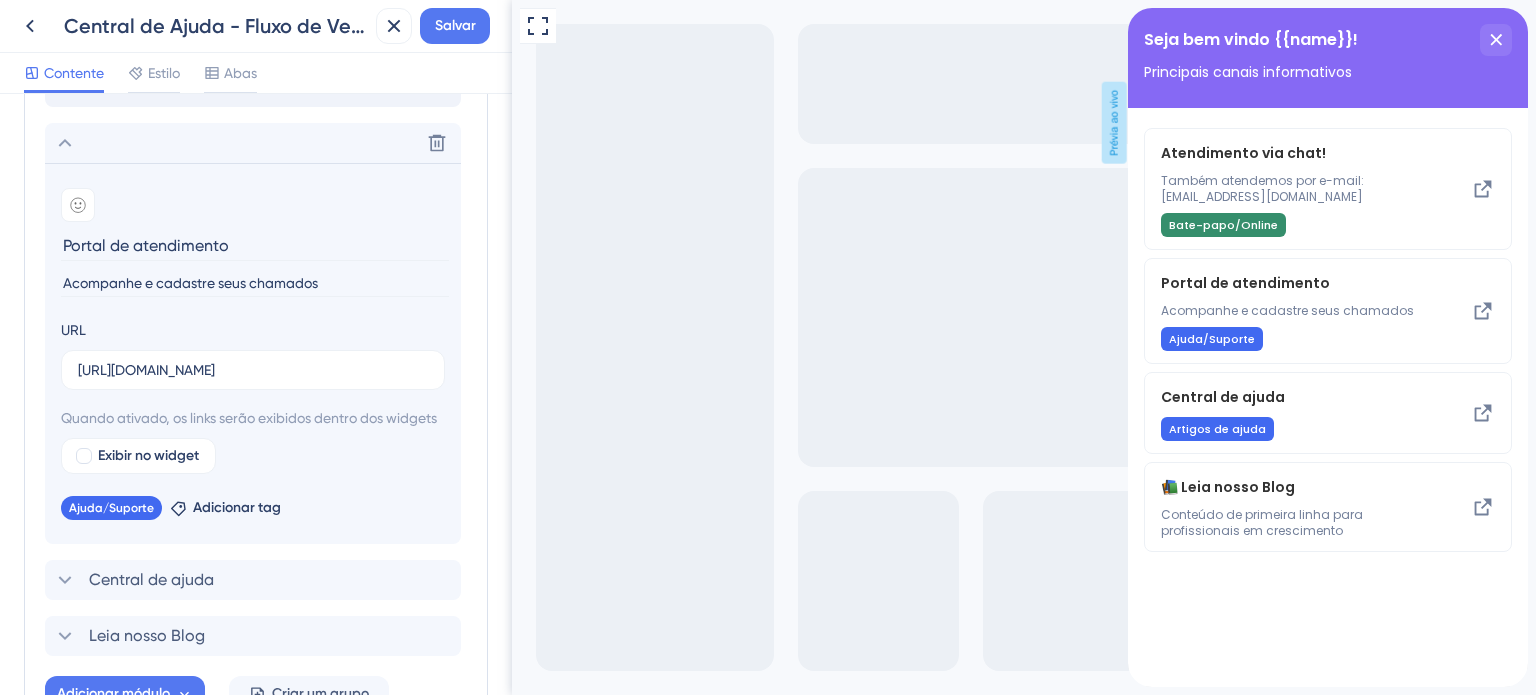 scroll, scrollTop: 542, scrollLeft: 0, axis: vertical 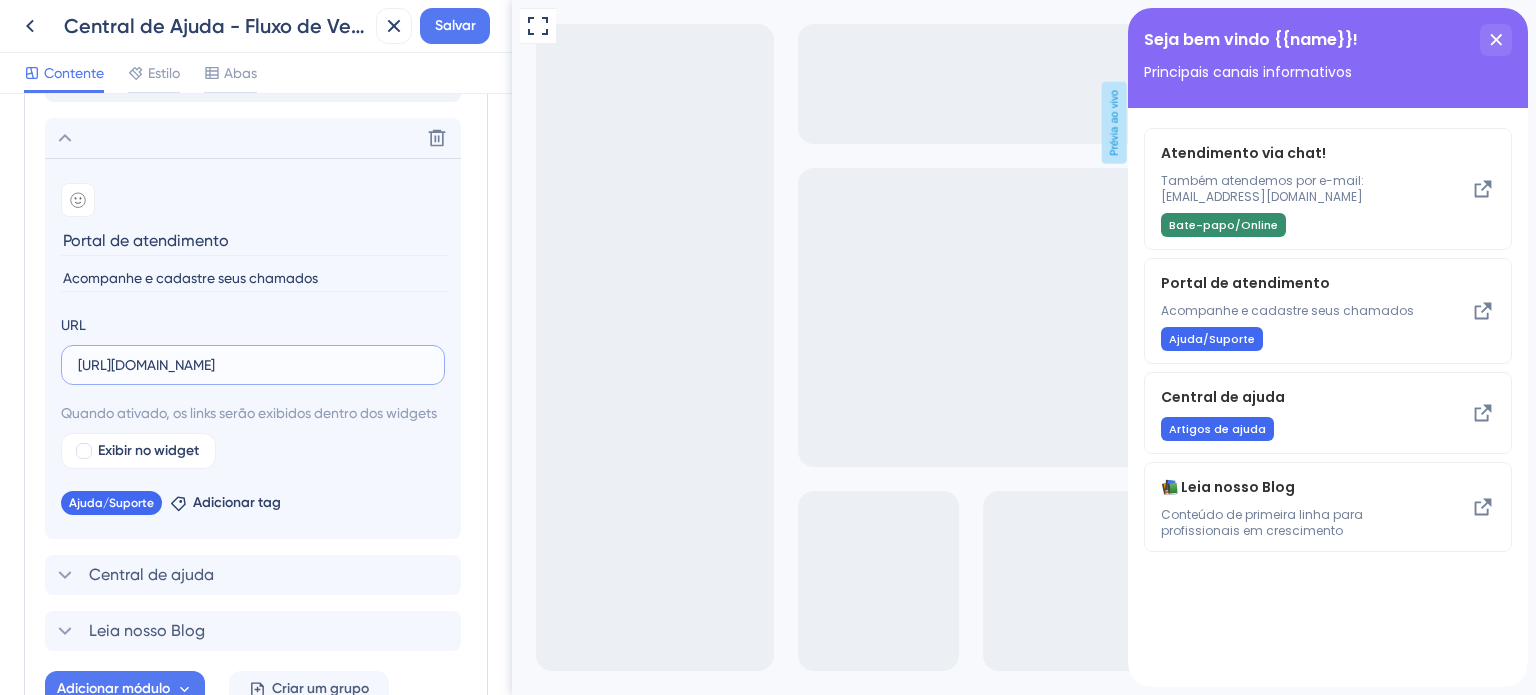 click on "[URL][DOMAIN_NAME]" at bounding box center [253, 365] 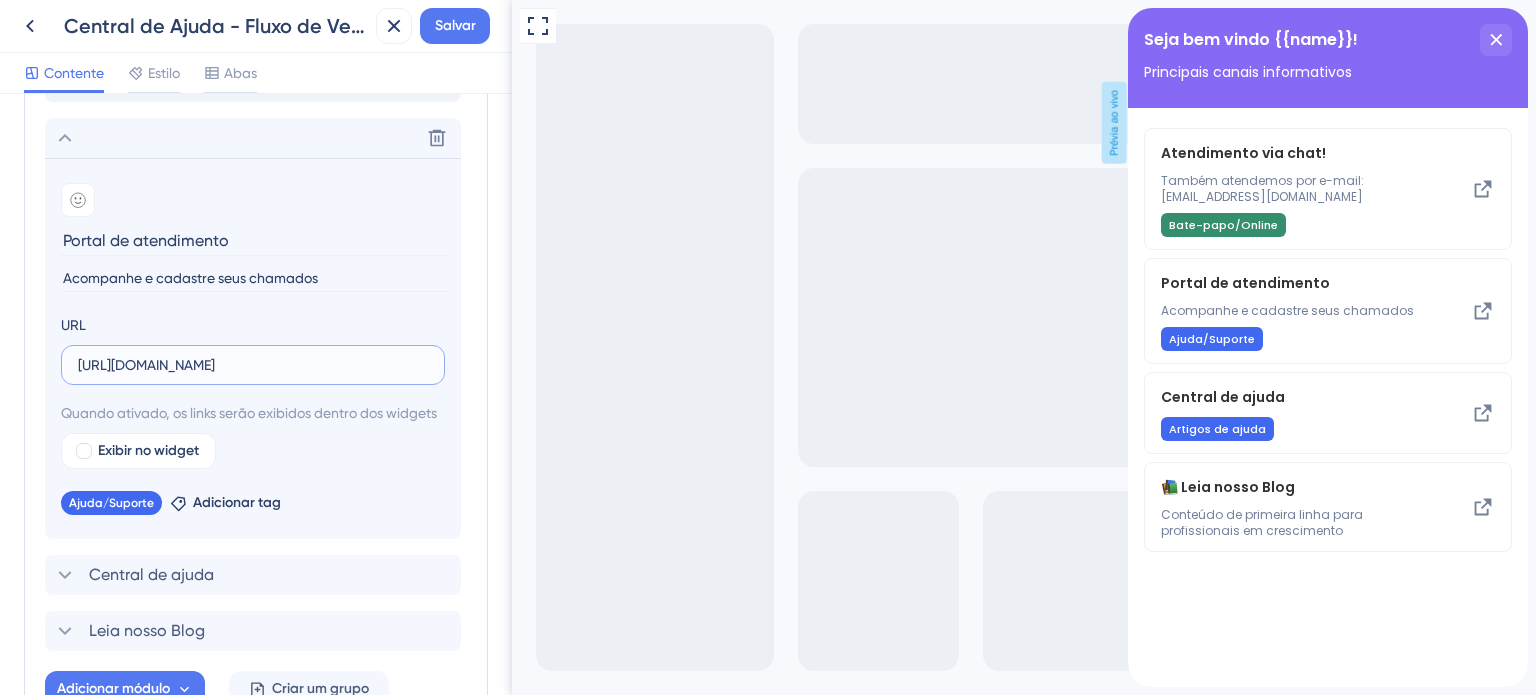 click on "[URL][DOMAIN_NAME]" at bounding box center (253, 365) 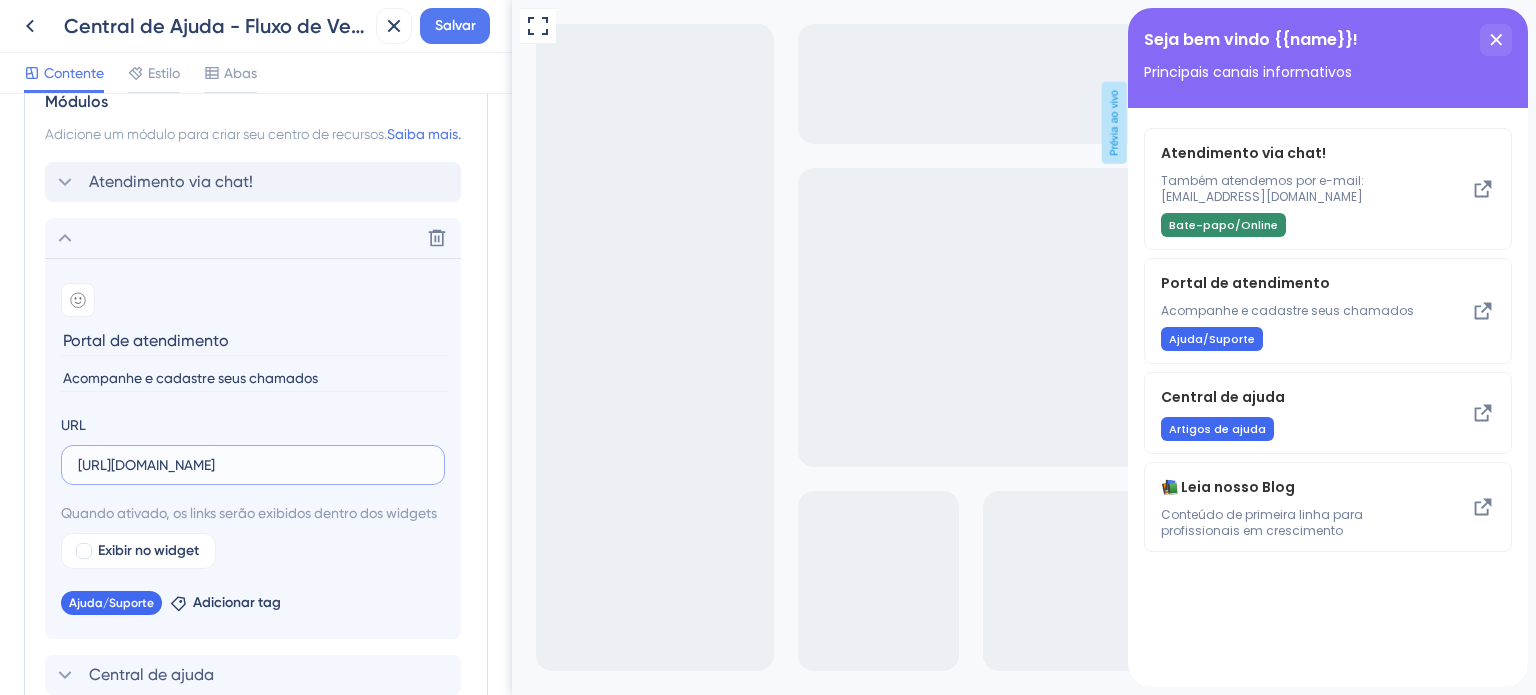 scroll, scrollTop: 445, scrollLeft: 0, axis: vertical 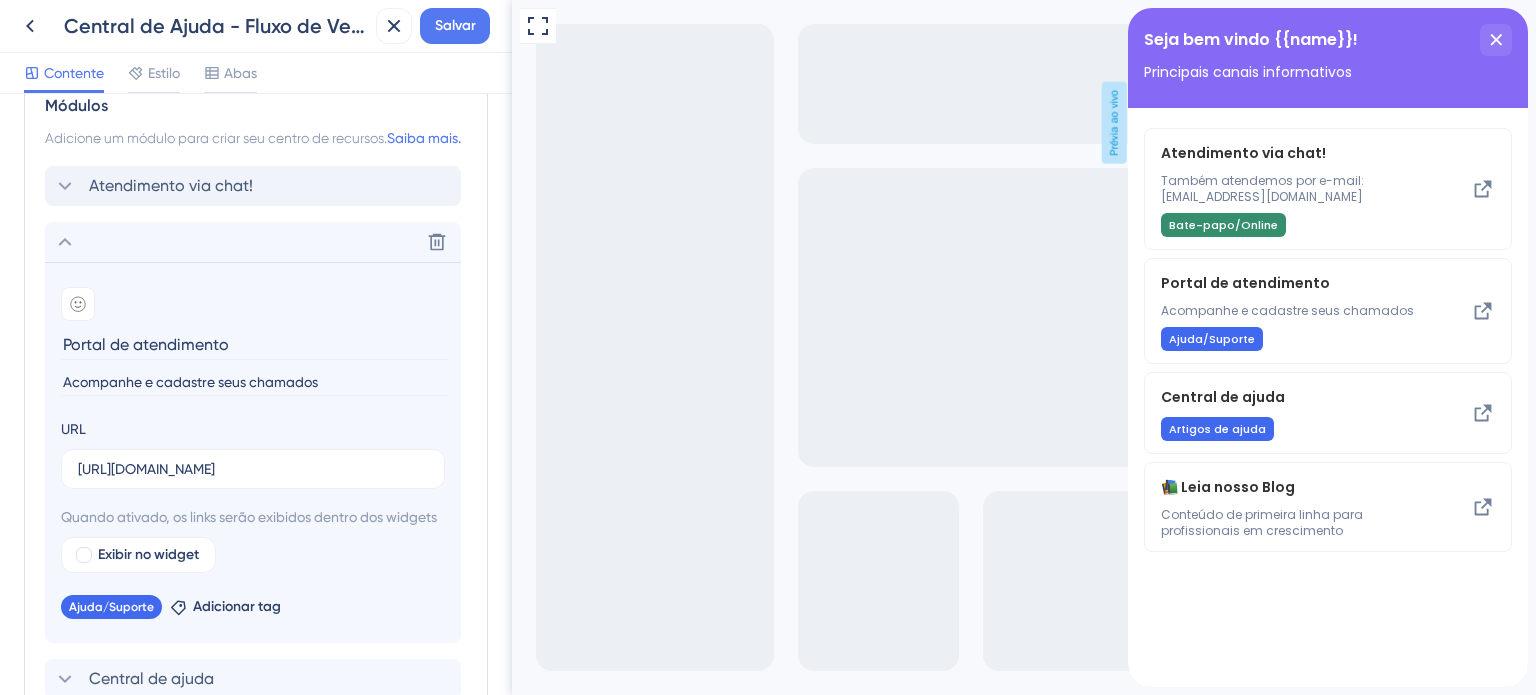click 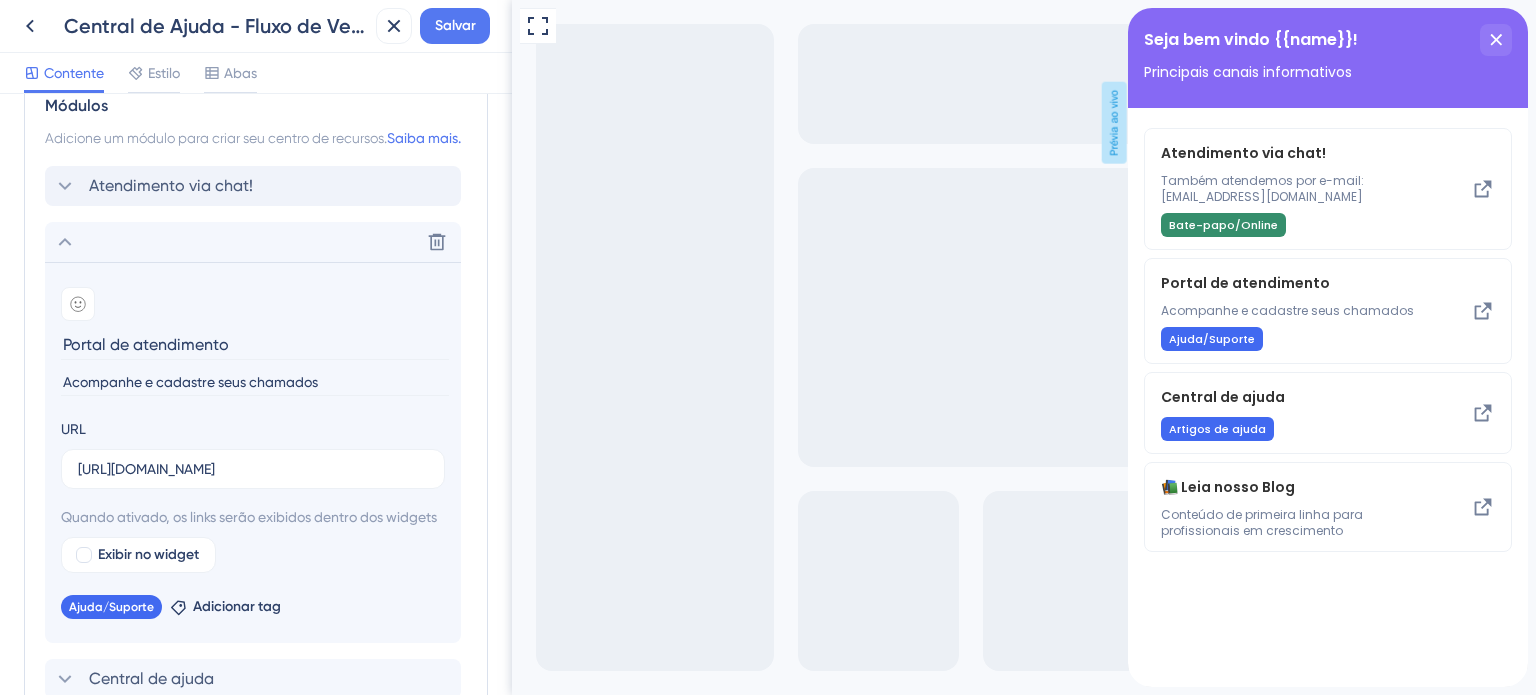 scroll, scrollTop: 327, scrollLeft: 0, axis: vertical 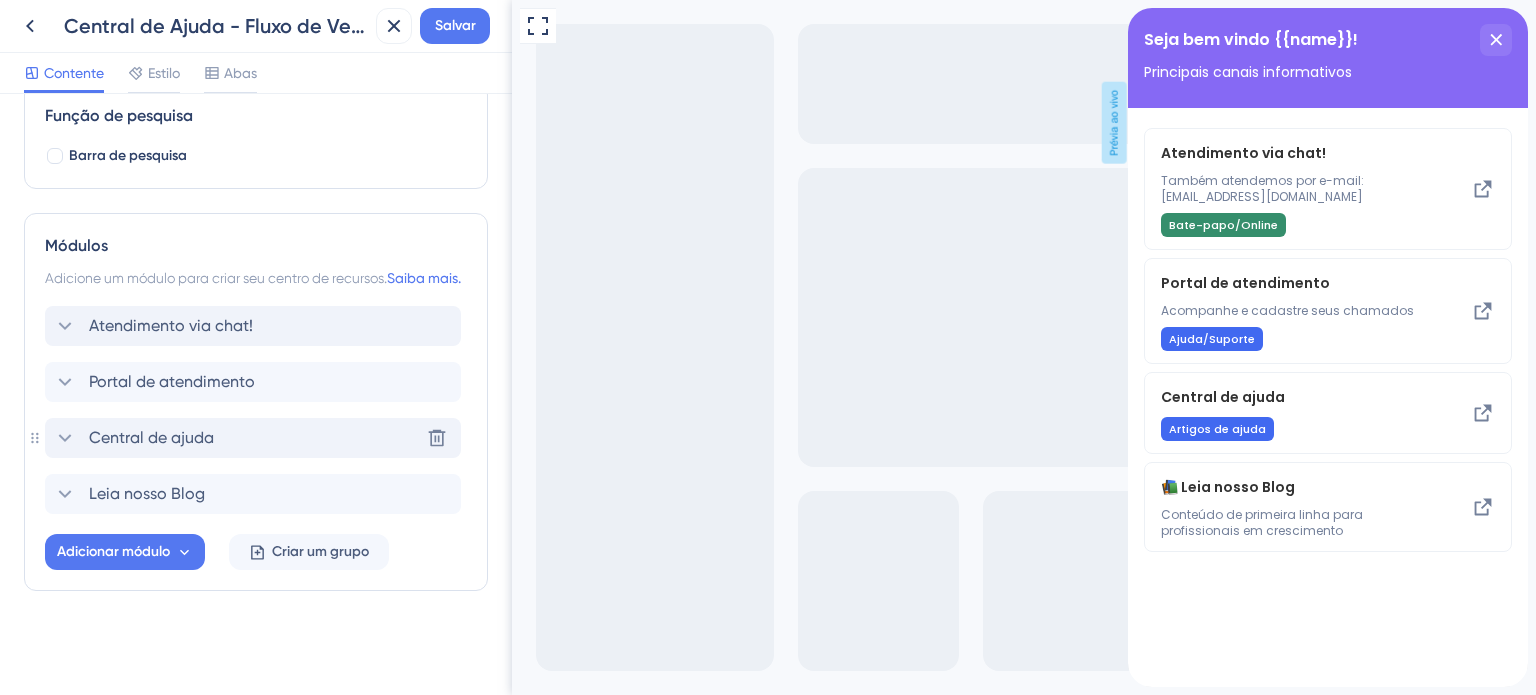 click on "Central de ajuda" at bounding box center [151, 437] 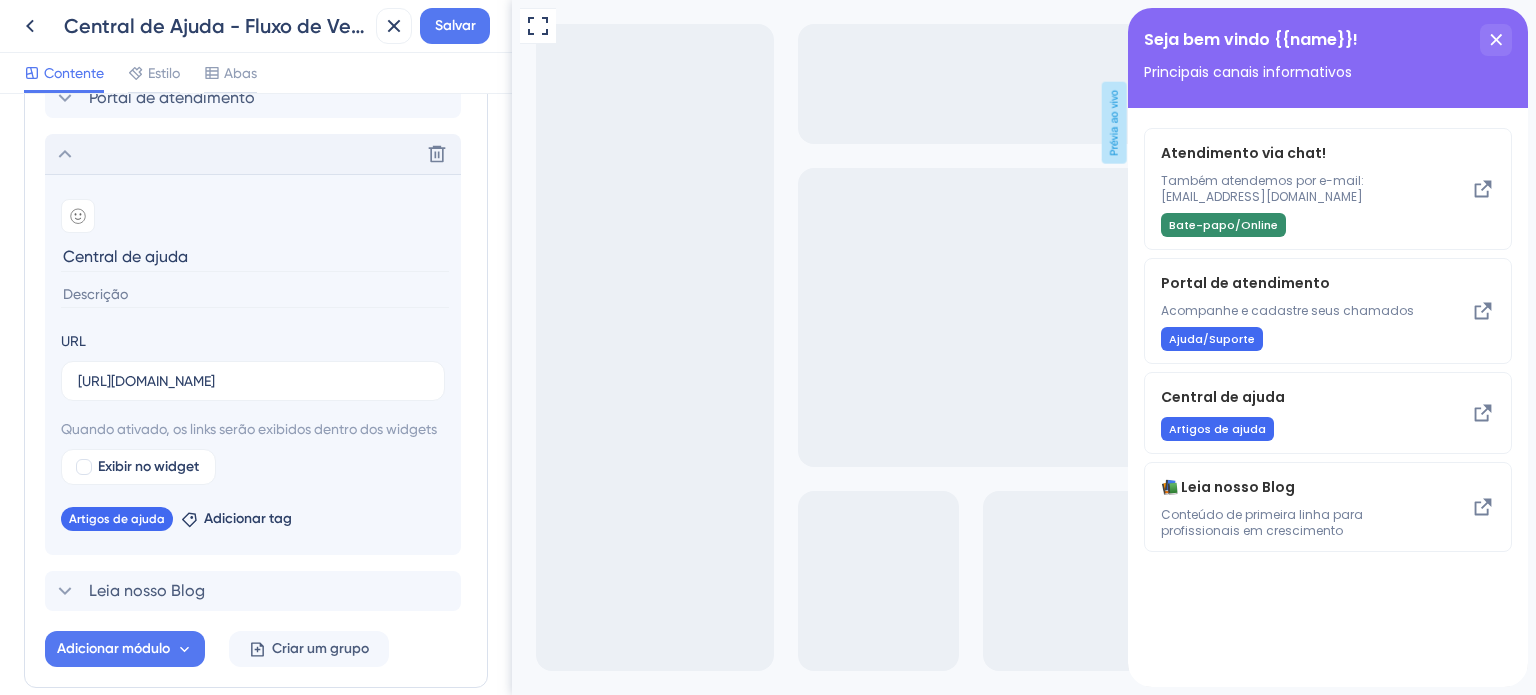scroll, scrollTop: 608, scrollLeft: 0, axis: vertical 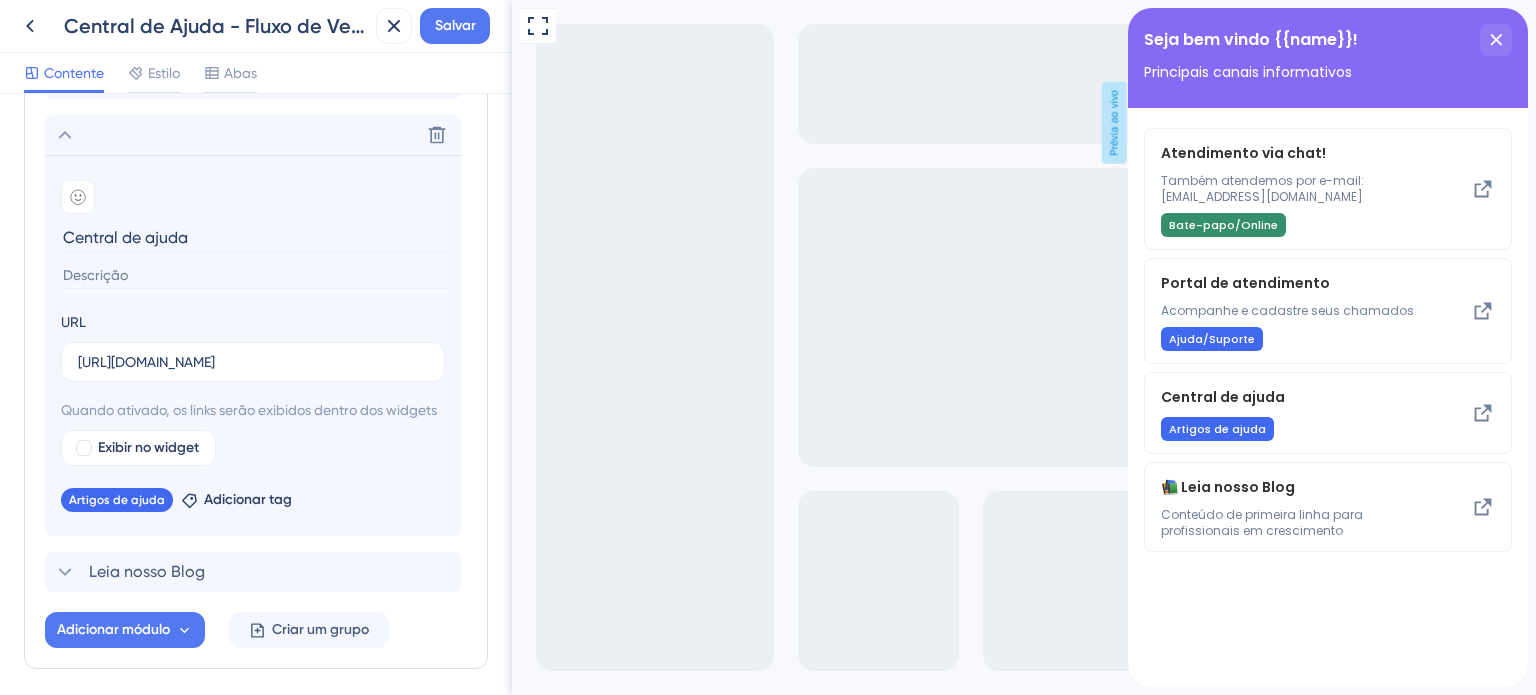 click 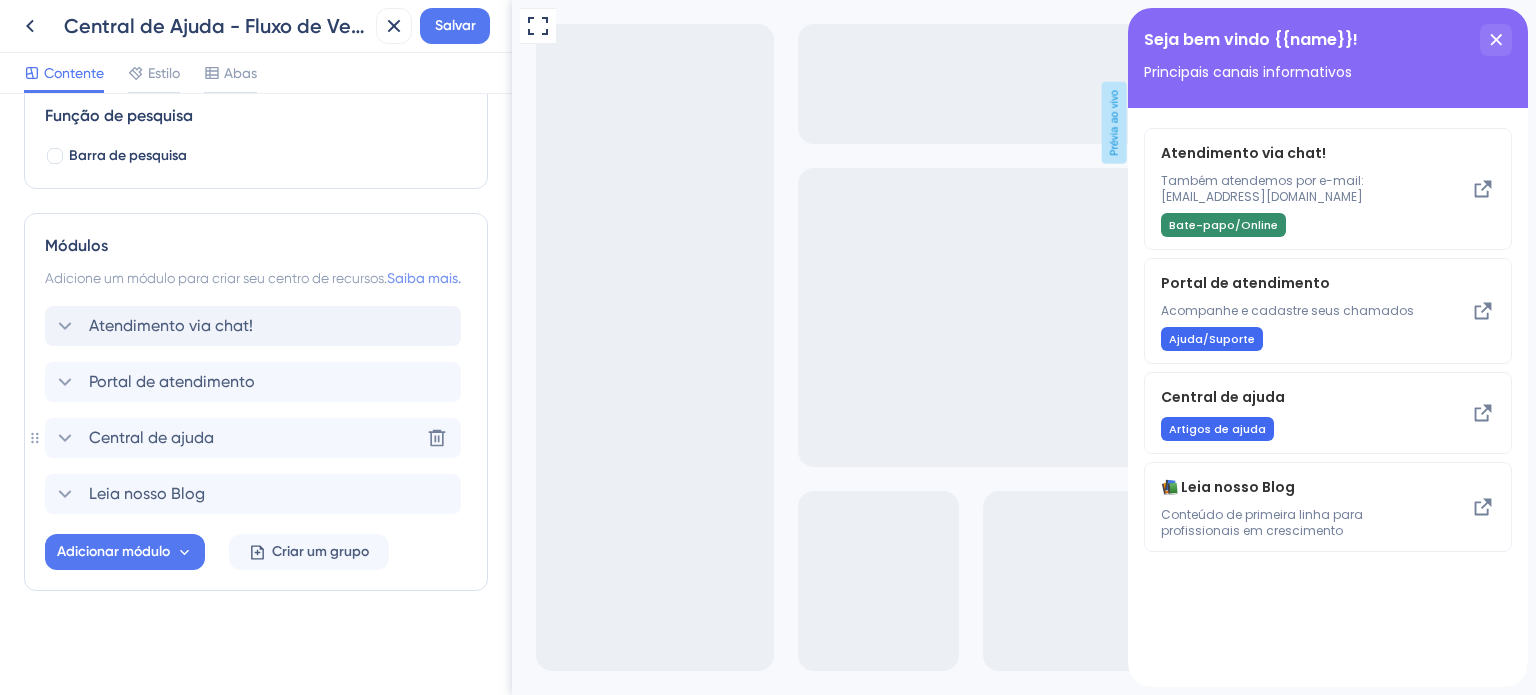 scroll, scrollTop: 327, scrollLeft: 0, axis: vertical 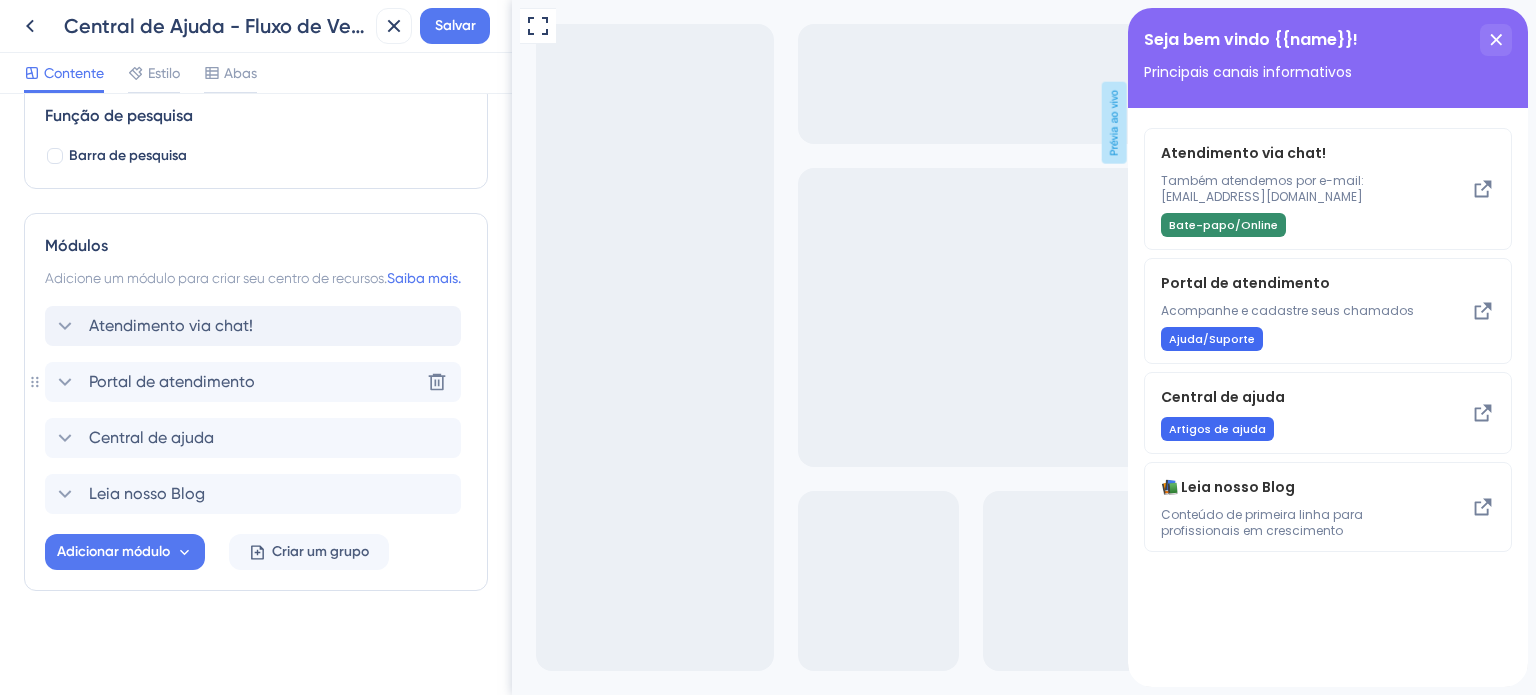 click 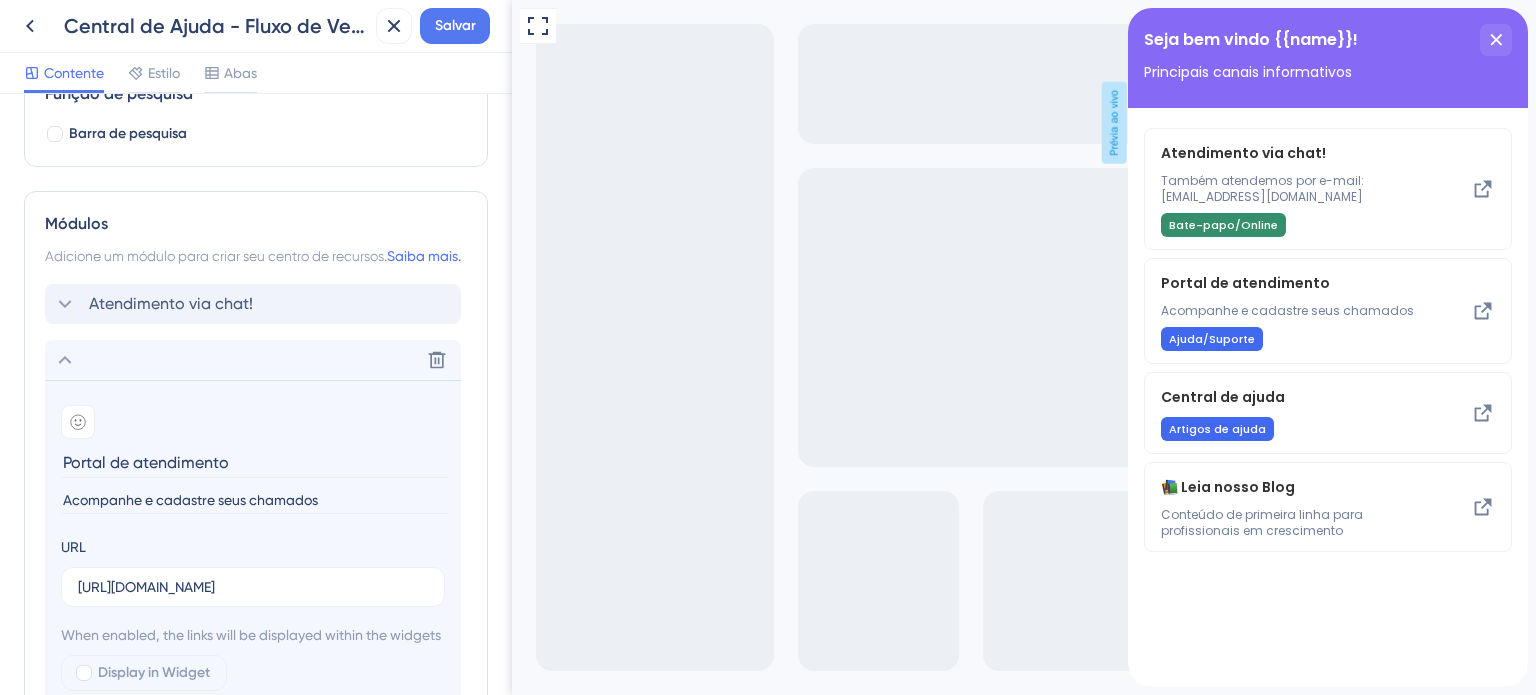 scroll, scrollTop: 608, scrollLeft: 0, axis: vertical 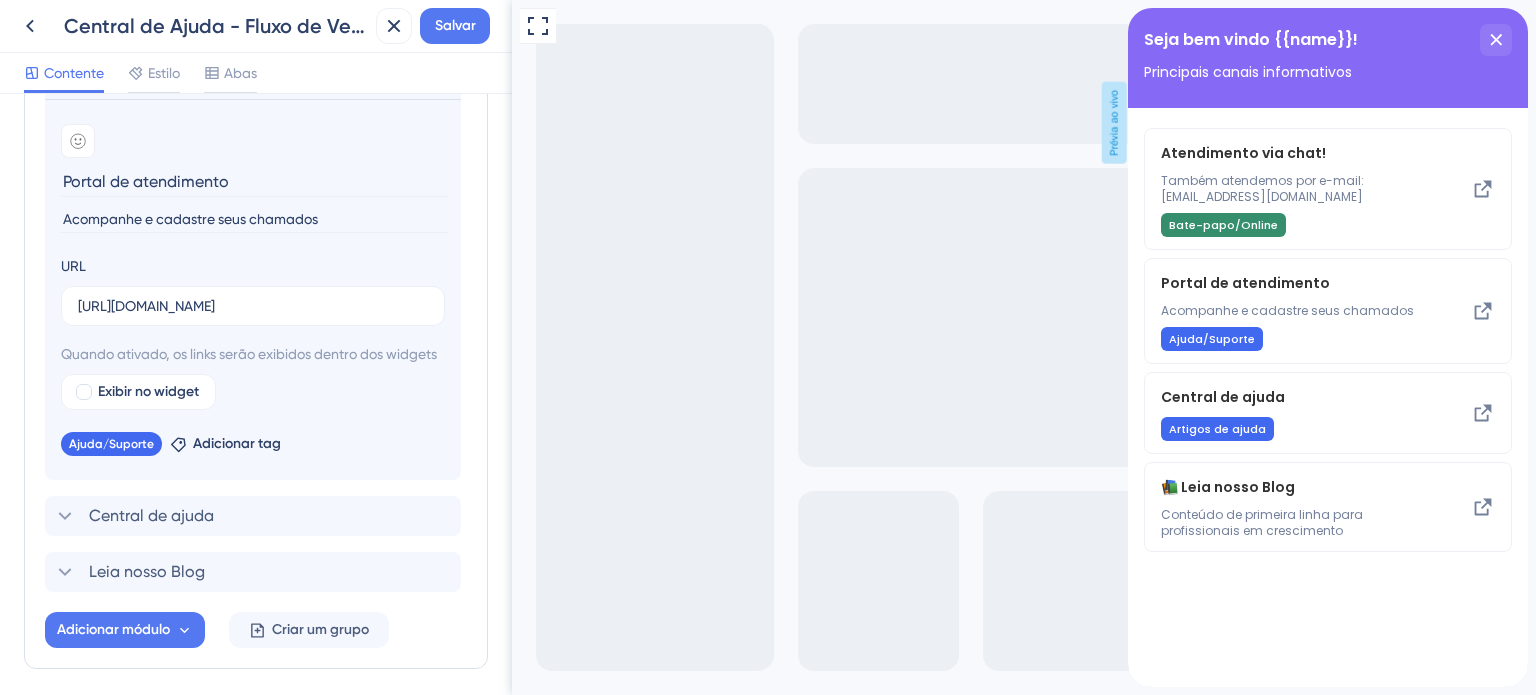drag, startPoint x: 503, startPoint y: 433, endPoint x: 1, endPoint y: 433, distance: 502 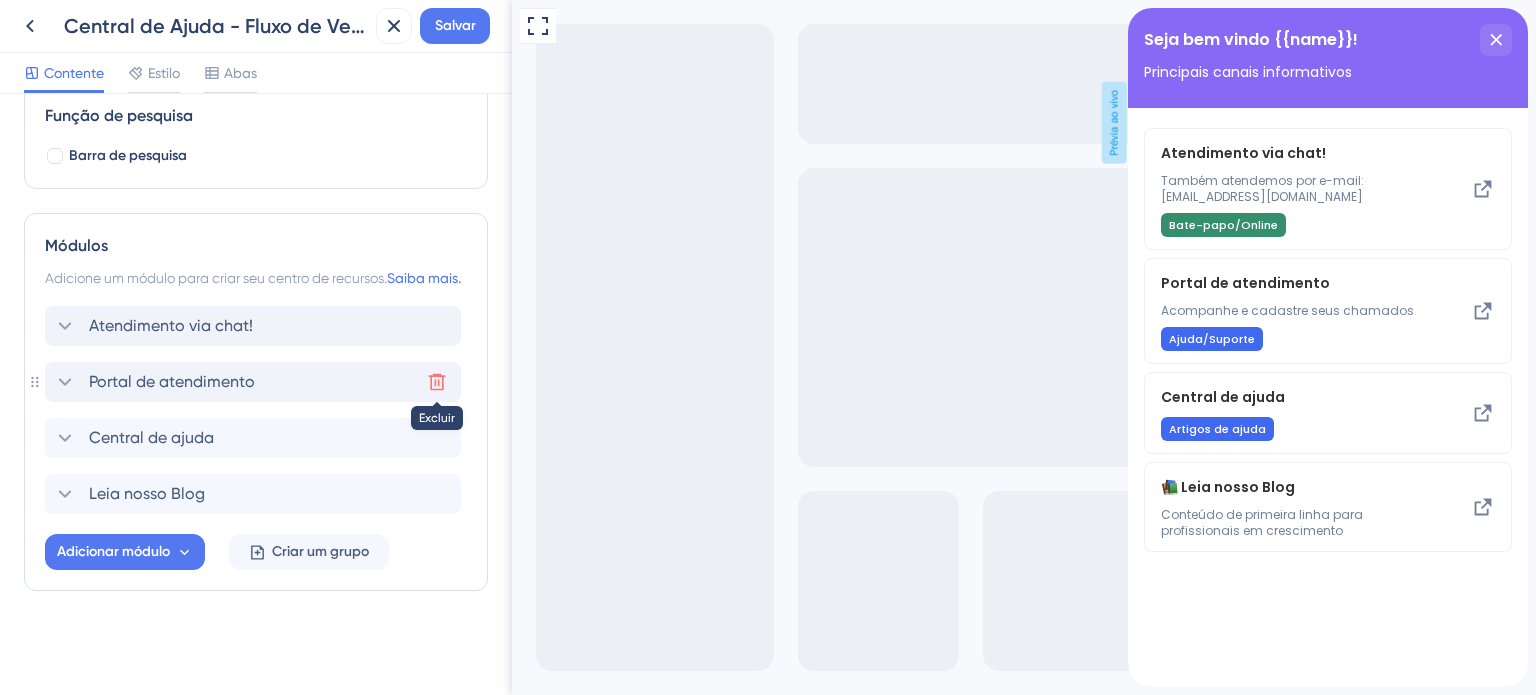 click 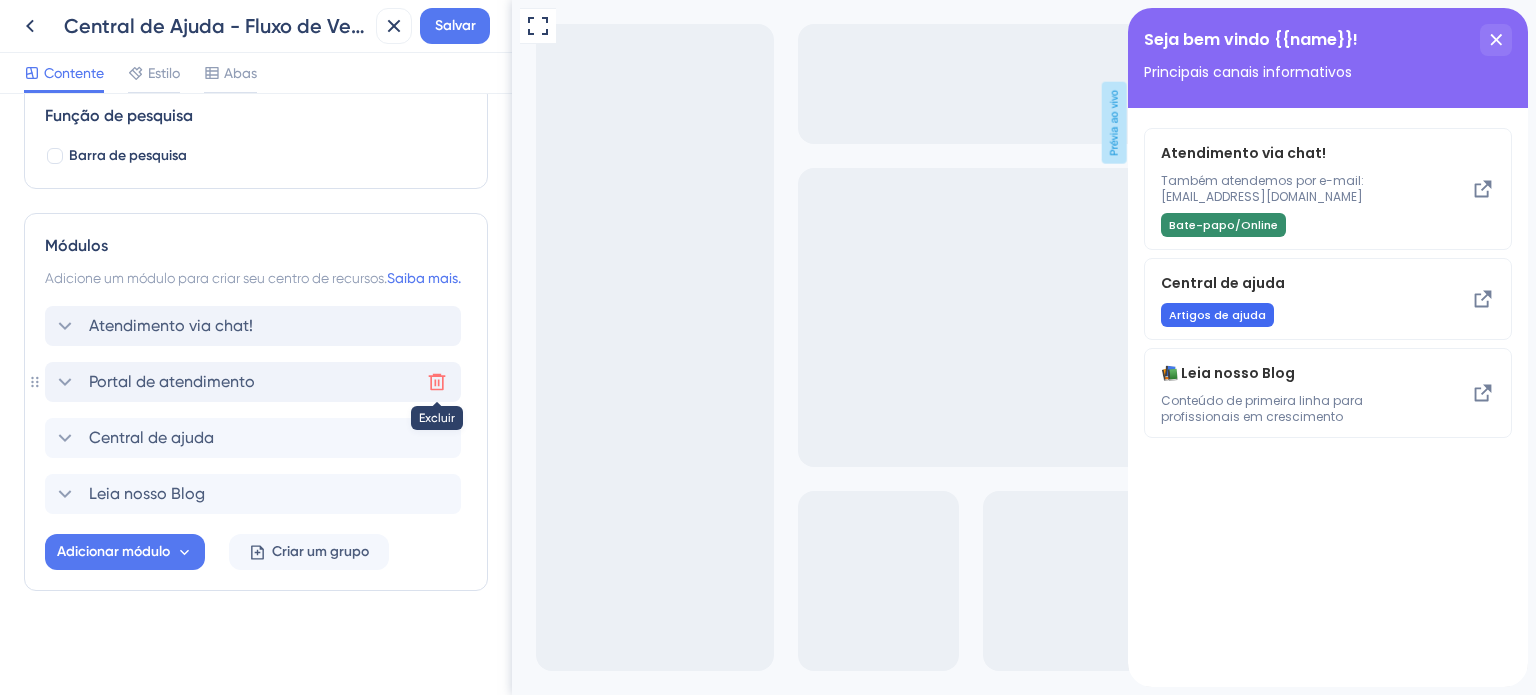 scroll, scrollTop: 608, scrollLeft: 0, axis: vertical 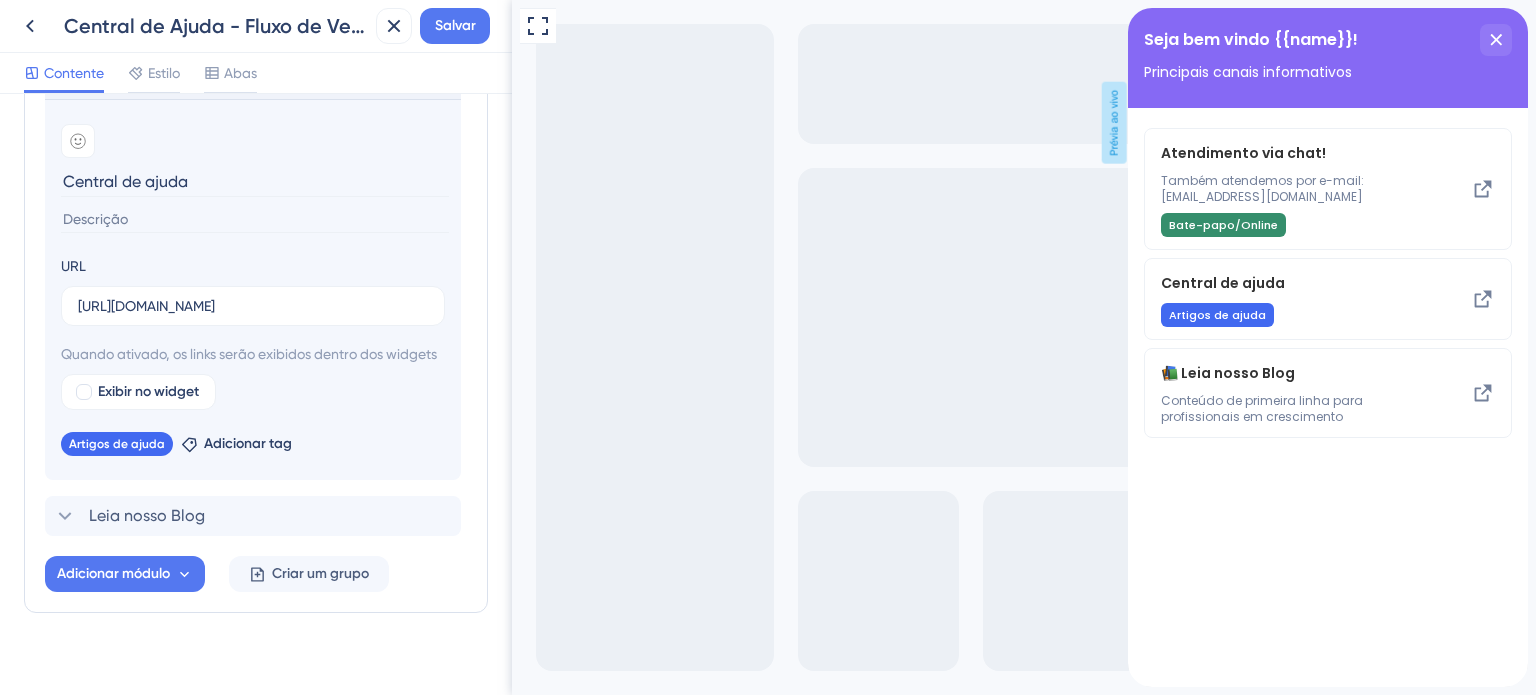 click 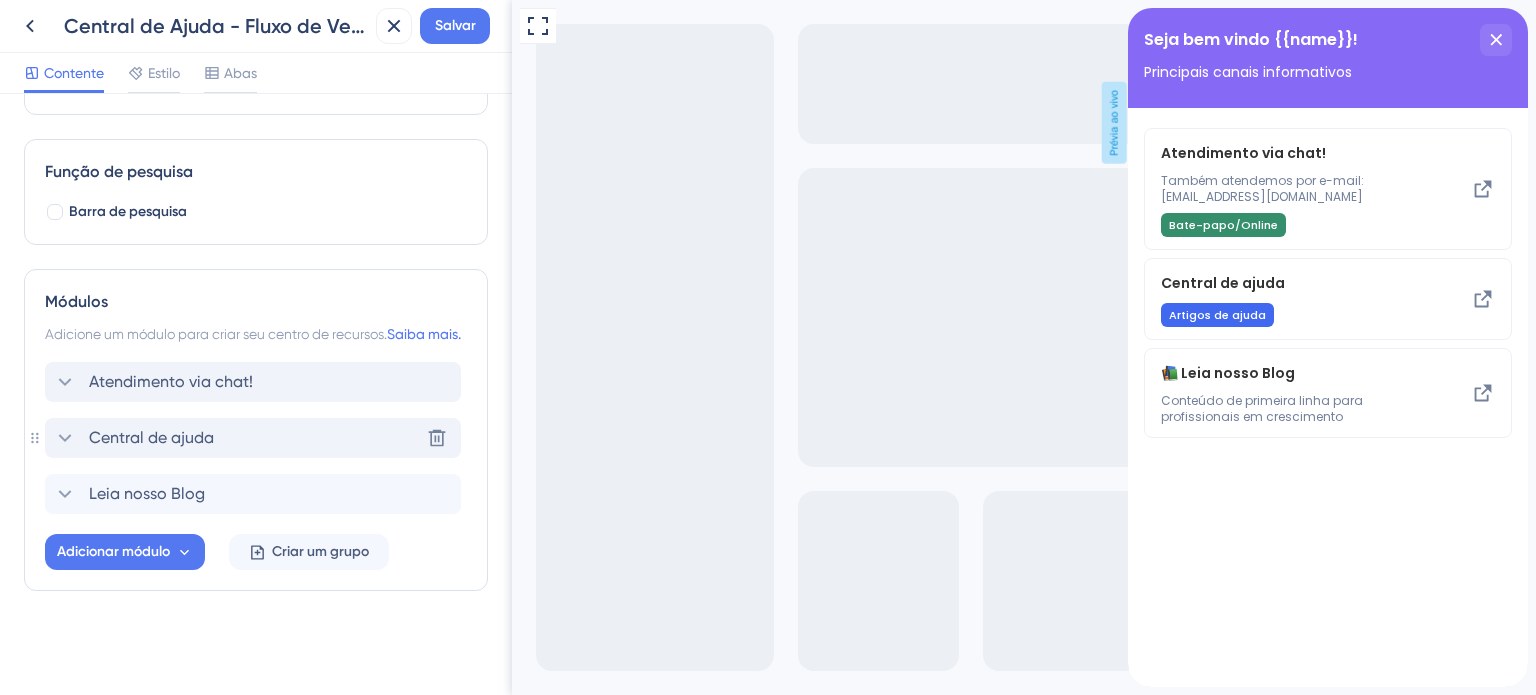 scroll, scrollTop: 271, scrollLeft: 0, axis: vertical 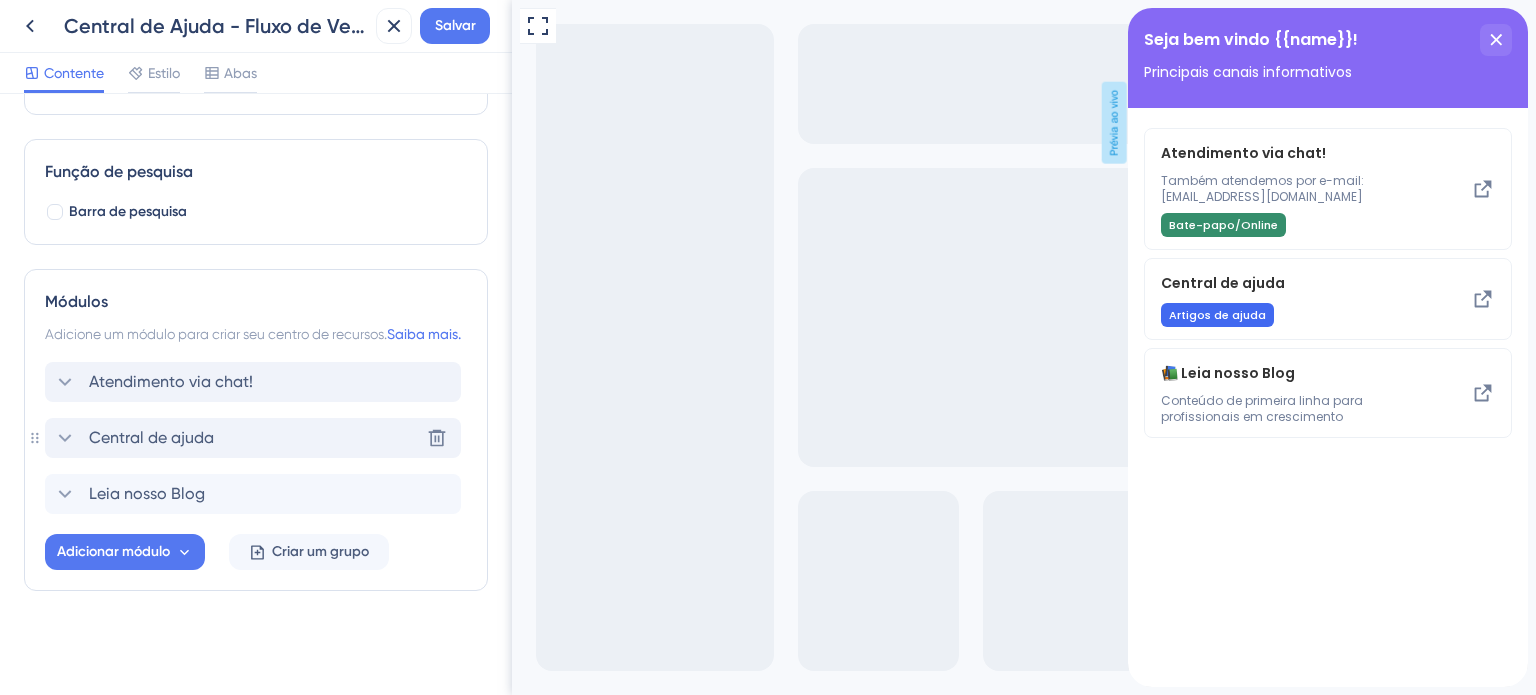 click on "Central de ajuda" at bounding box center (133, 438) 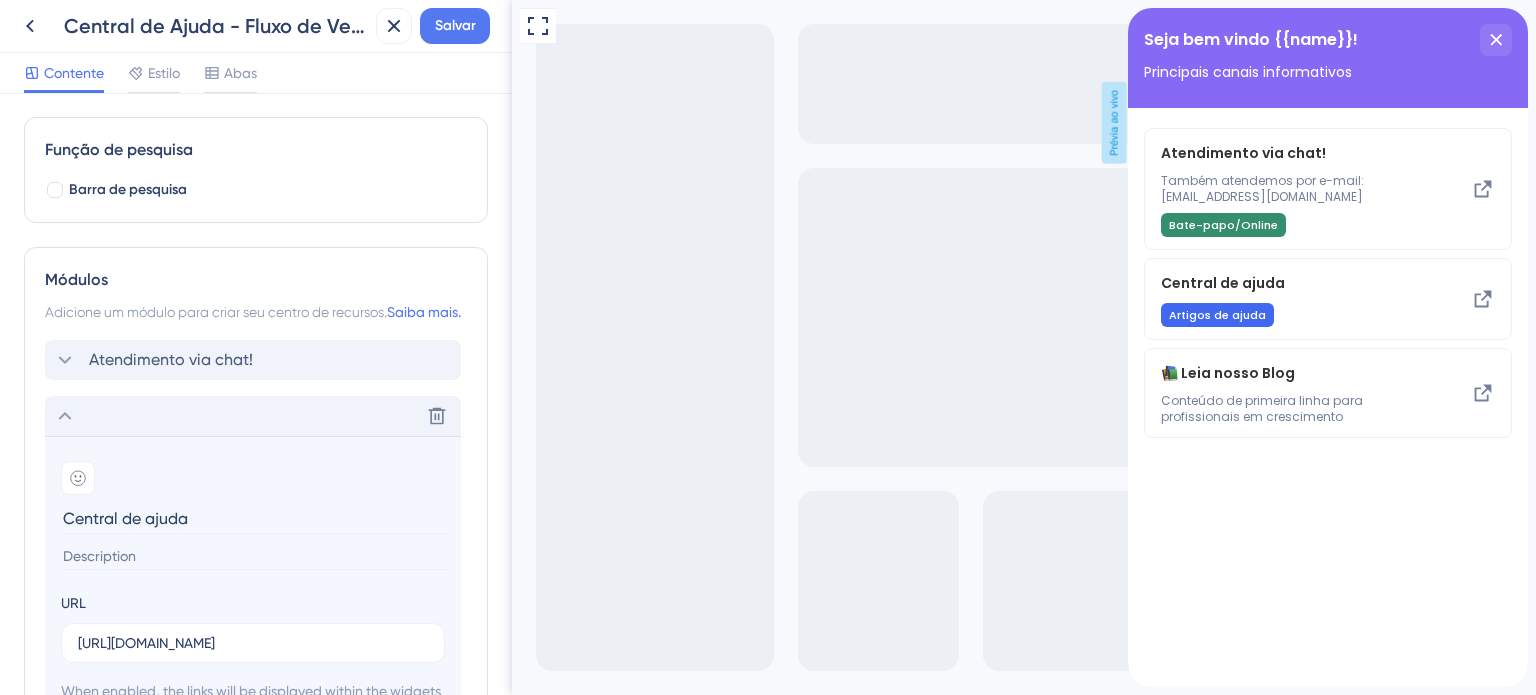 scroll, scrollTop: 608, scrollLeft: 0, axis: vertical 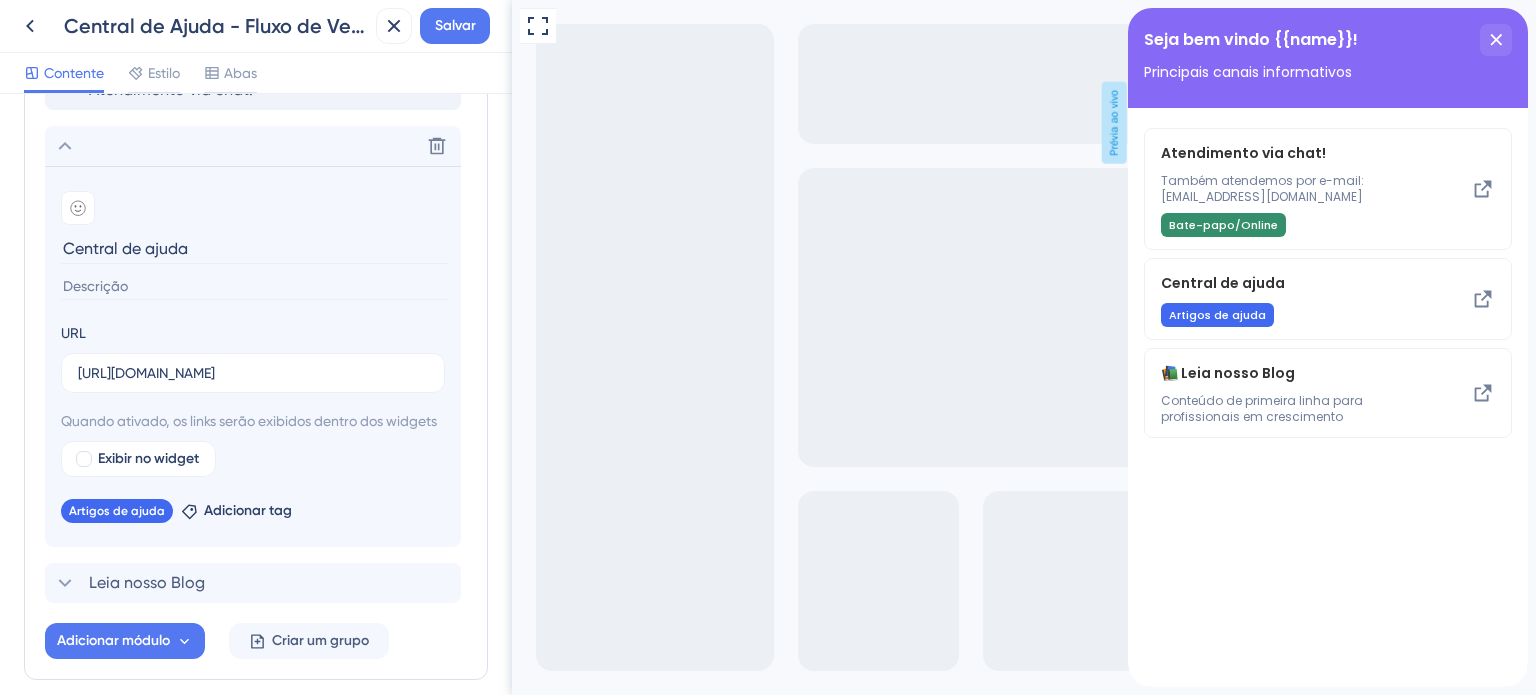 click 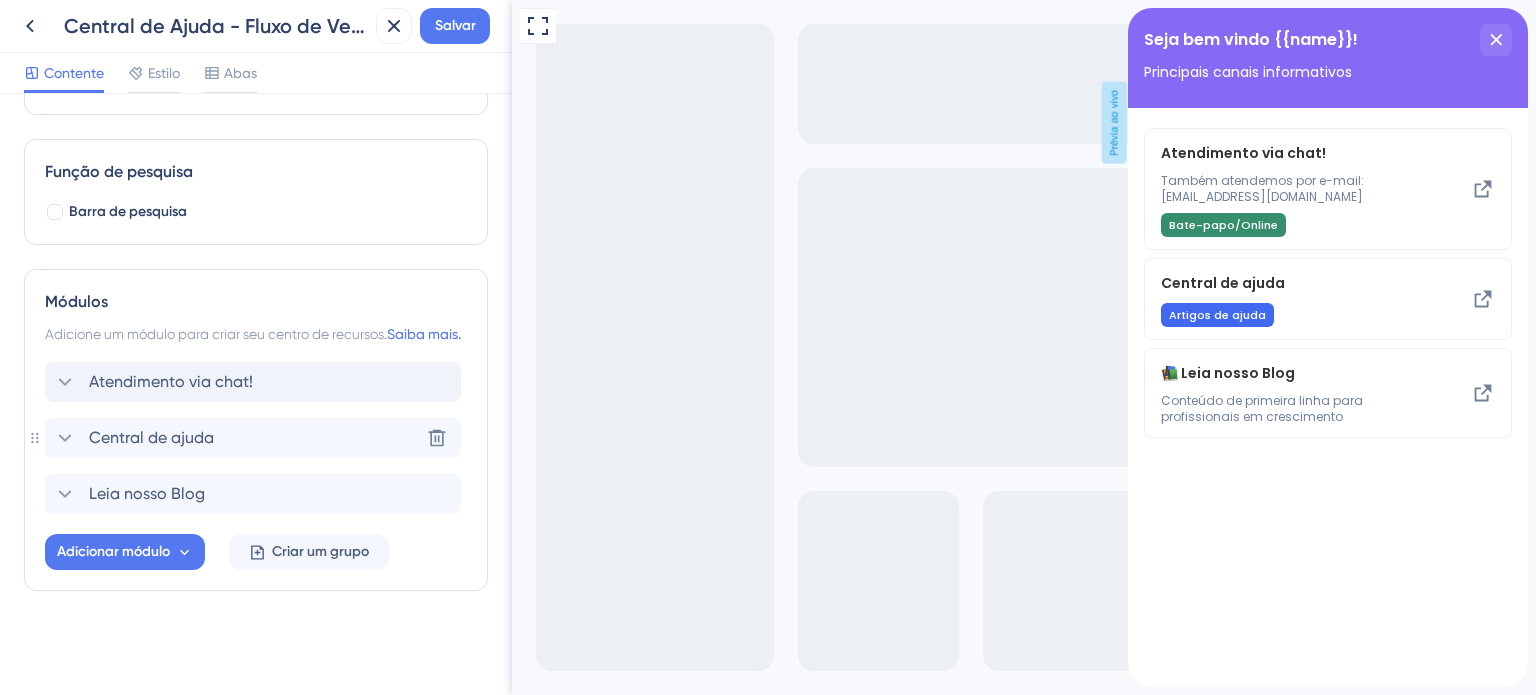 scroll, scrollTop: 271, scrollLeft: 0, axis: vertical 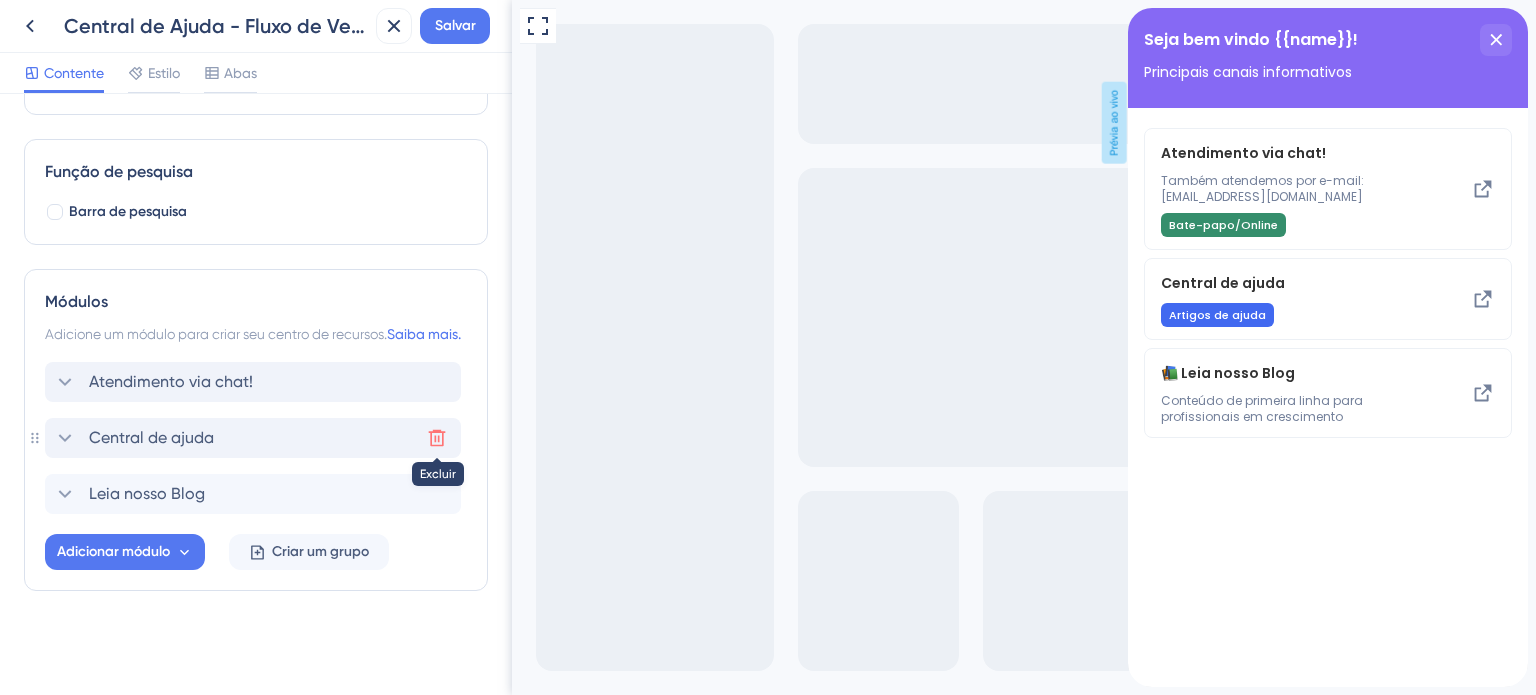 click 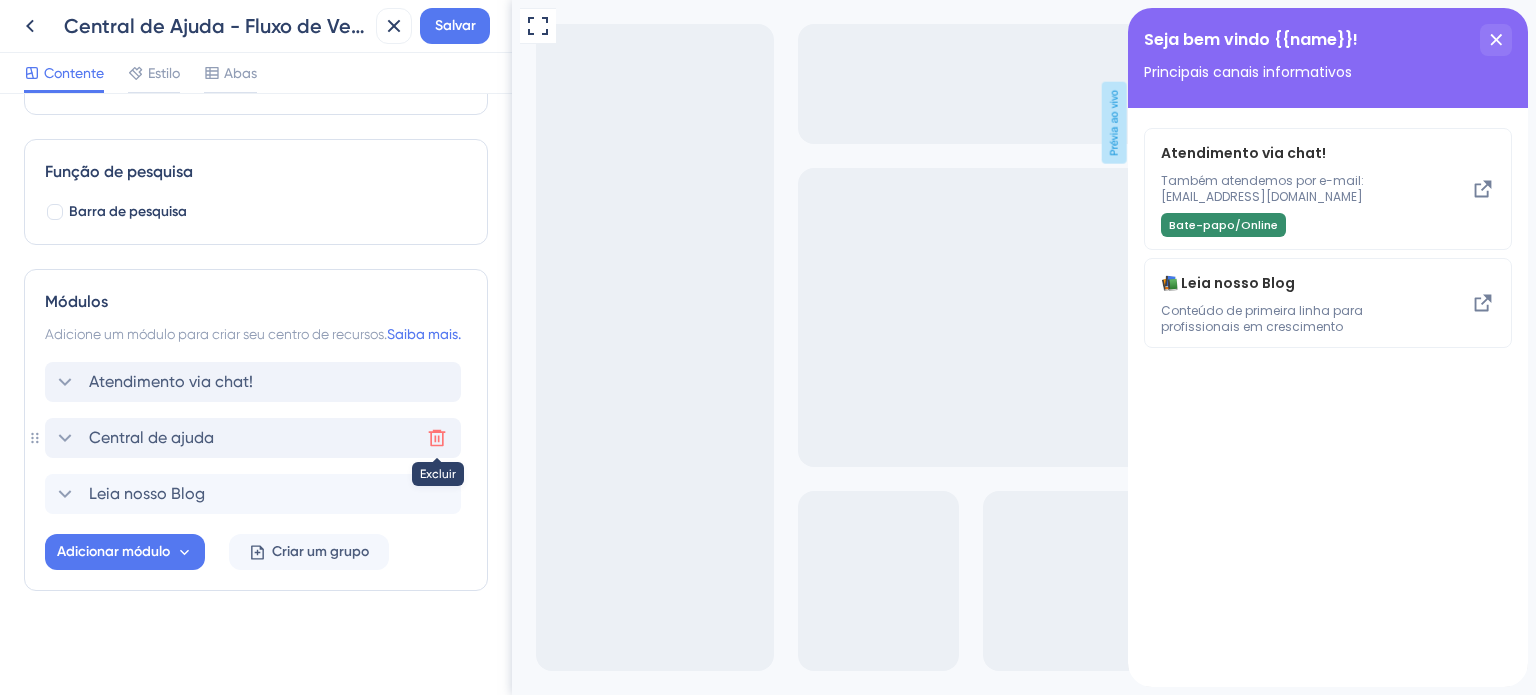scroll, scrollTop: 541, scrollLeft: 0, axis: vertical 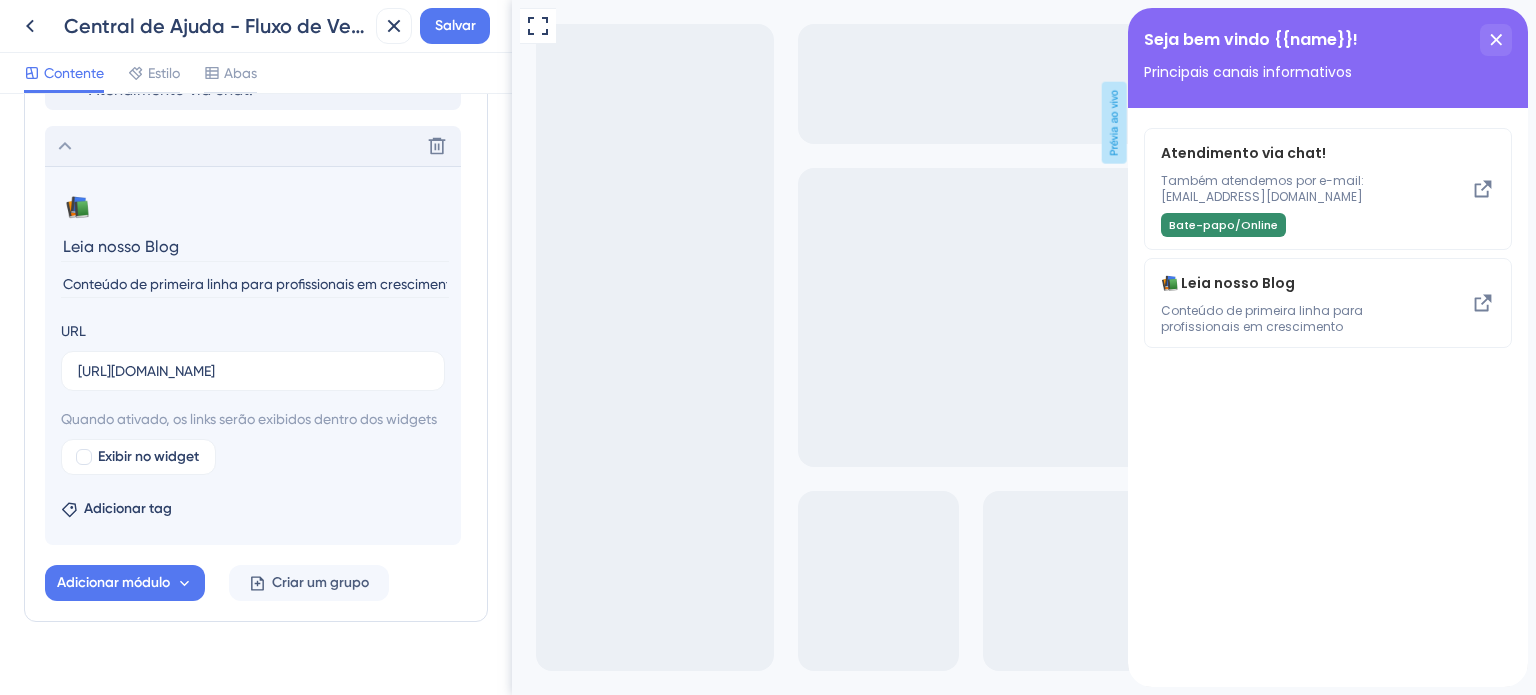 click 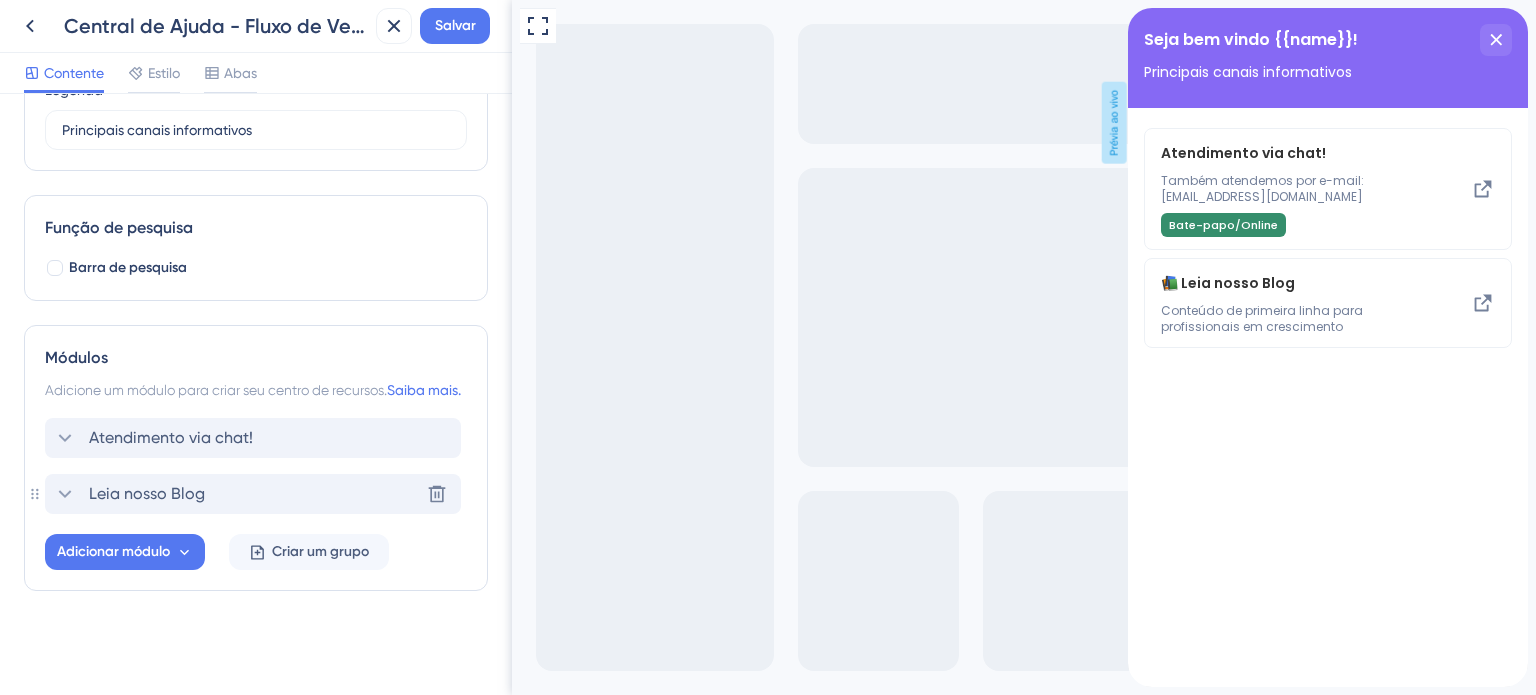 scroll, scrollTop: 215, scrollLeft: 0, axis: vertical 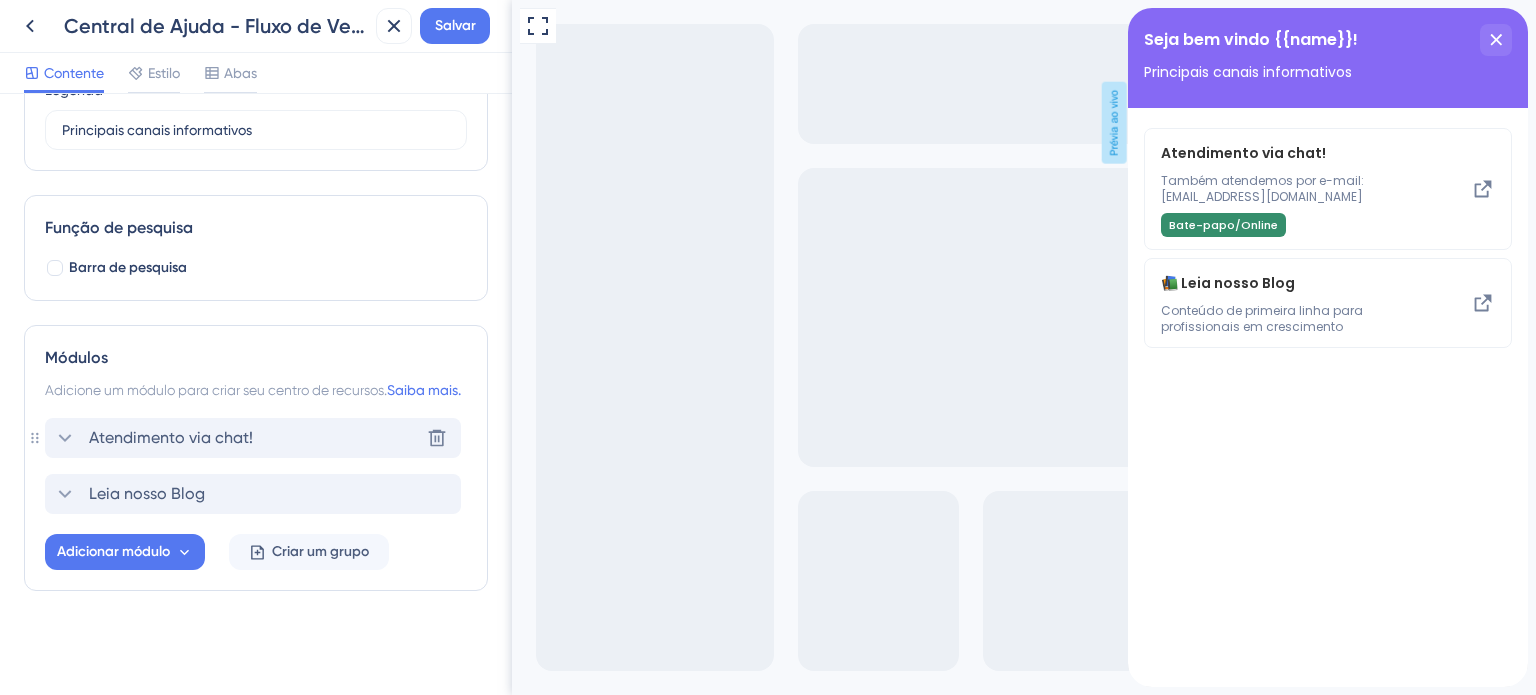 click on "Atendimento via chat!" at bounding box center [171, 437] 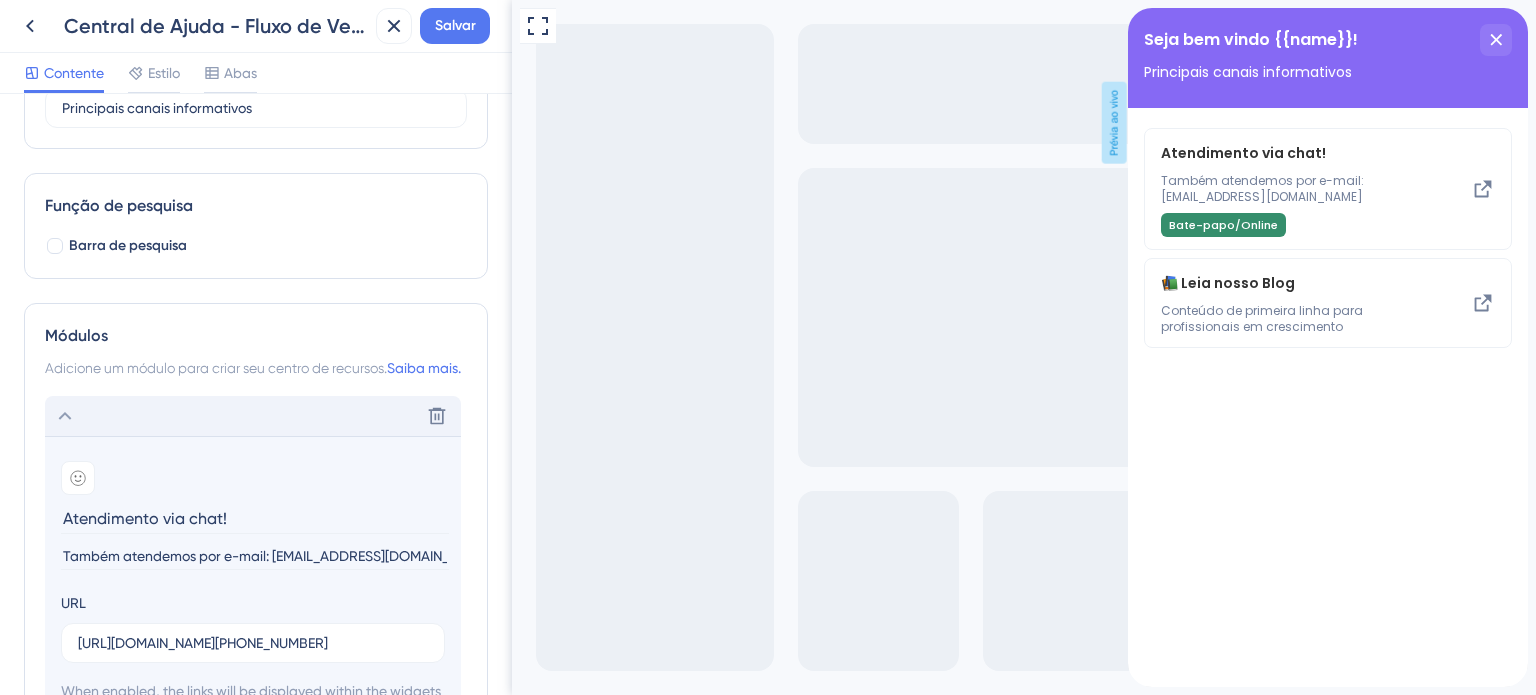 scroll, scrollTop: 541, scrollLeft: 0, axis: vertical 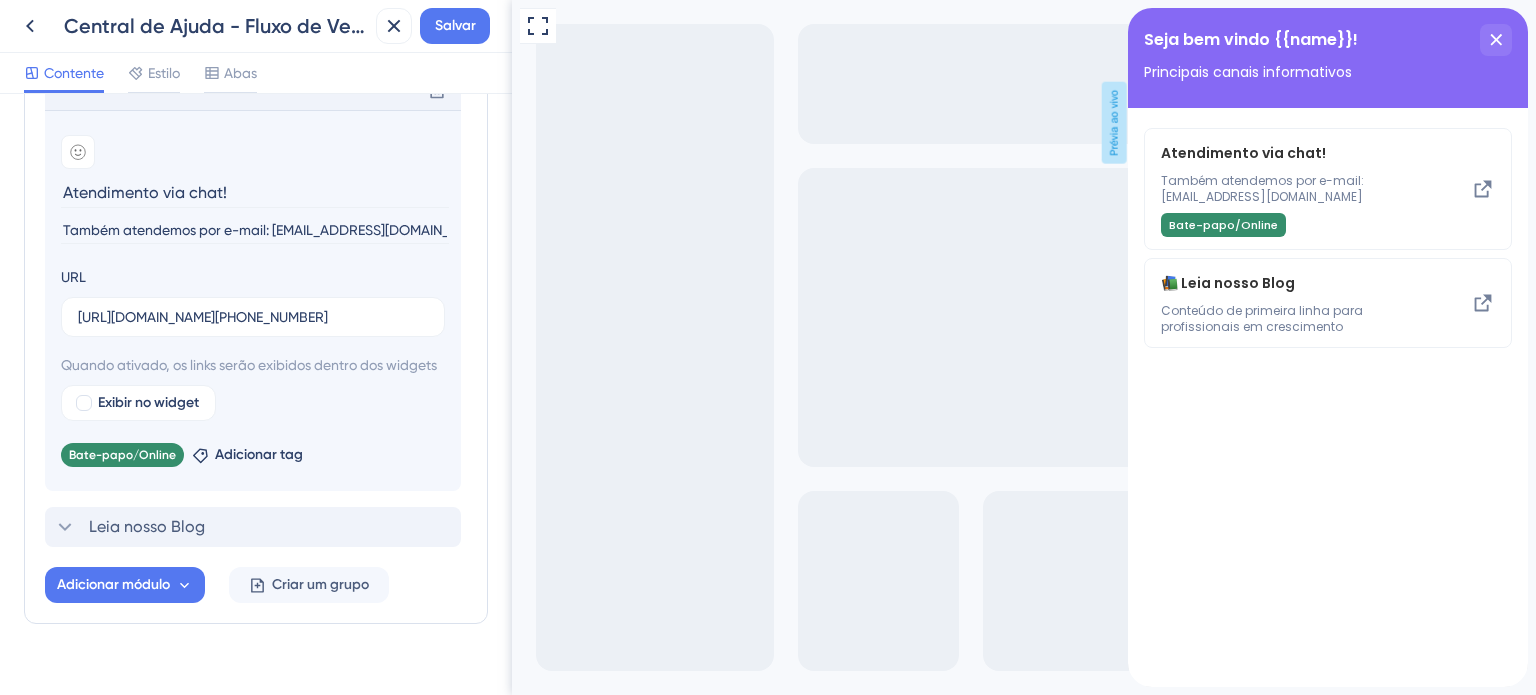 click on "Atendimento via chat!" at bounding box center [255, 192] 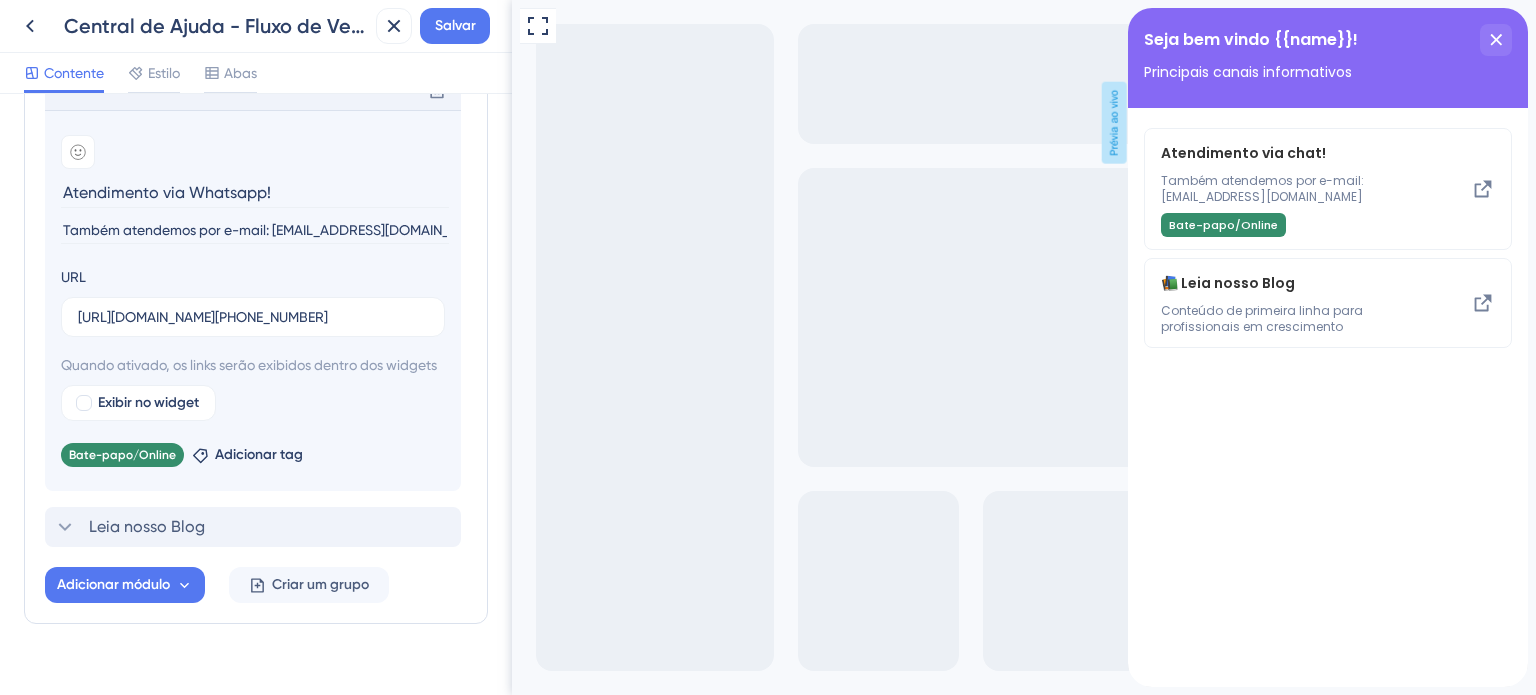 type on "Atendimento via Whatsapp!" 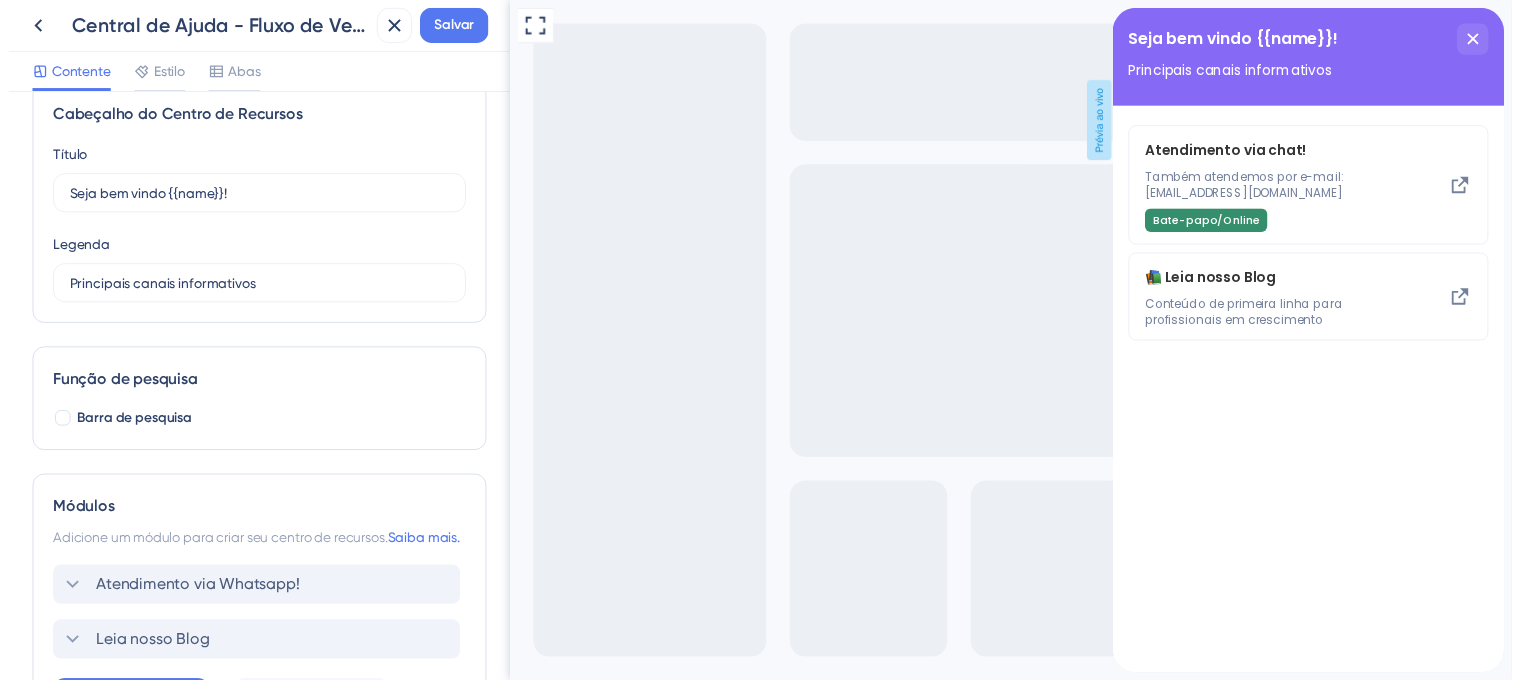 scroll, scrollTop: 0, scrollLeft: 0, axis: both 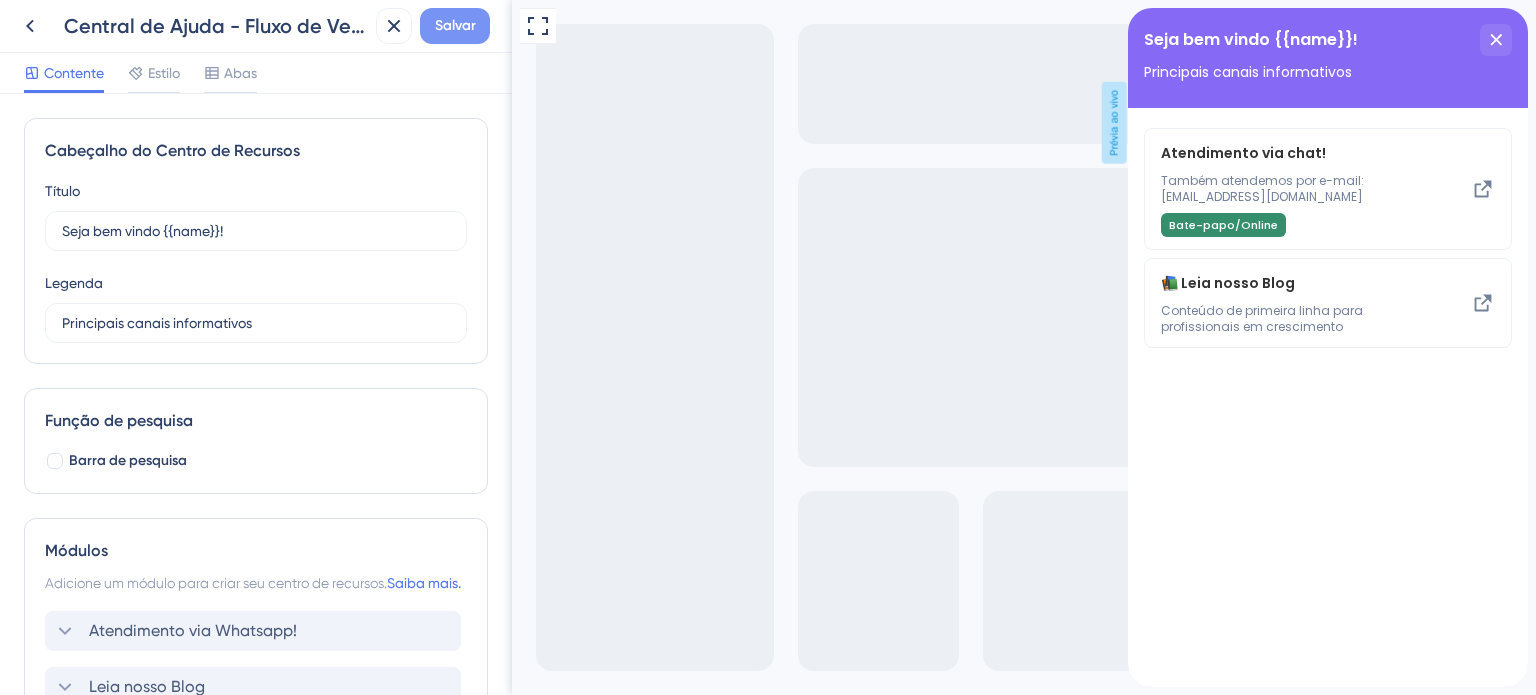 click on "Salvar" at bounding box center [455, 25] 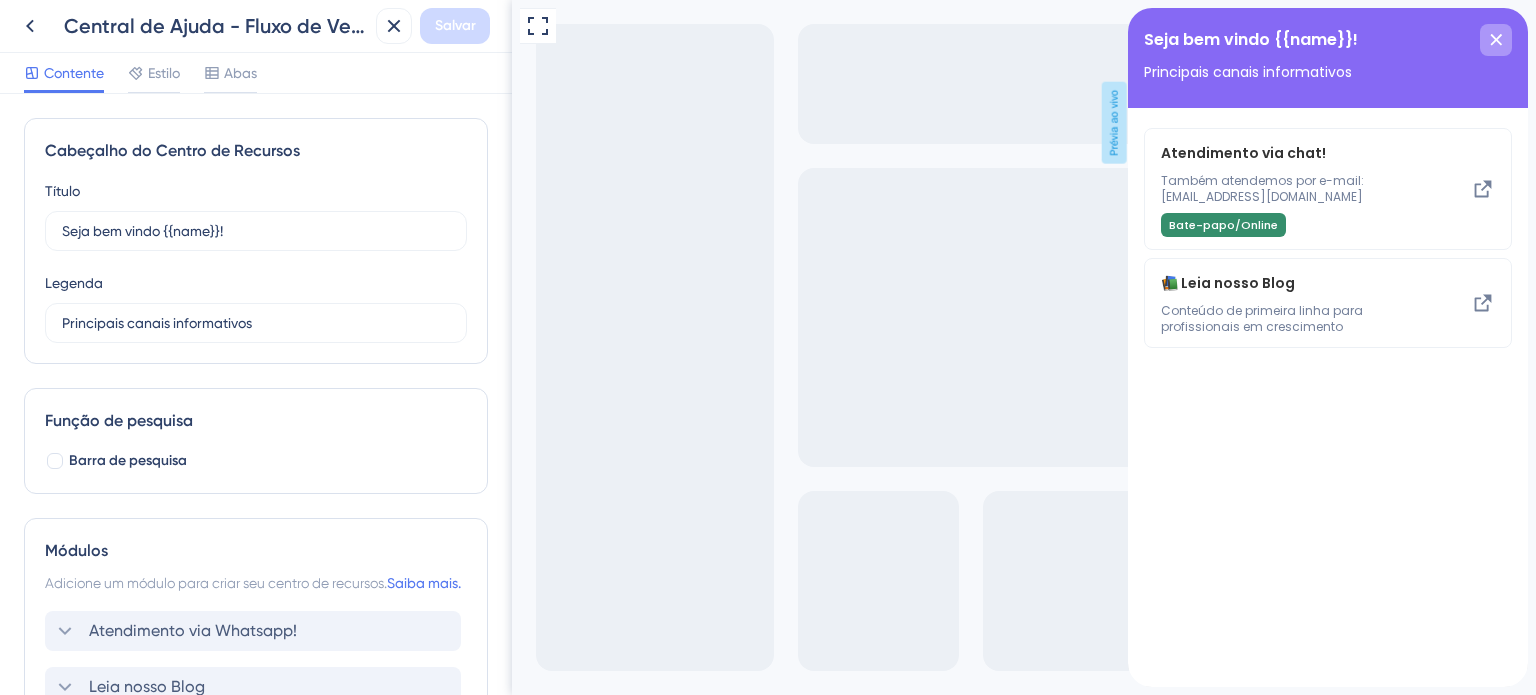 click at bounding box center [1496, 40] 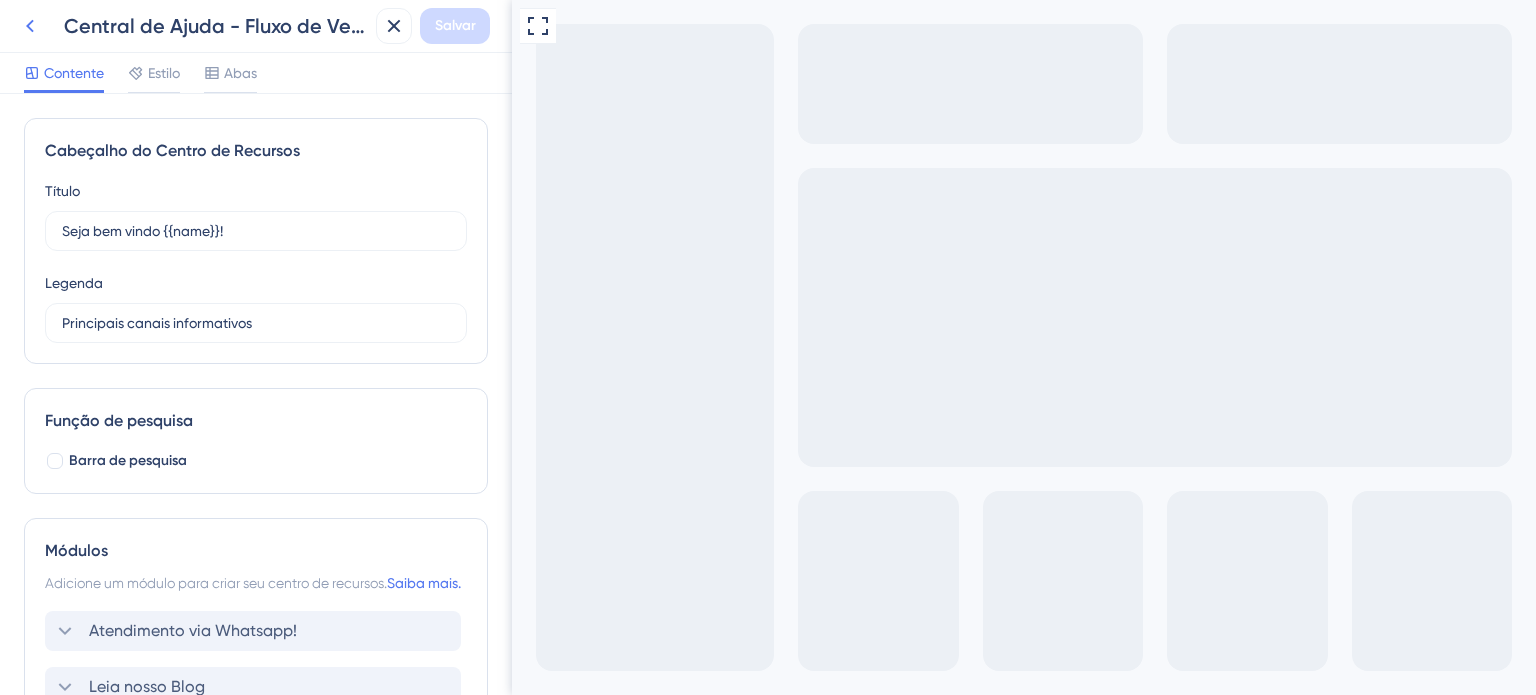 click 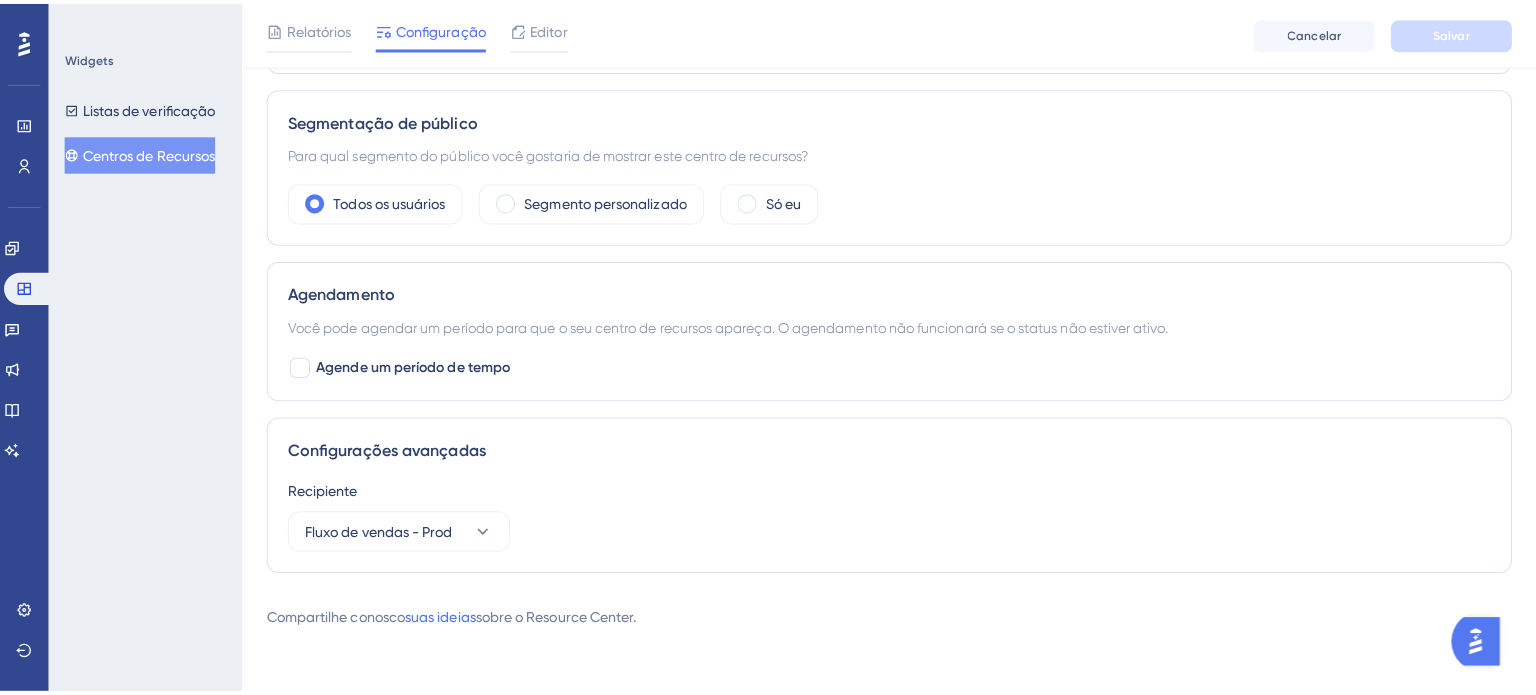 scroll, scrollTop: 0, scrollLeft: 0, axis: both 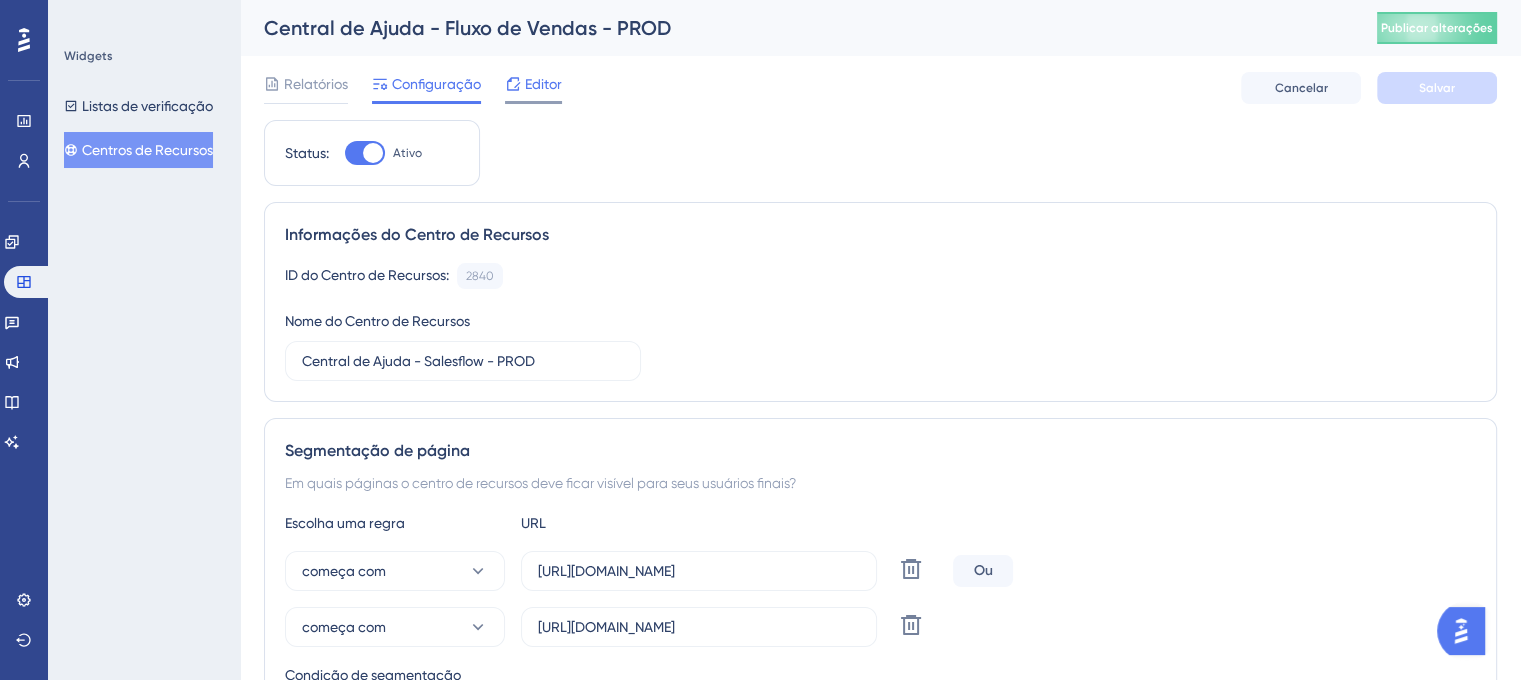 click on "Editor" at bounding box center (543, 84) 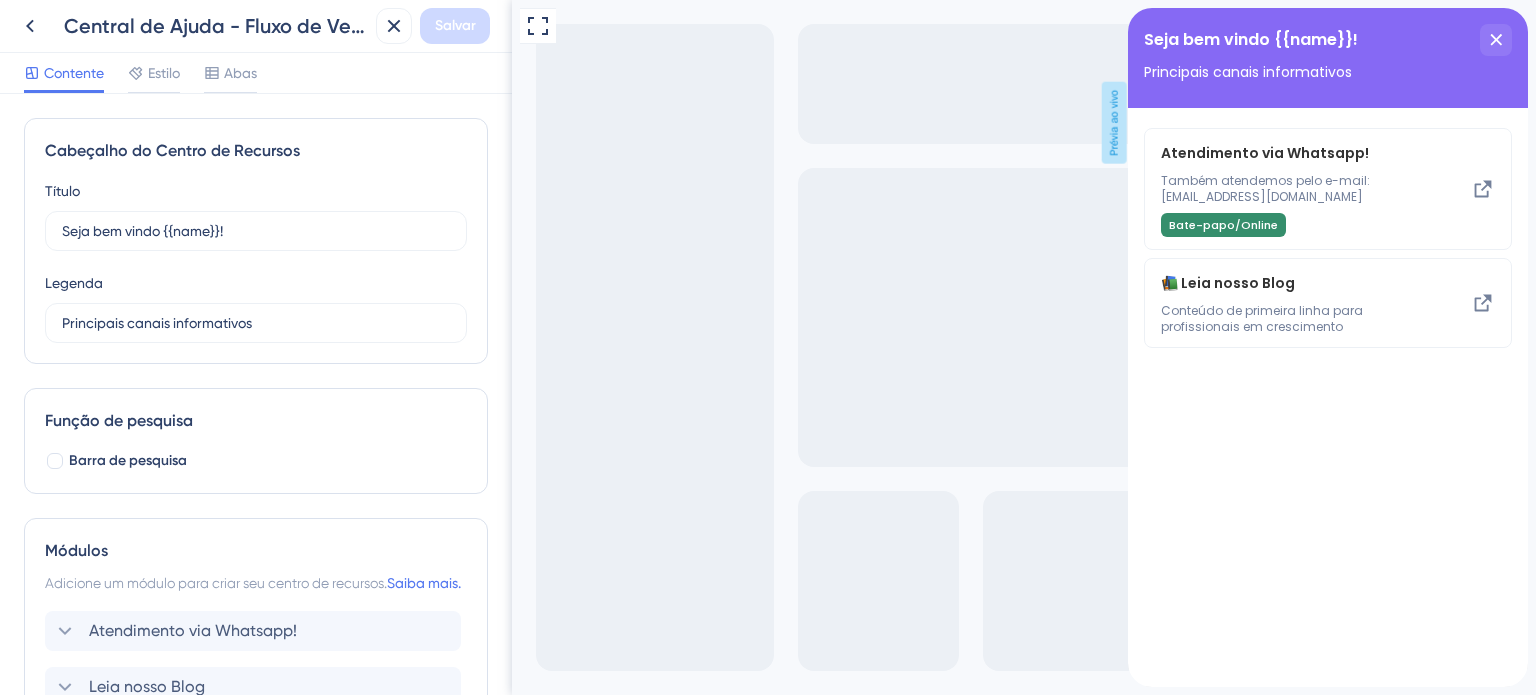 scroll, scrollTop: 0, scrollLeft: 0, axis: both 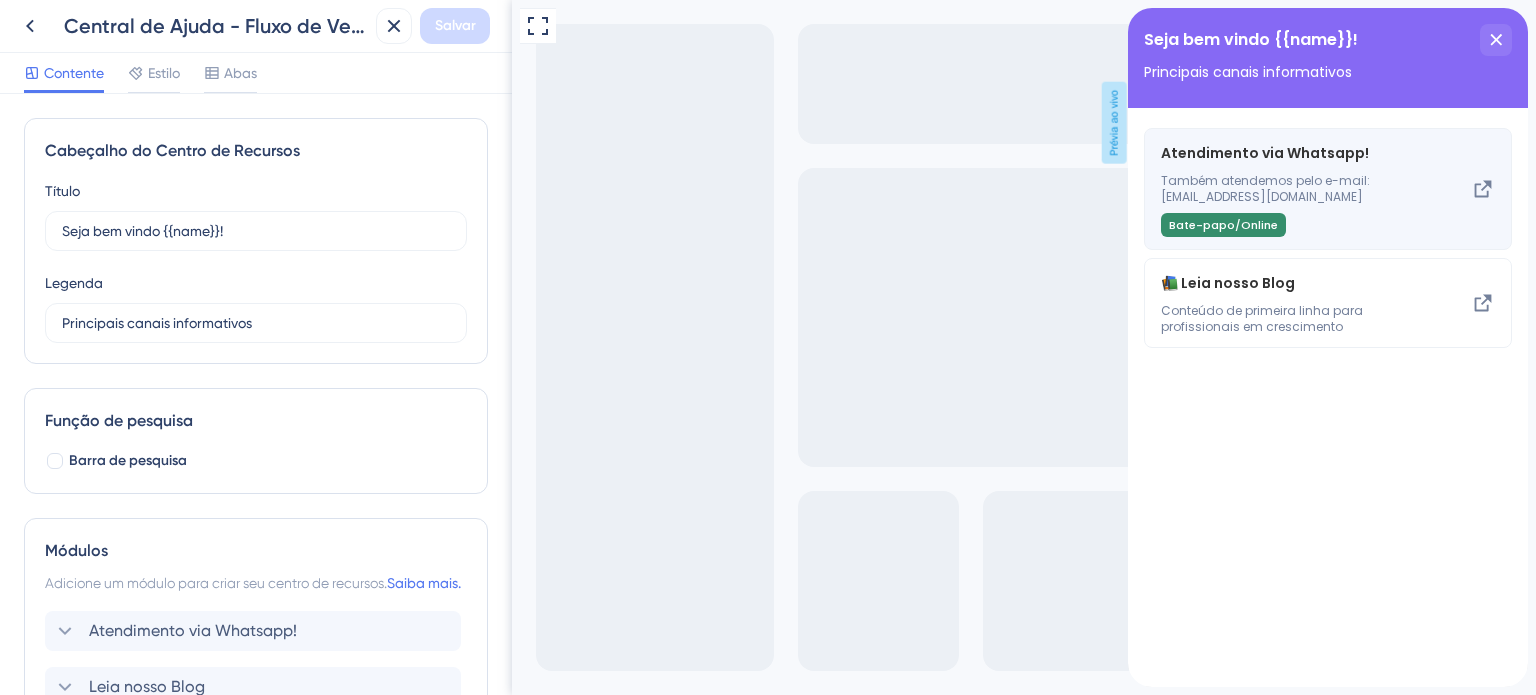 click on "Também atendemos pelo e-mail: [EMAIL_ADDRESS][DOMAIN_NAME]" at bounding box center (1265, 188) 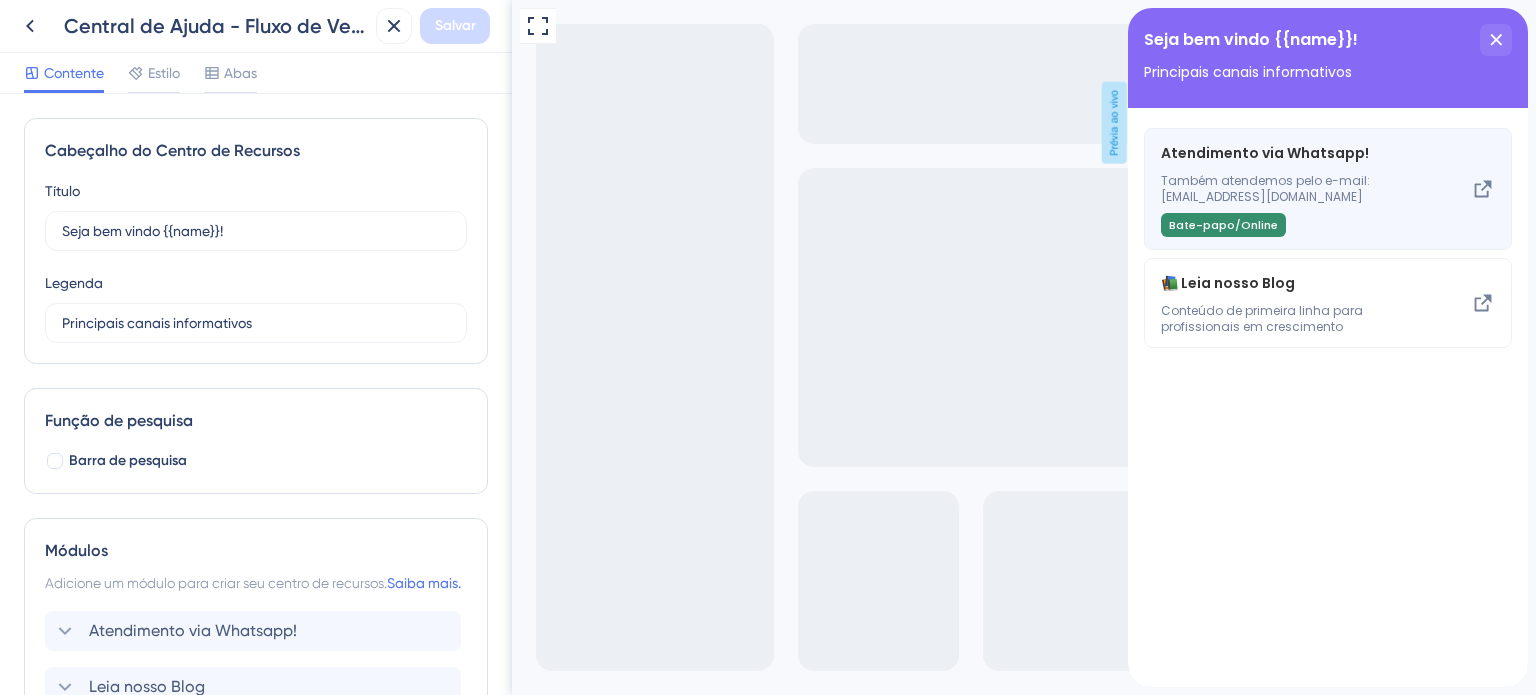 click 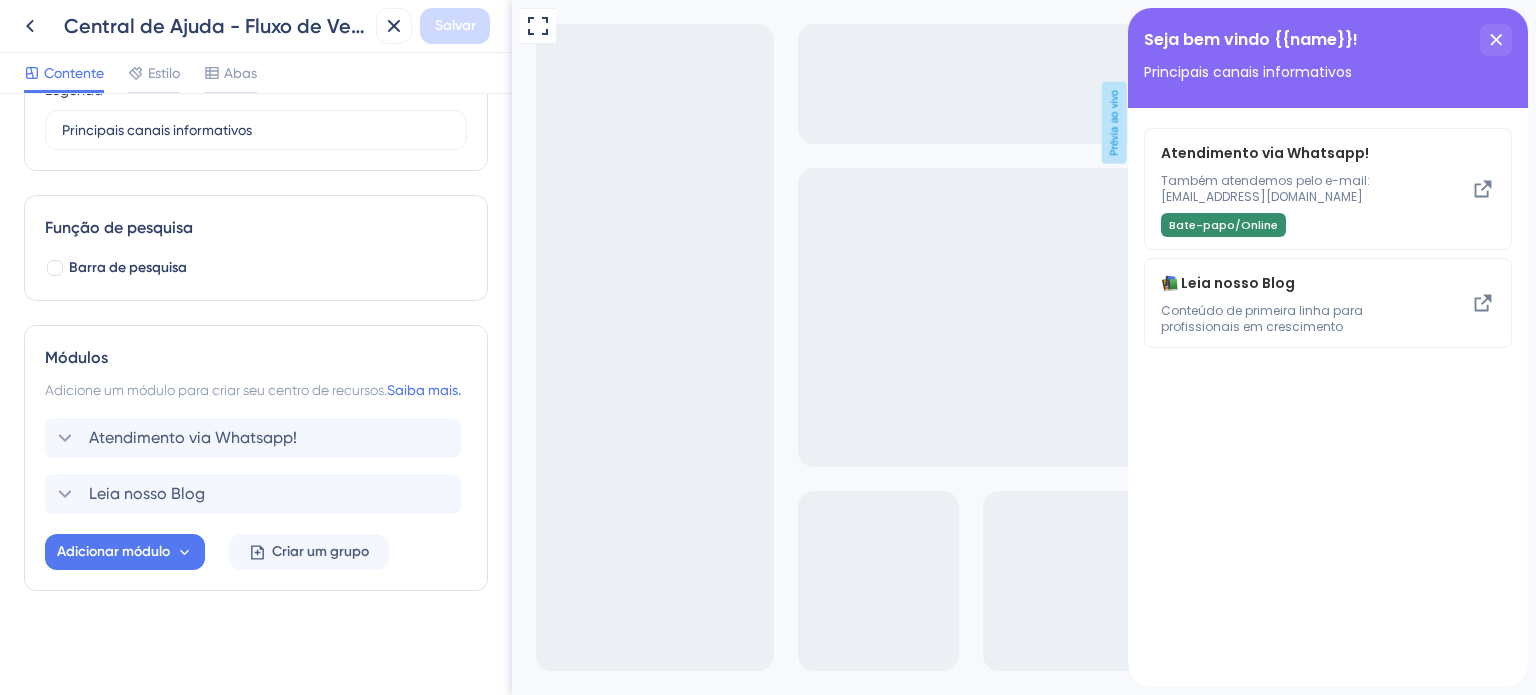 scroll, scrollTop: 215, scrollLeft: 0, axis: vertical 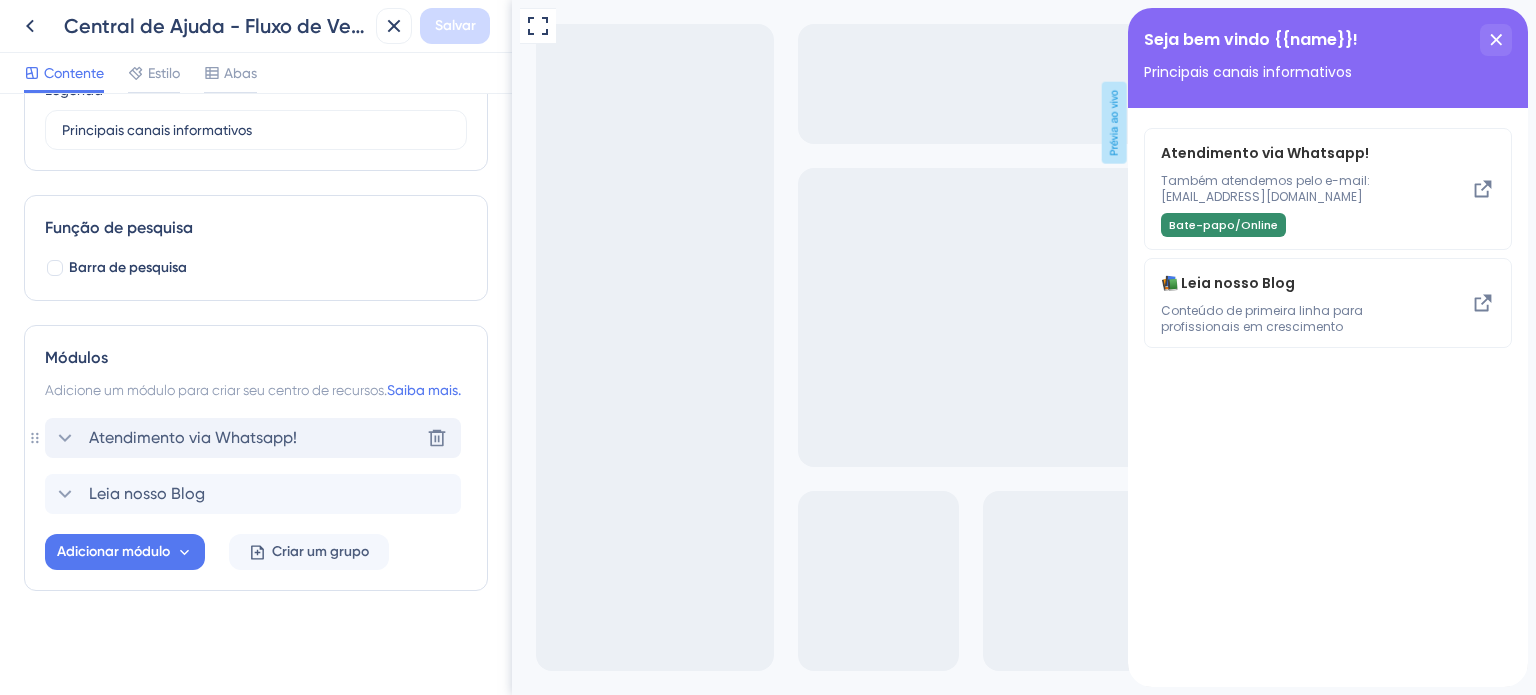 click 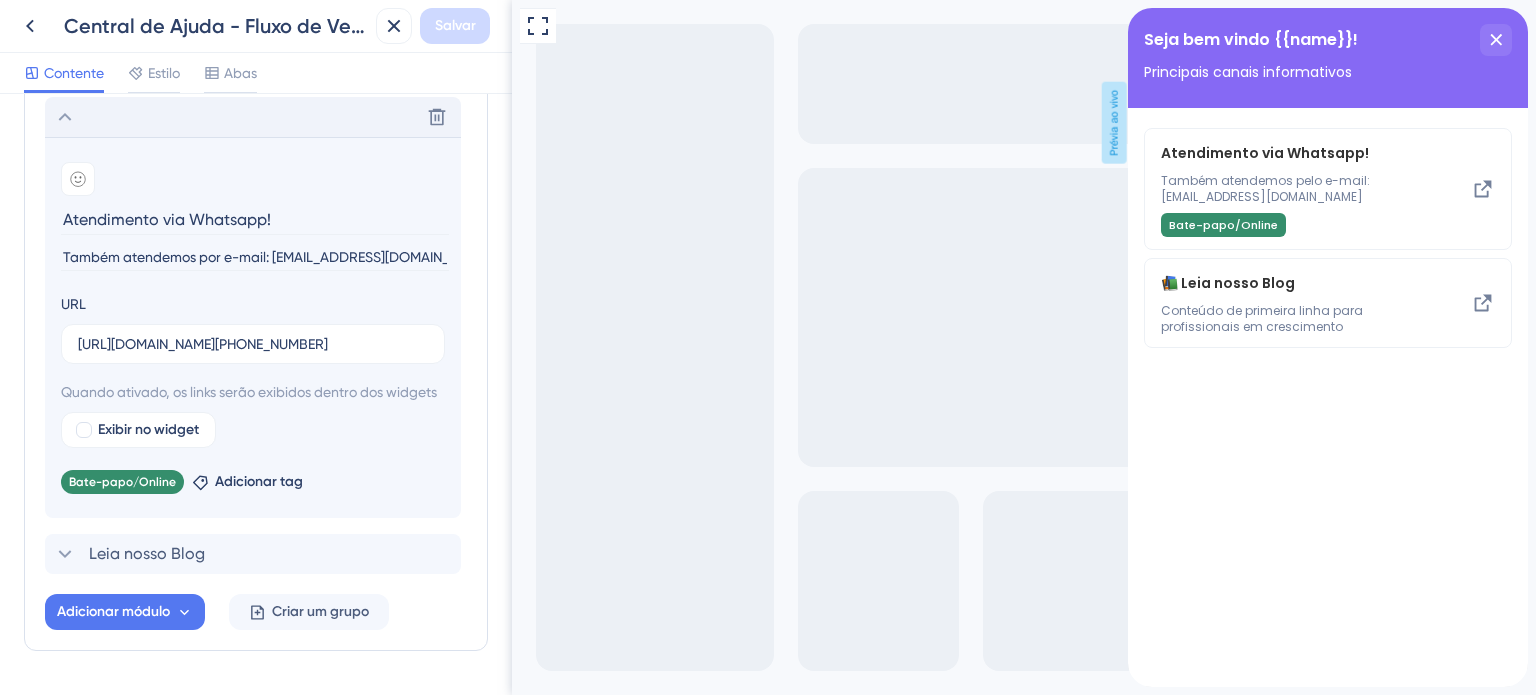 scroll, scrollTop: 535, scrollLeft: 0, axis: vertical 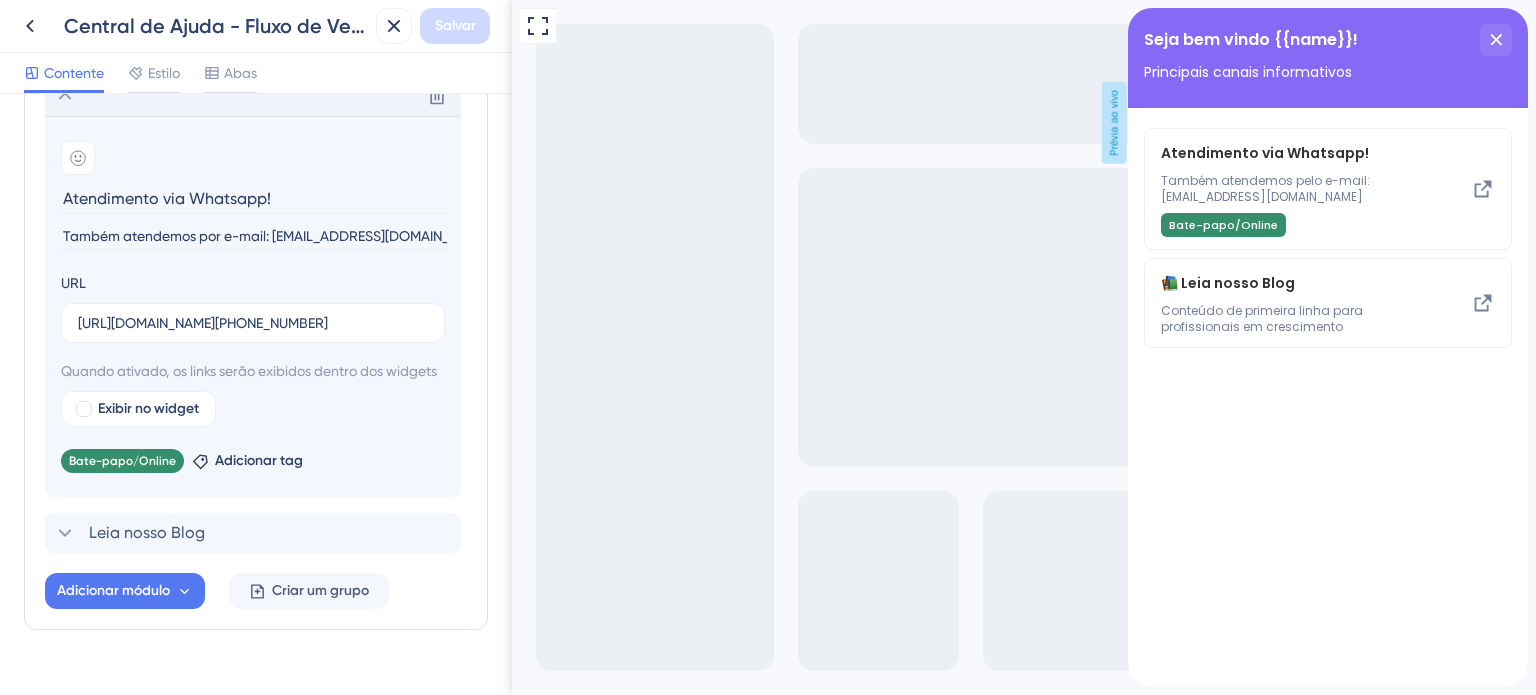 click 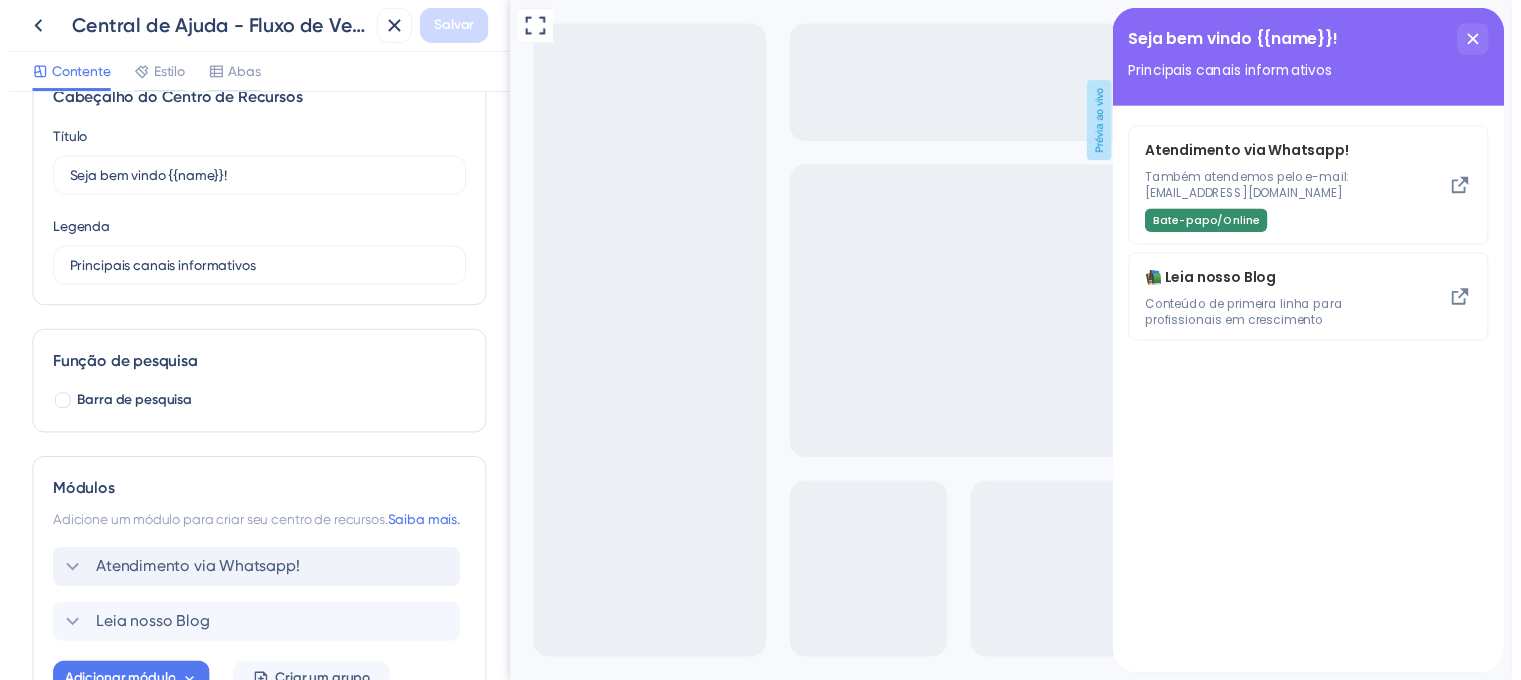 scroll, scrollTop: 0, scrollLeft: 0, axis: both 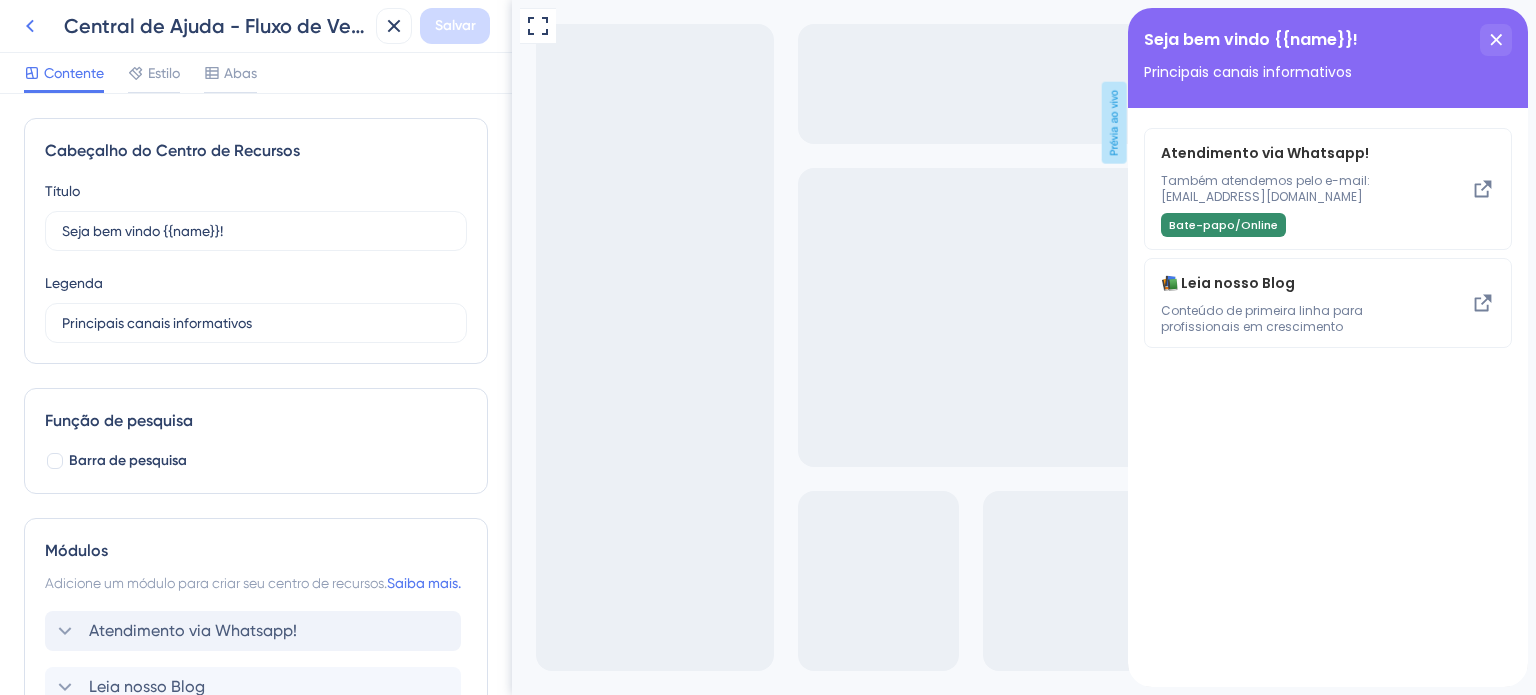 click at bounding box center [30, 26] 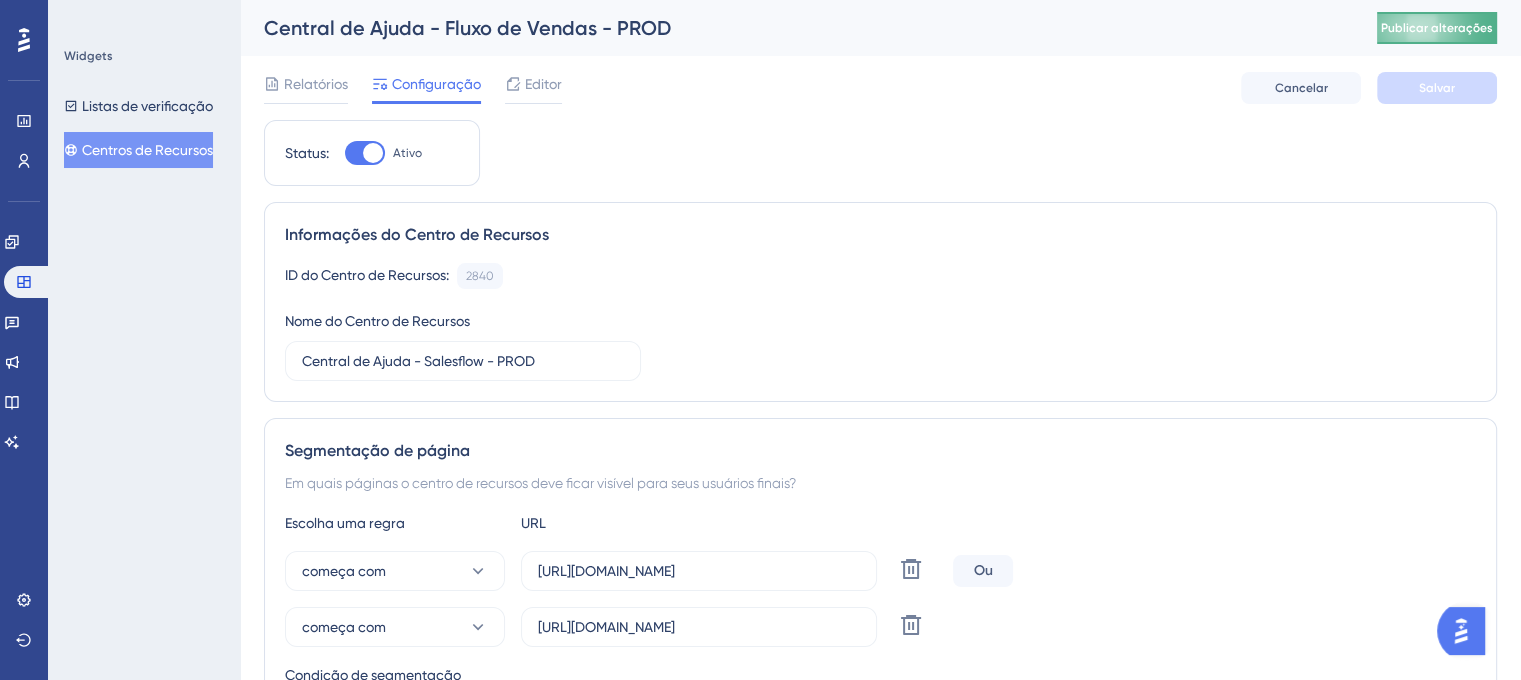 click on "Publicar alterações" at bounding box center (1437, 28) 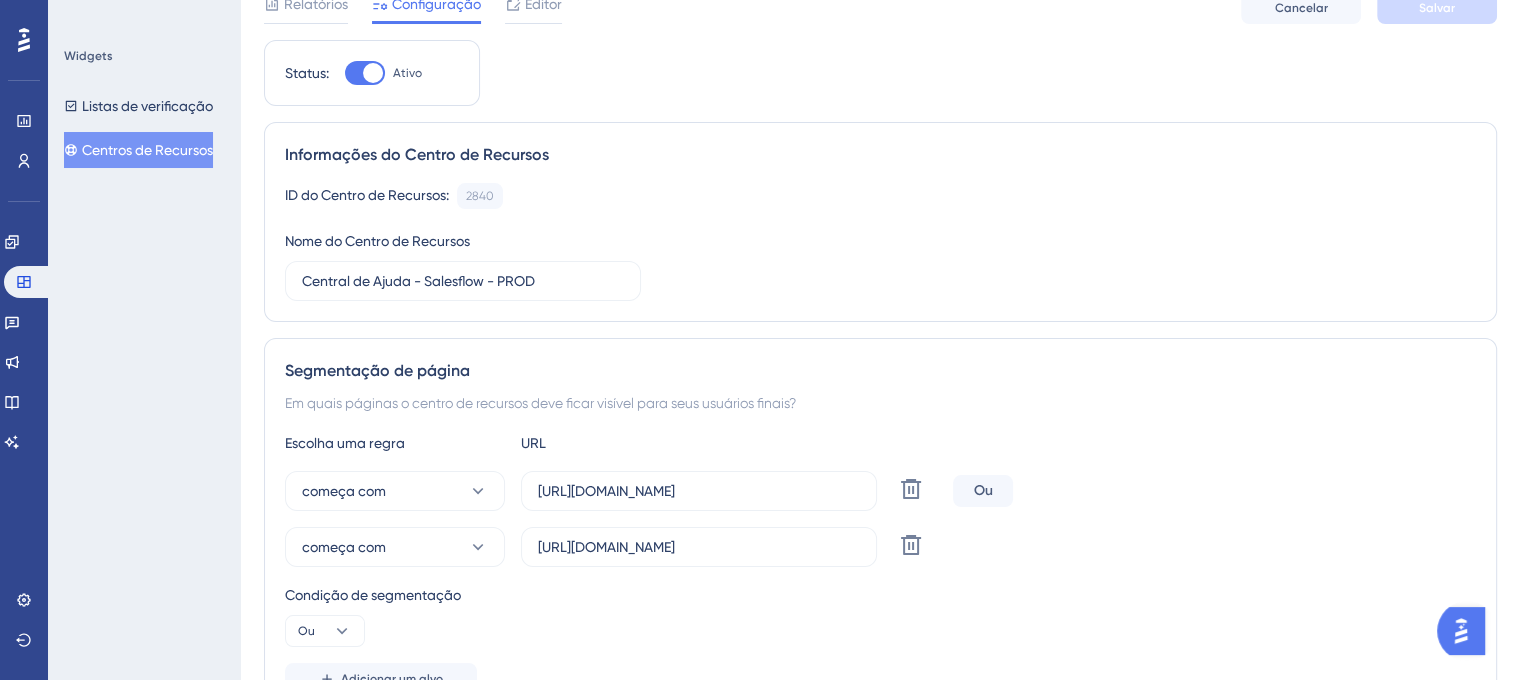scroll, scrollTop: 0, scrollLeft: 0, axis: both 